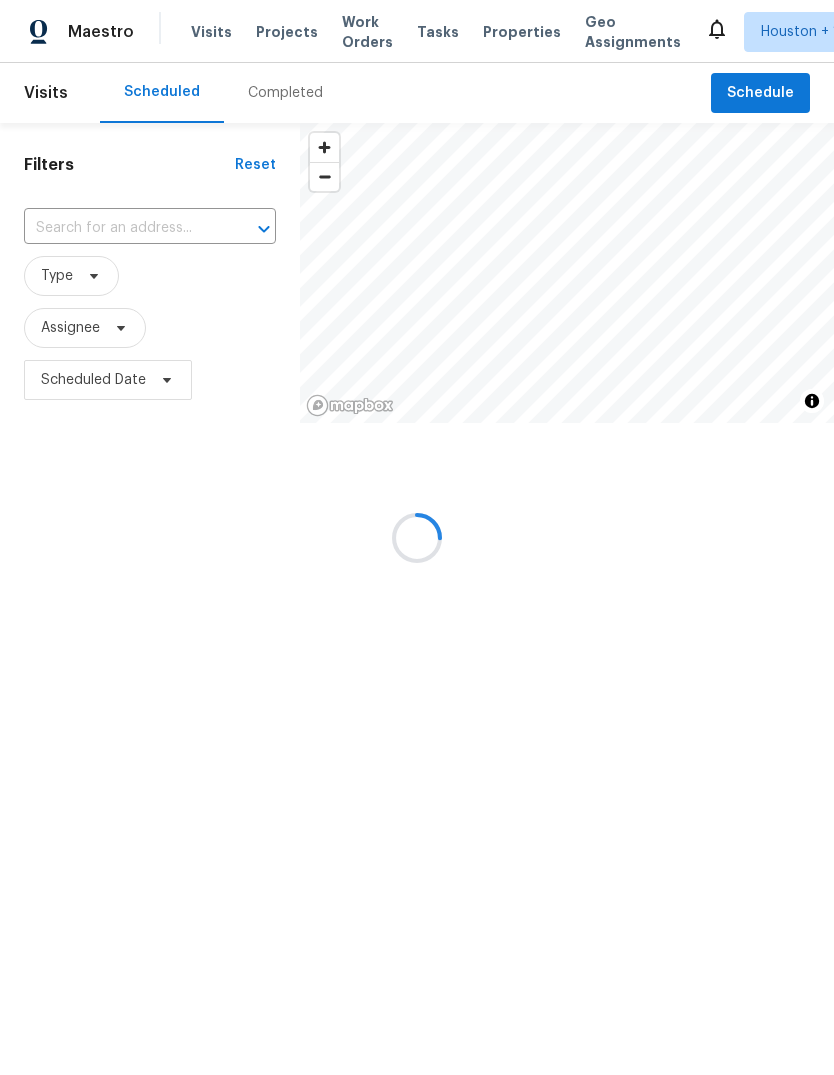 scroll, scrollTop: 0, scrollLeft: 0, axis: both 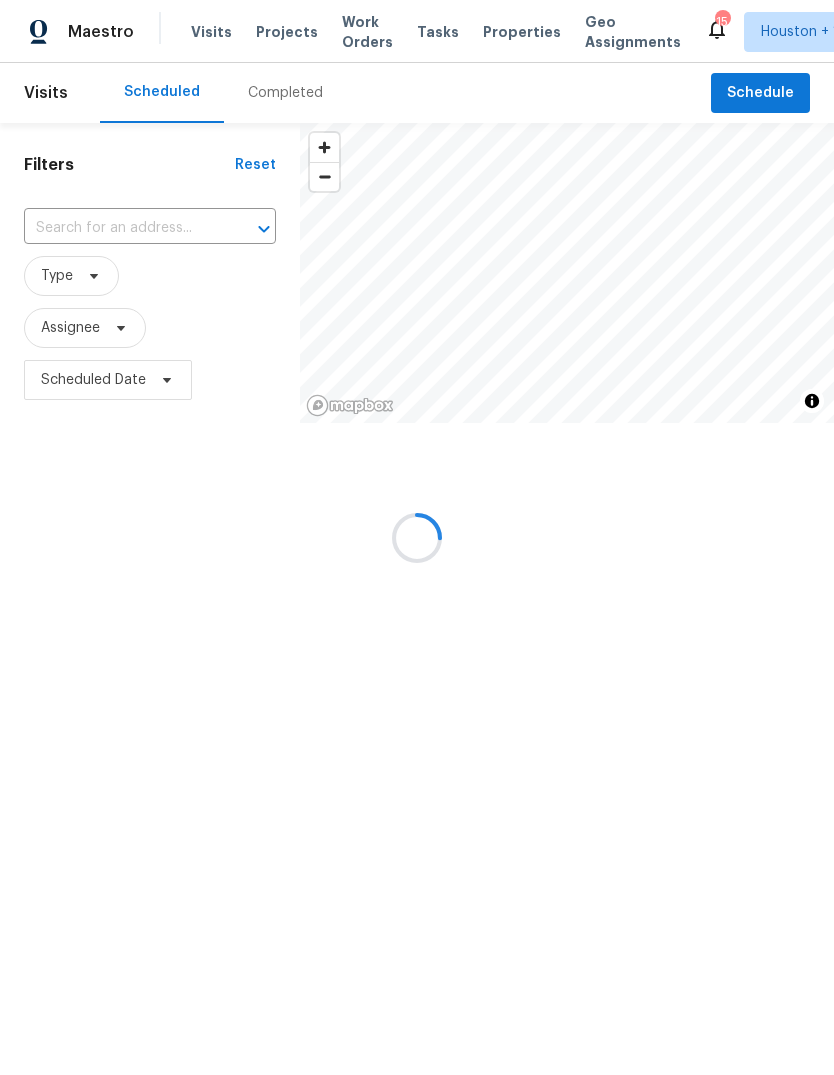 click on "Projects" at bounding box center [287, 32] 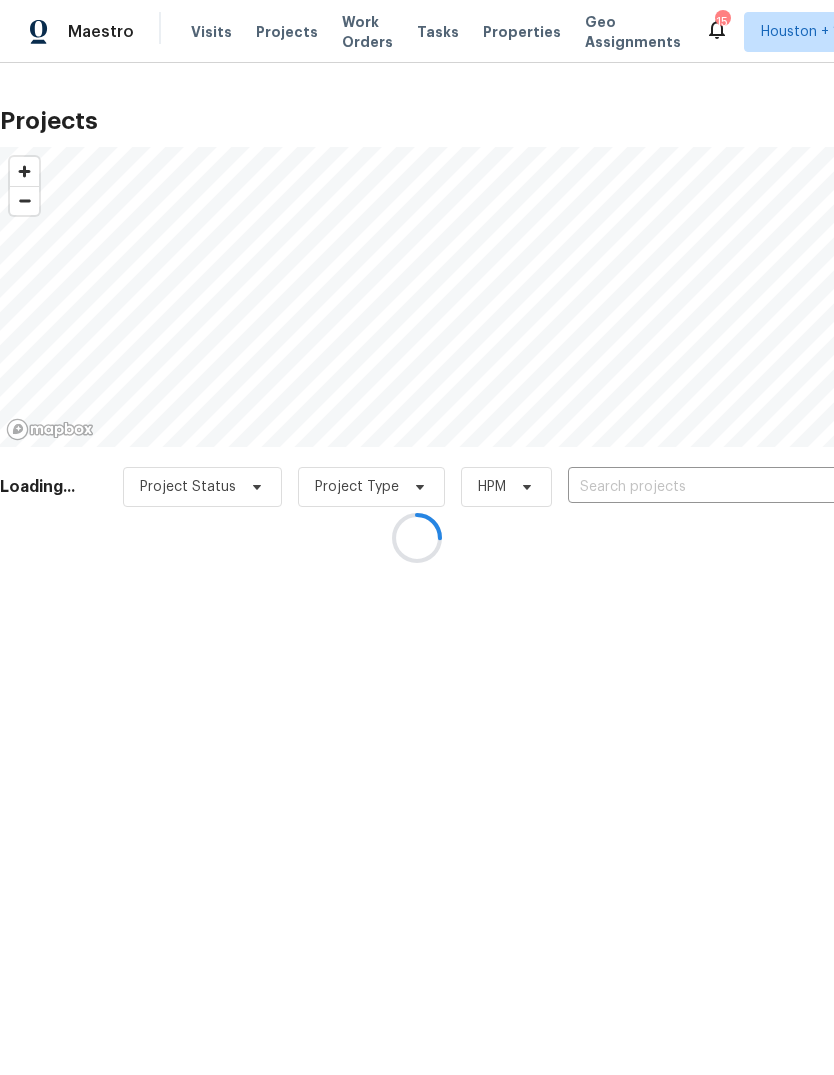 click at bounding box center (417, 537) 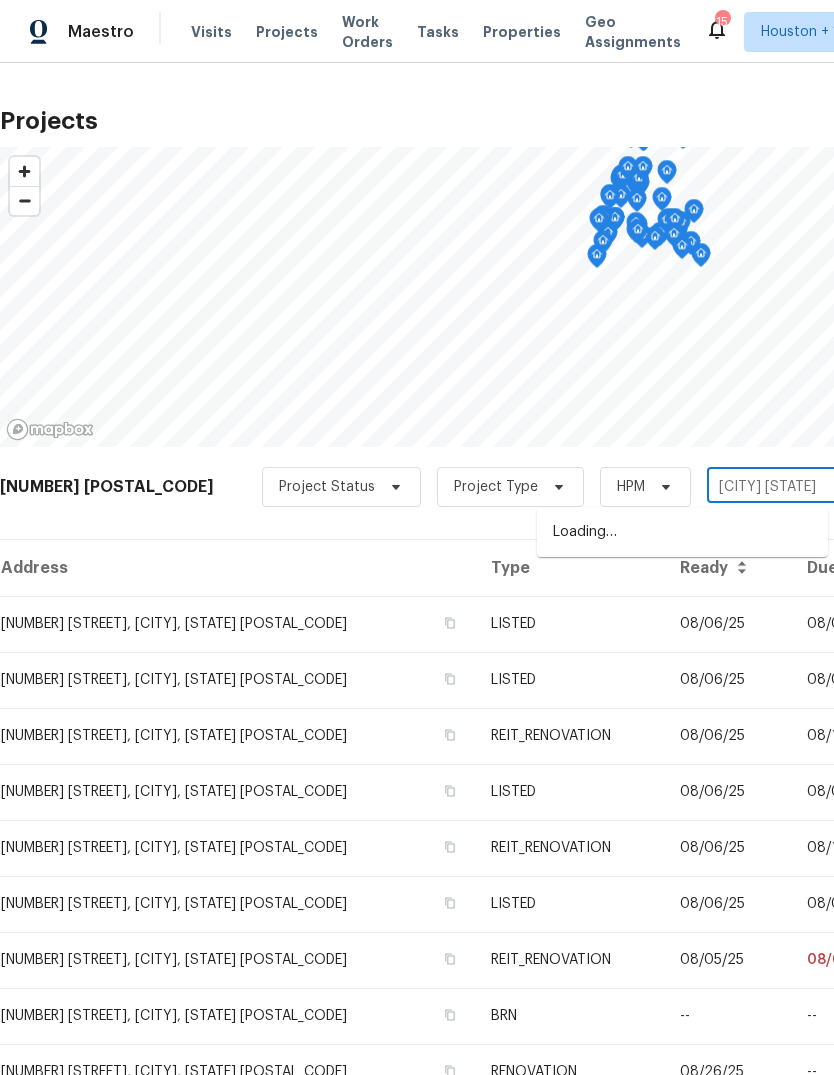 type on "la caba" 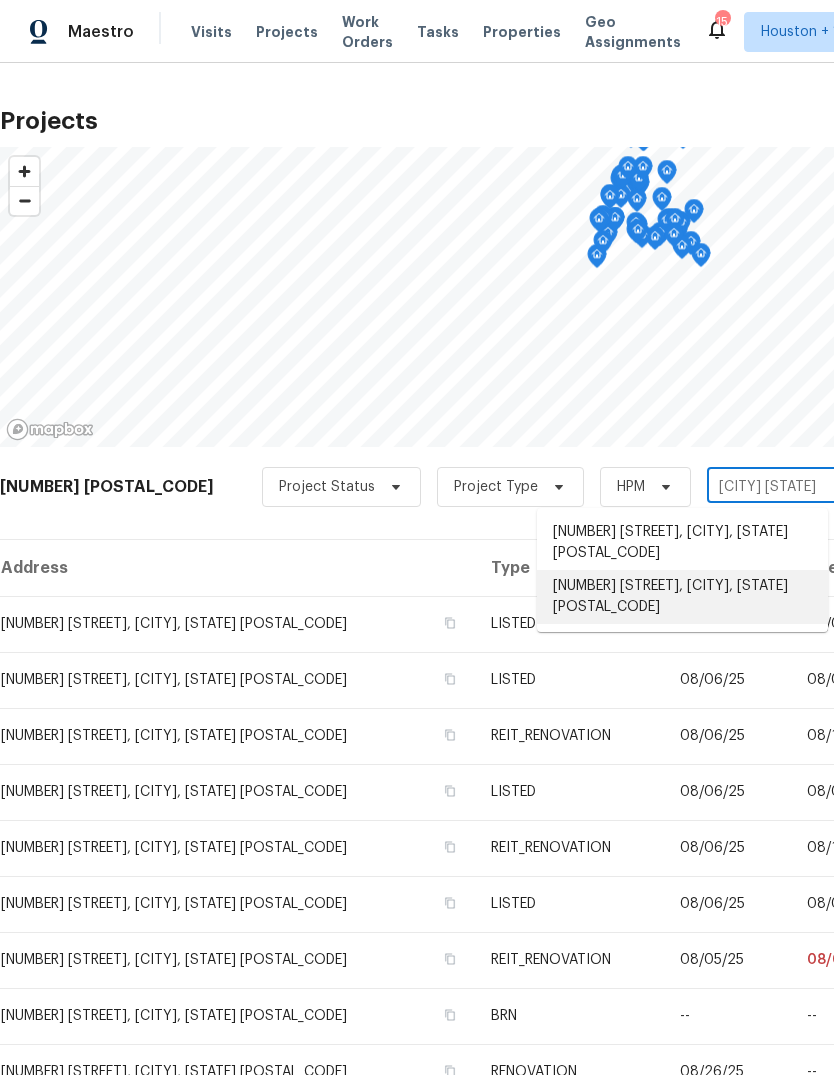 click on "16123 La Cabana Dr, Houston, TX 77062" at bounding box center (682, 597) 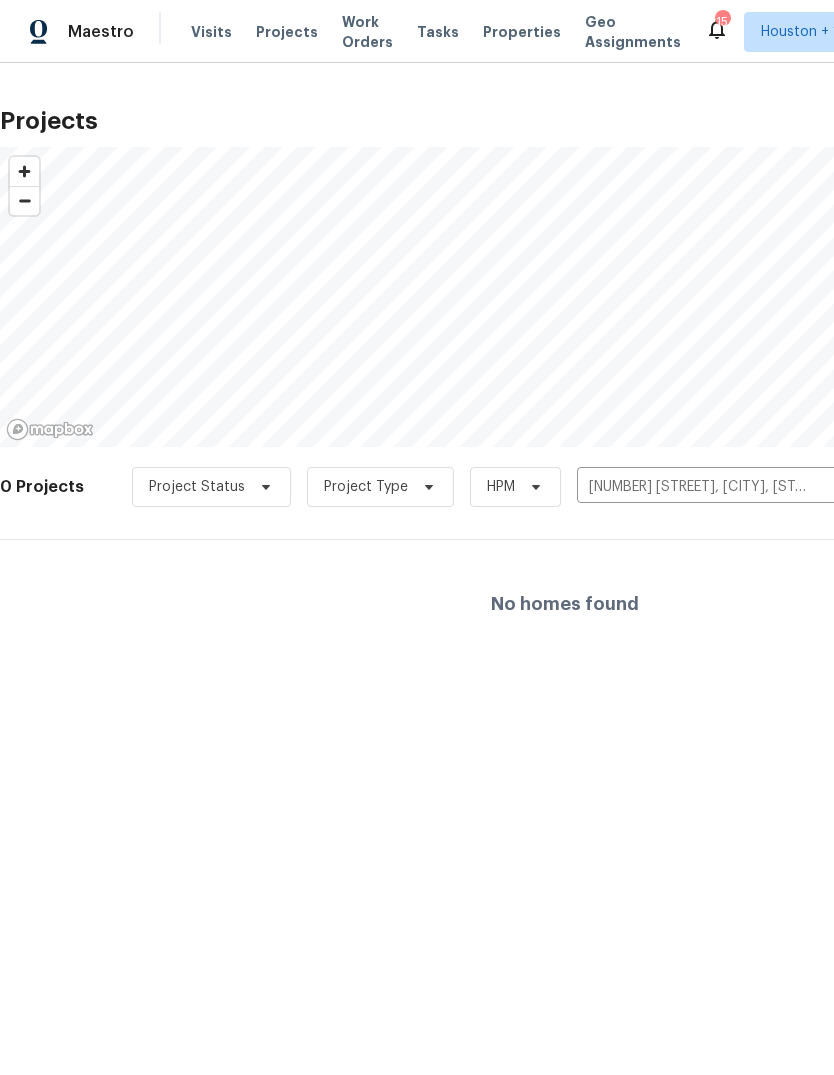 click on "No homes found" at bounding box center (565, 604) 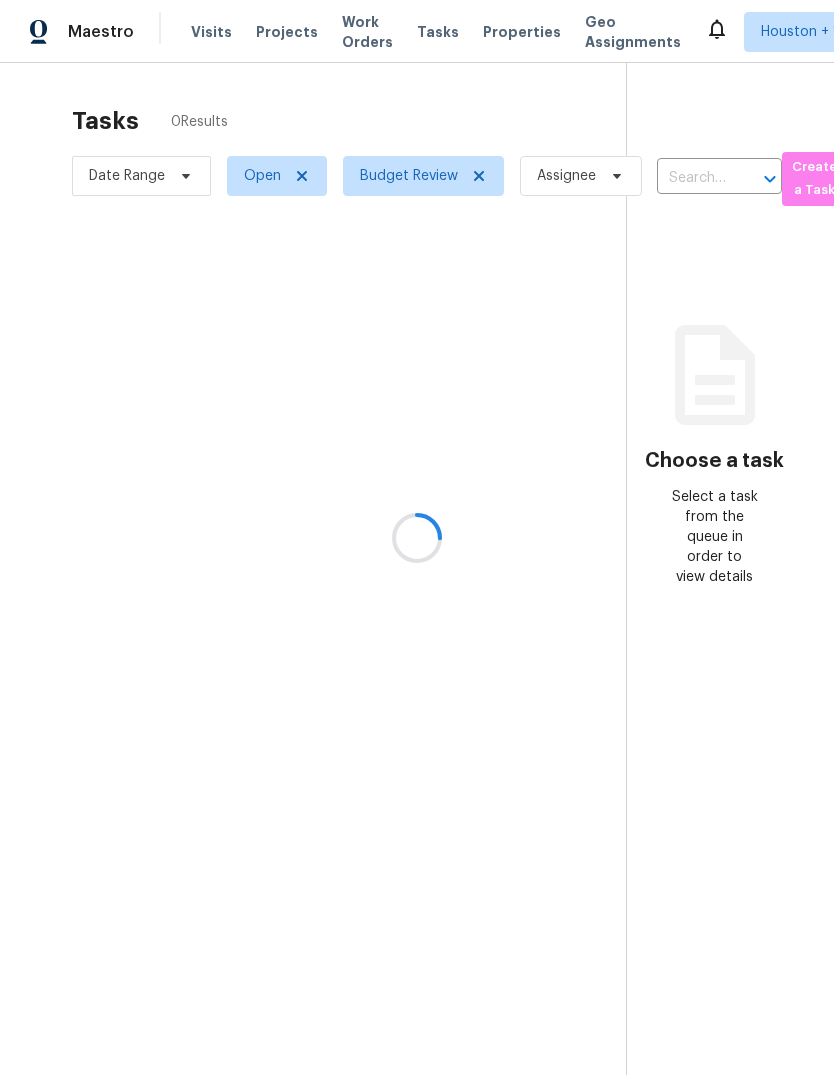 scroll, scrollTop: 0, scrollLeft: 0, axis: both 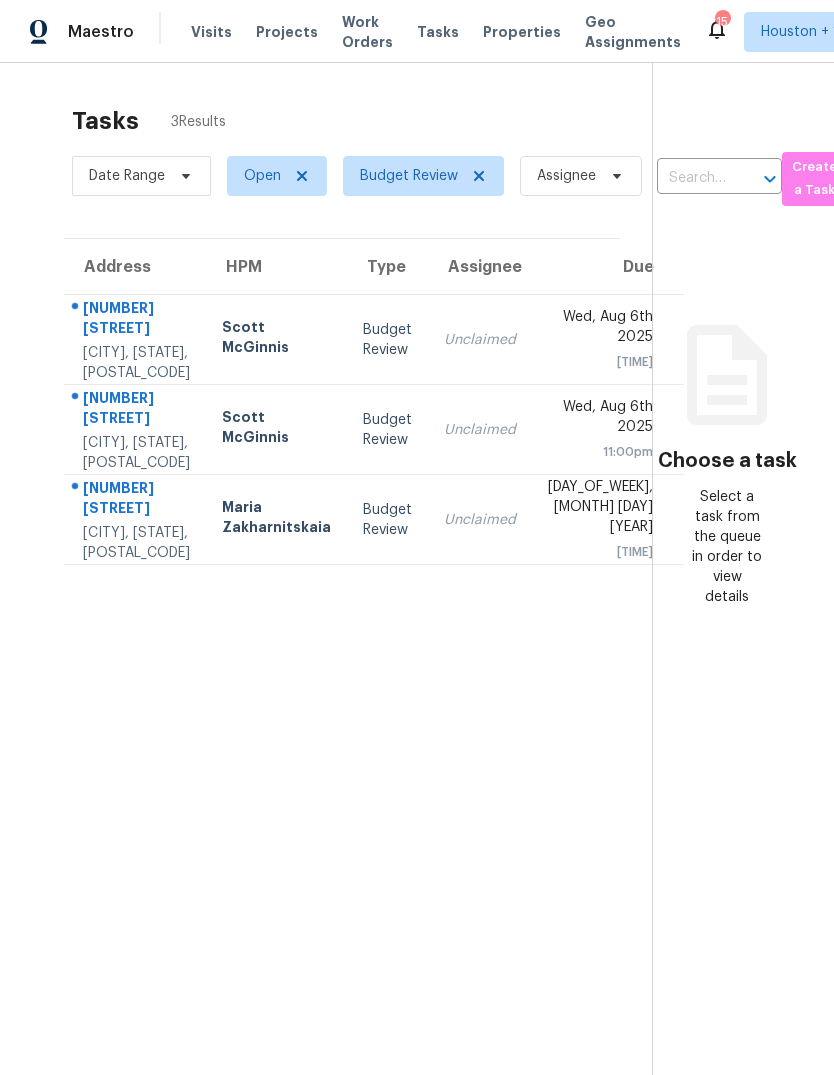 click on "[NUMBER] [STREET]" at bounding box center [136, 500] 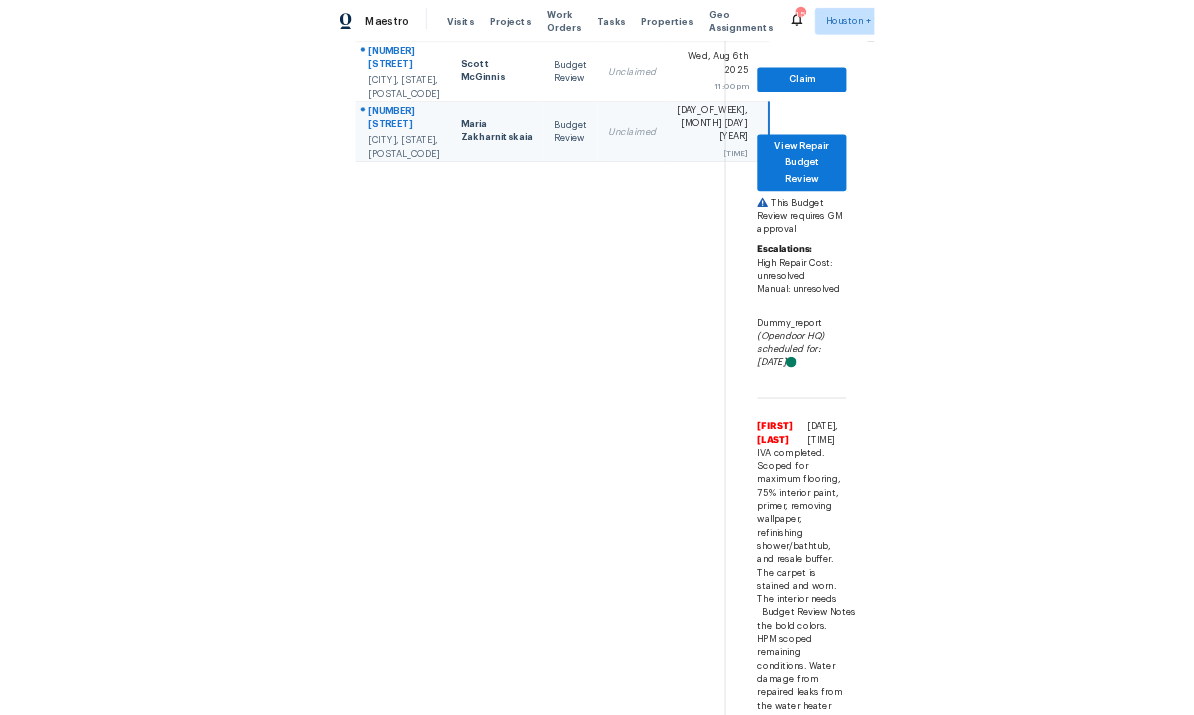 scroll, scrollTop: 328, scrollLeft: 11, axis: both 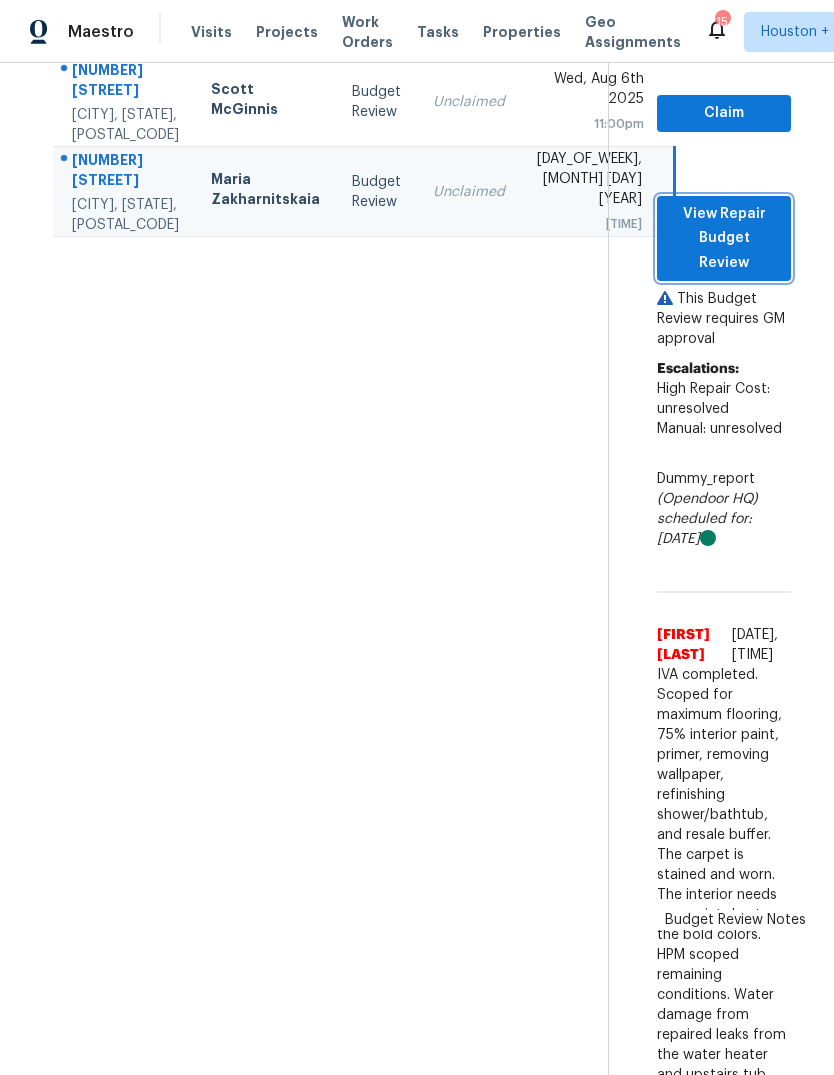 click on "View Repair Budget Review" at bounding box center (724, 239) 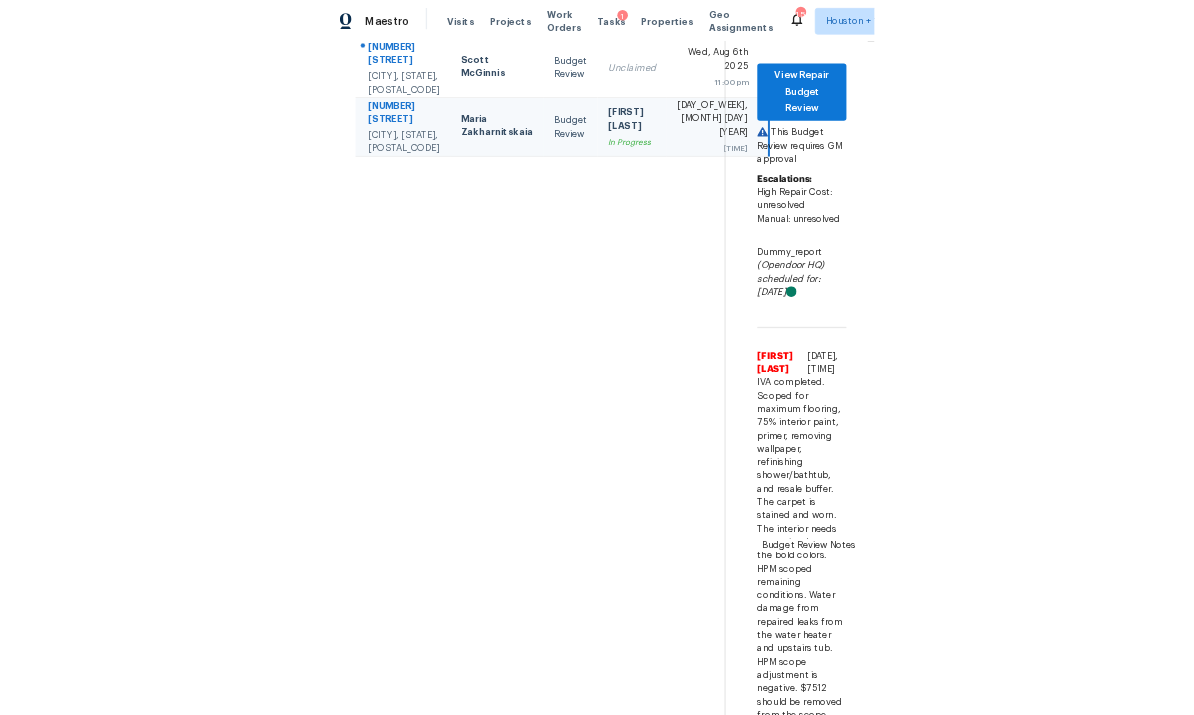 scroll, scrollTop: 124, scrollLeft: 0, axis: vertical 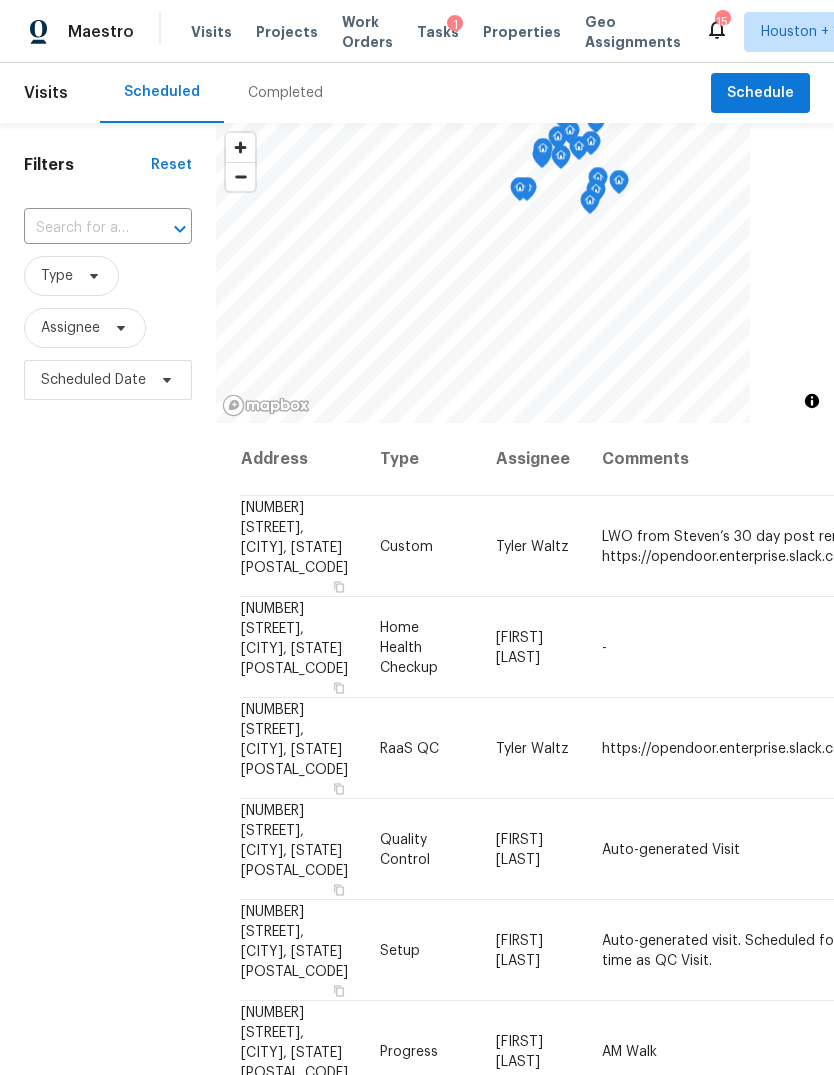 click on "Completed" at bounding box center [285, 93] 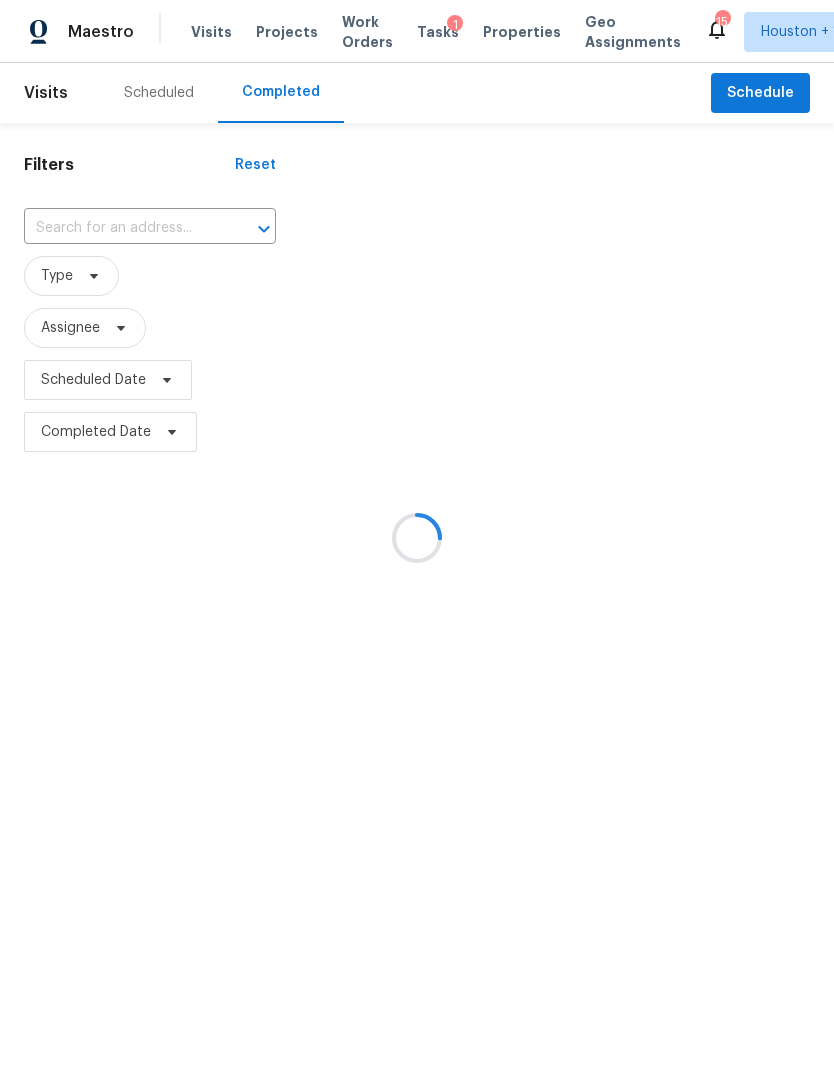 click at bounding box center (417, 537) 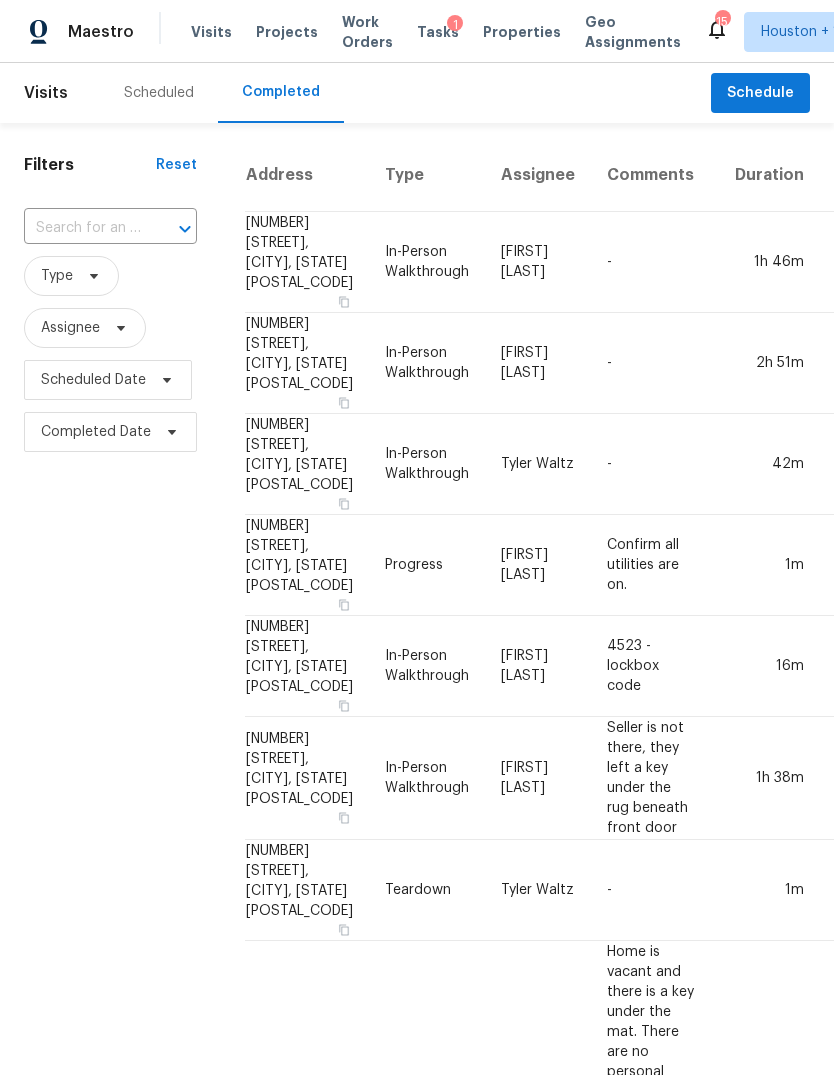 click at bounding box center (82, 228) 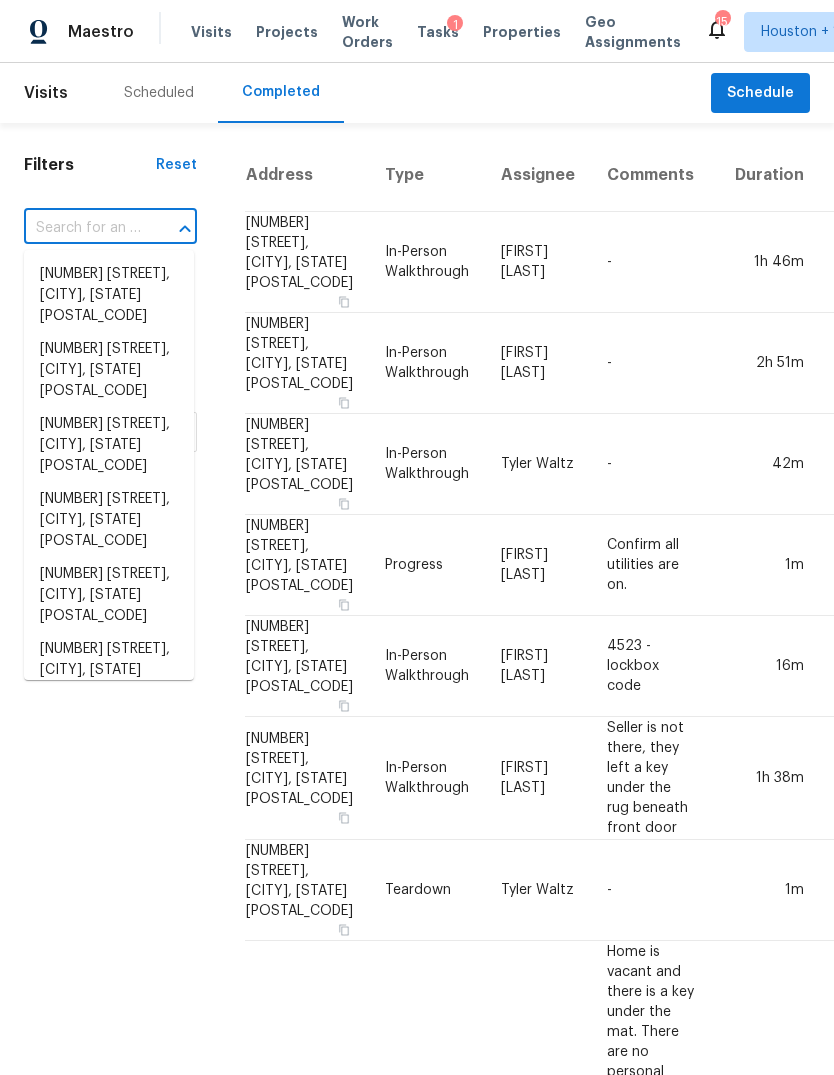 click at bounding box center [82, 228] 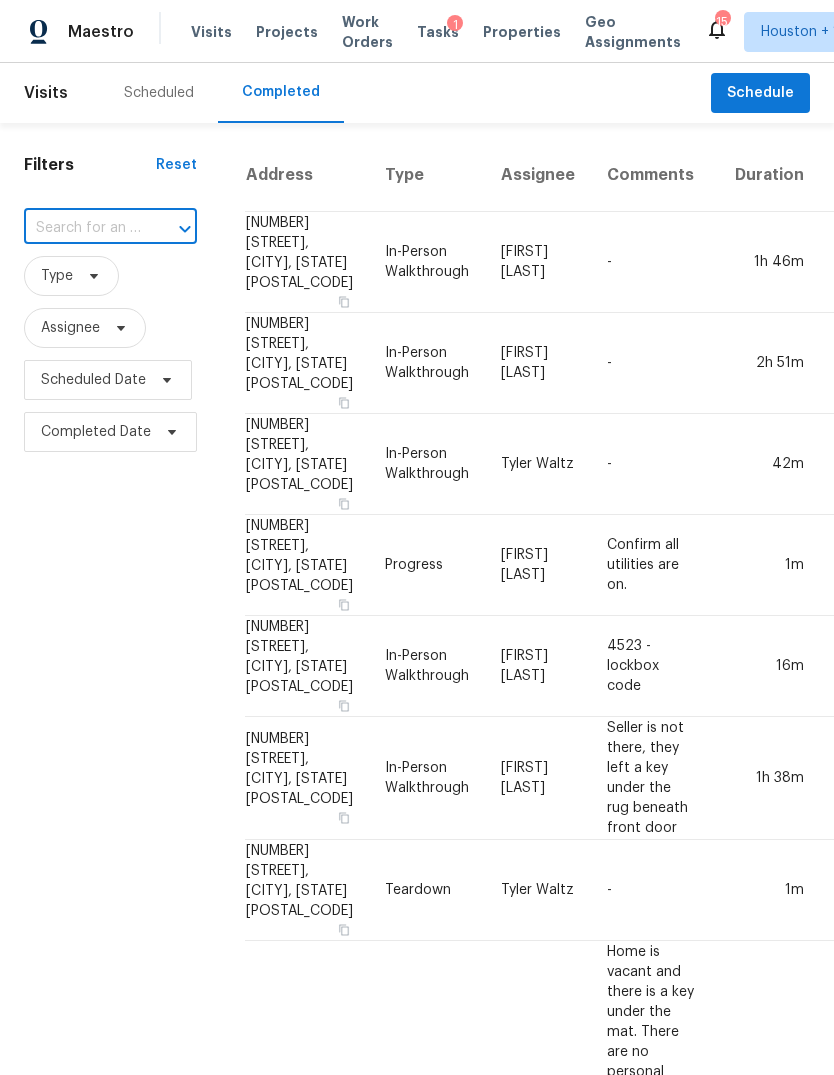 paste on "[NUMBER] [STREET], [CITY], [STATE] [POSTAL_CODE]" 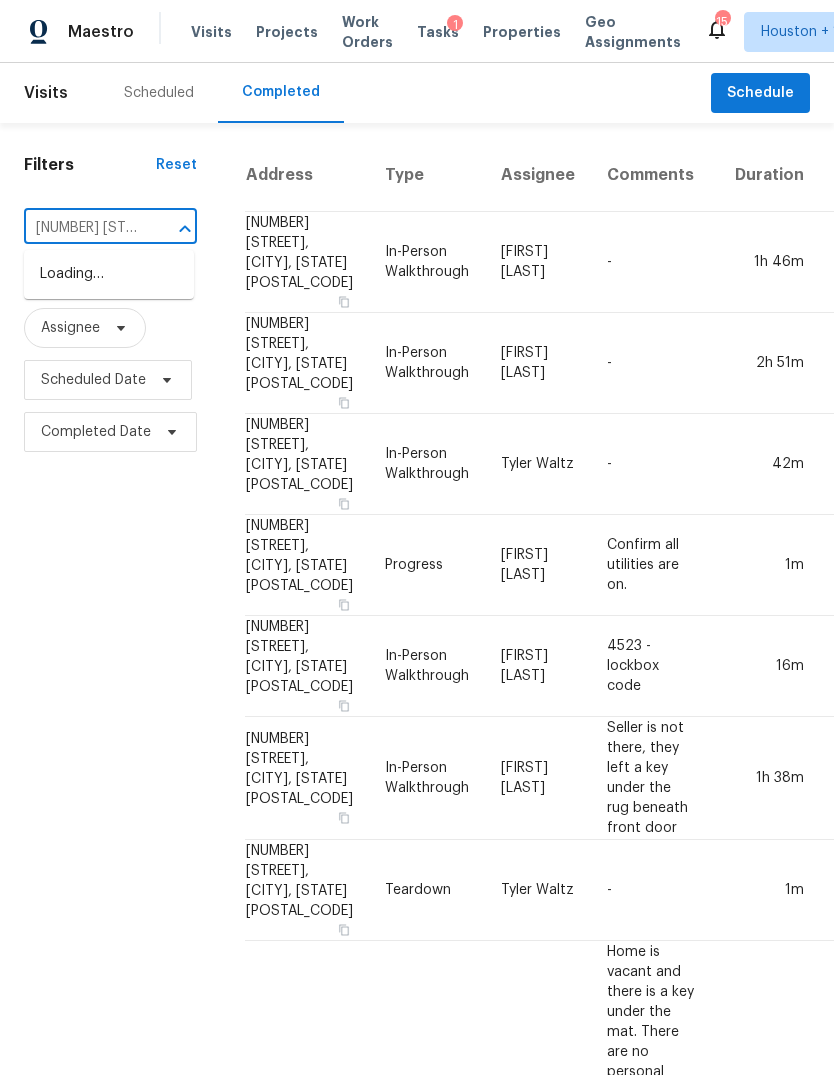 type on "[NUMBER] [STREET], [CITY], [STATE] [POSTAL_CODE]" 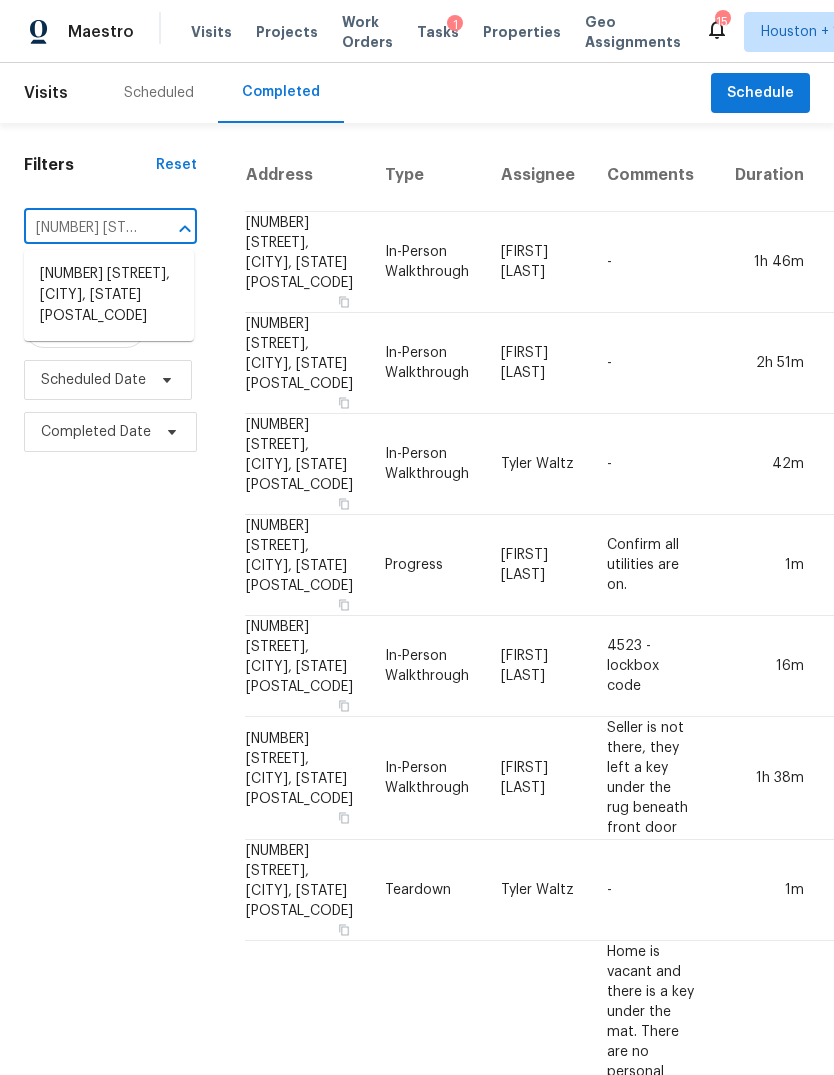 click on "[NUMBER] [STREET], [CITY], [STATE] [POSTAL_CODE]" at bounding box center (109, 295) 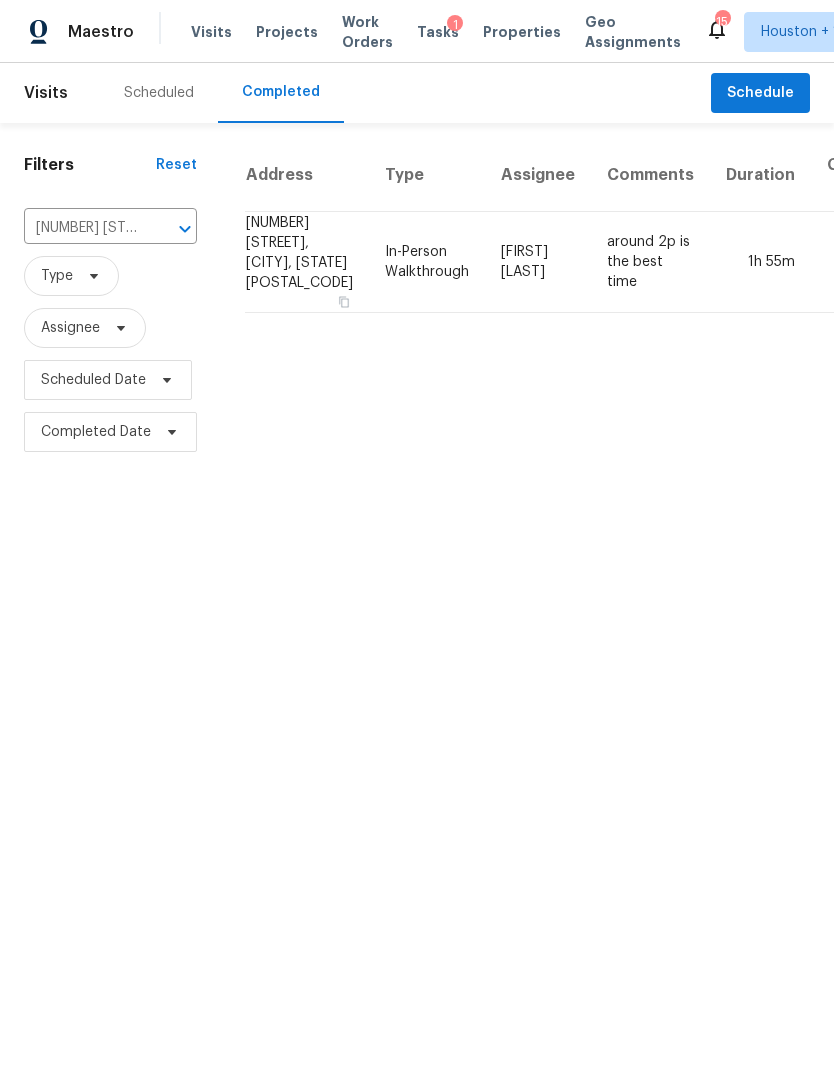 click on "1h 55m" at bounding box center (760, 262) 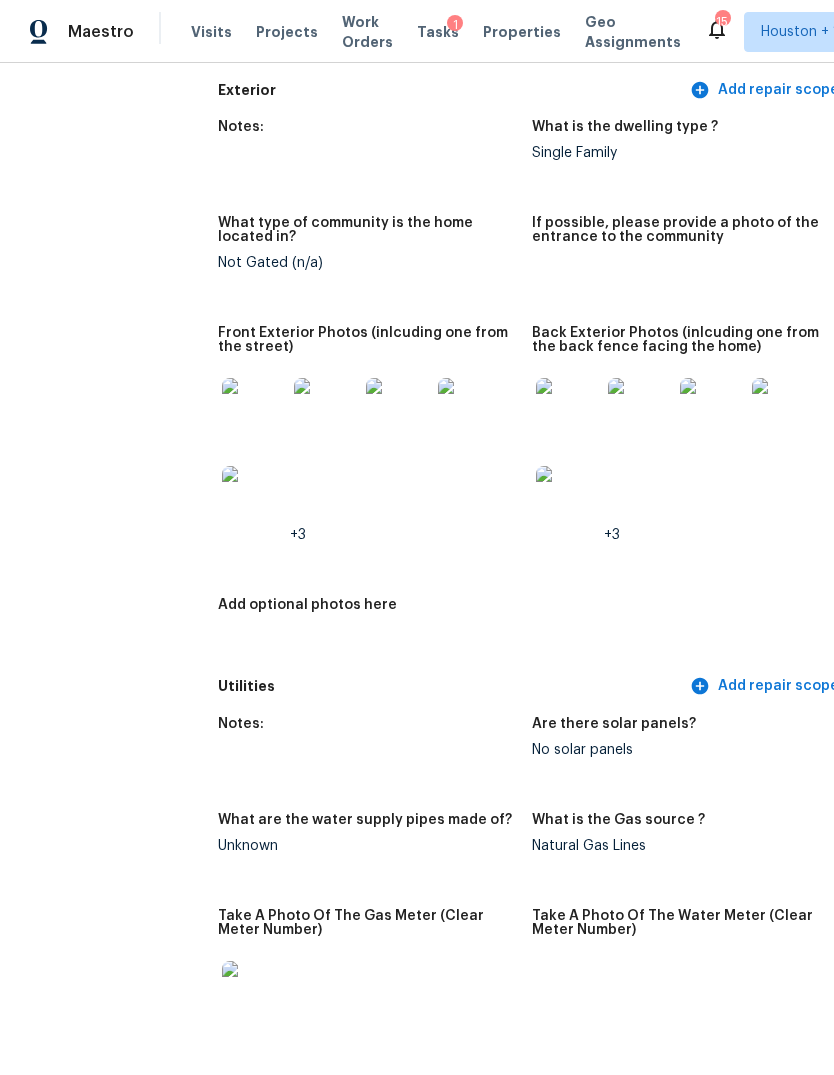 scroll, scrollTop: 824, scrollLeft: 0, axis: vertical 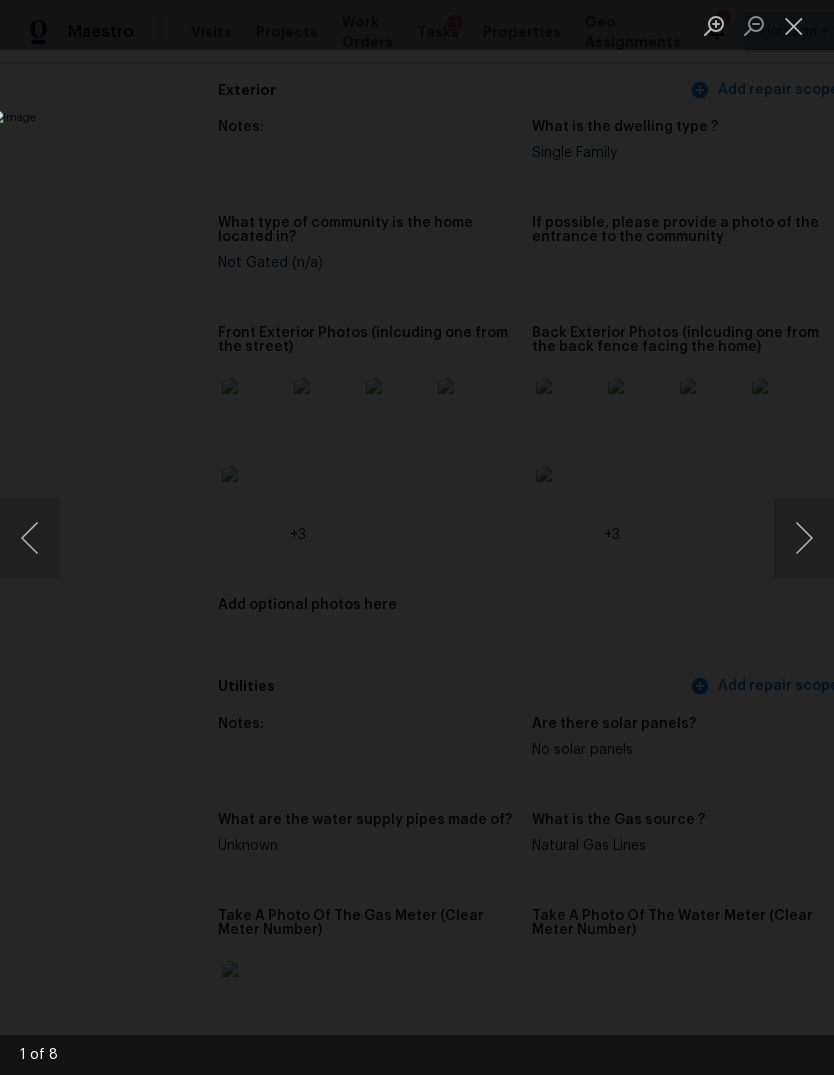 click at bounding box center [804, 538] 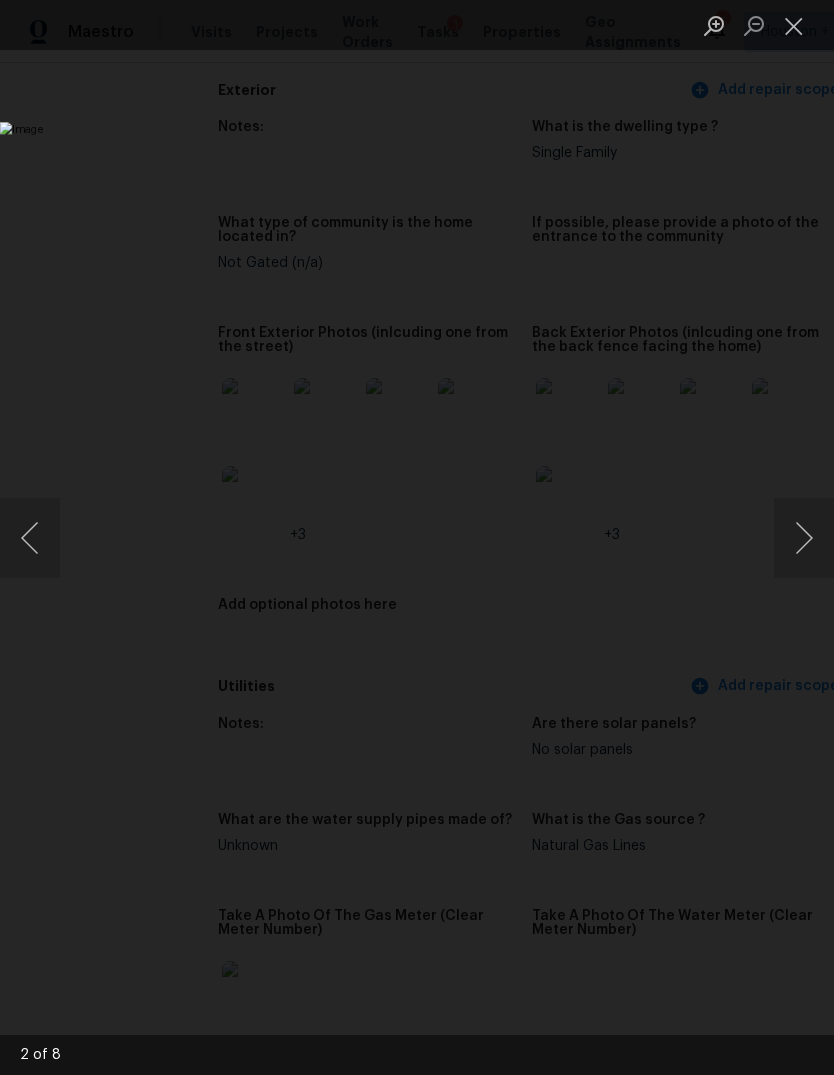 click at bounding box center (804, 538) 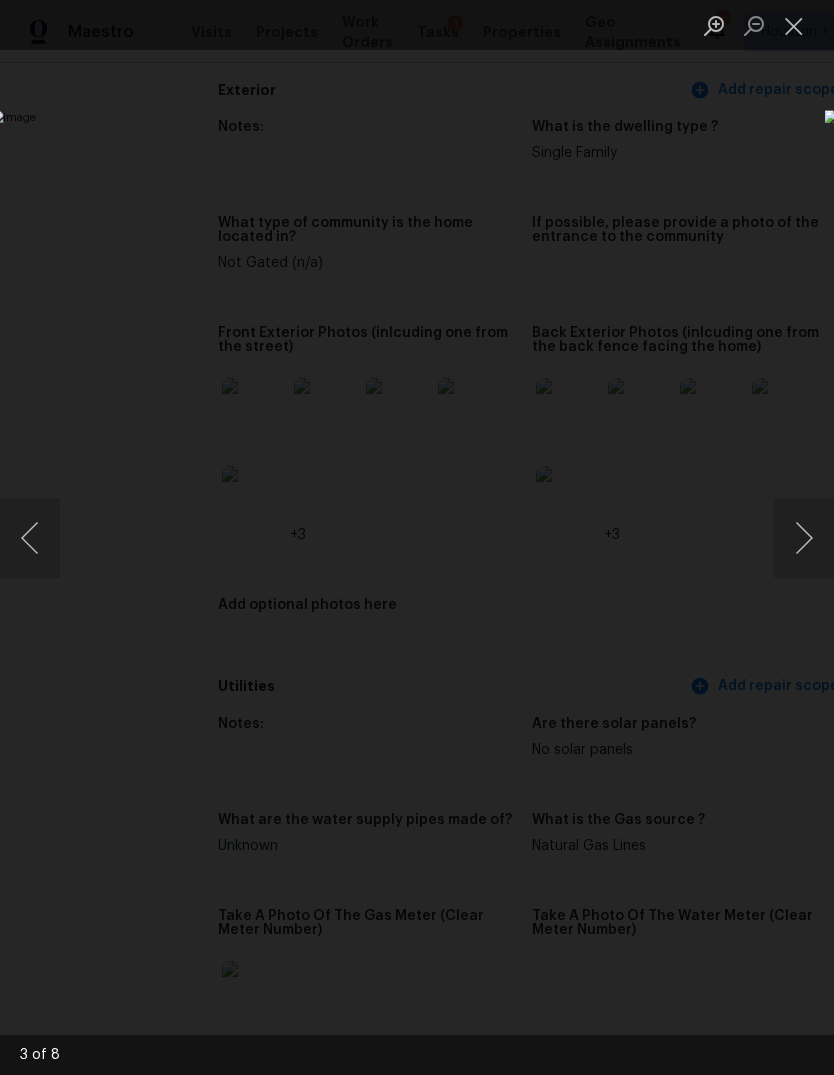 click at bounding box center (804, 538) 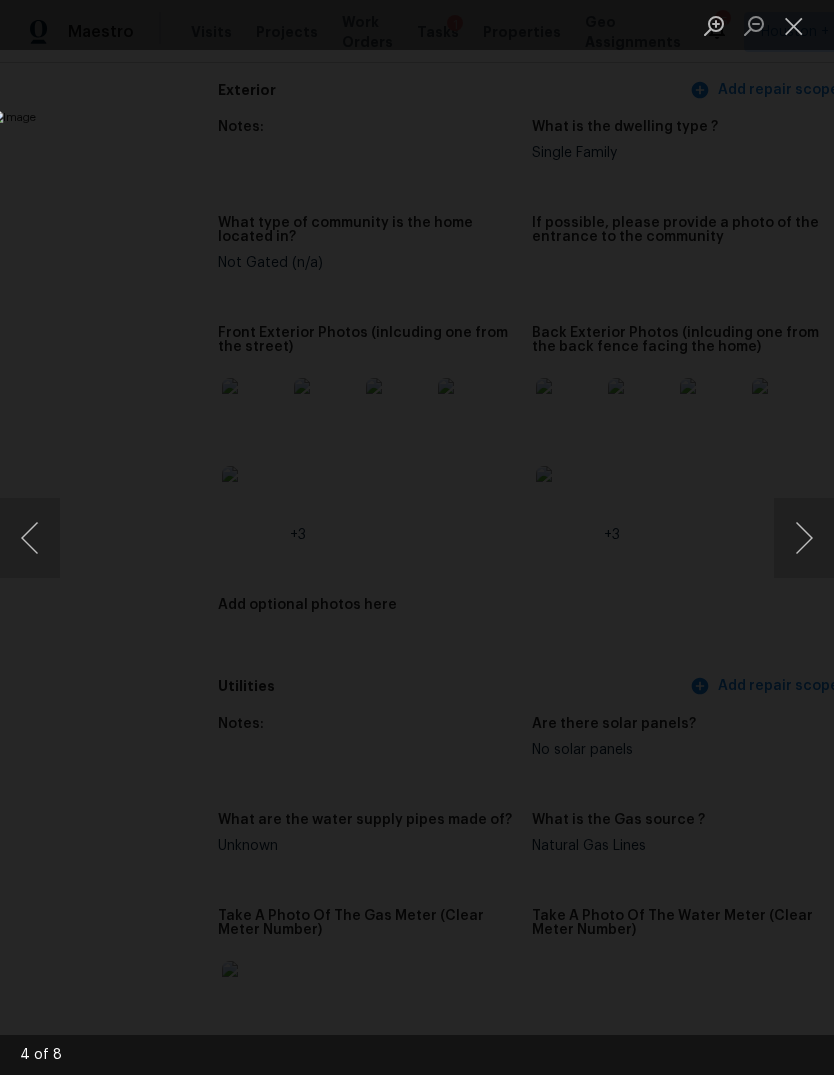 click at bounding box center [804, 538] 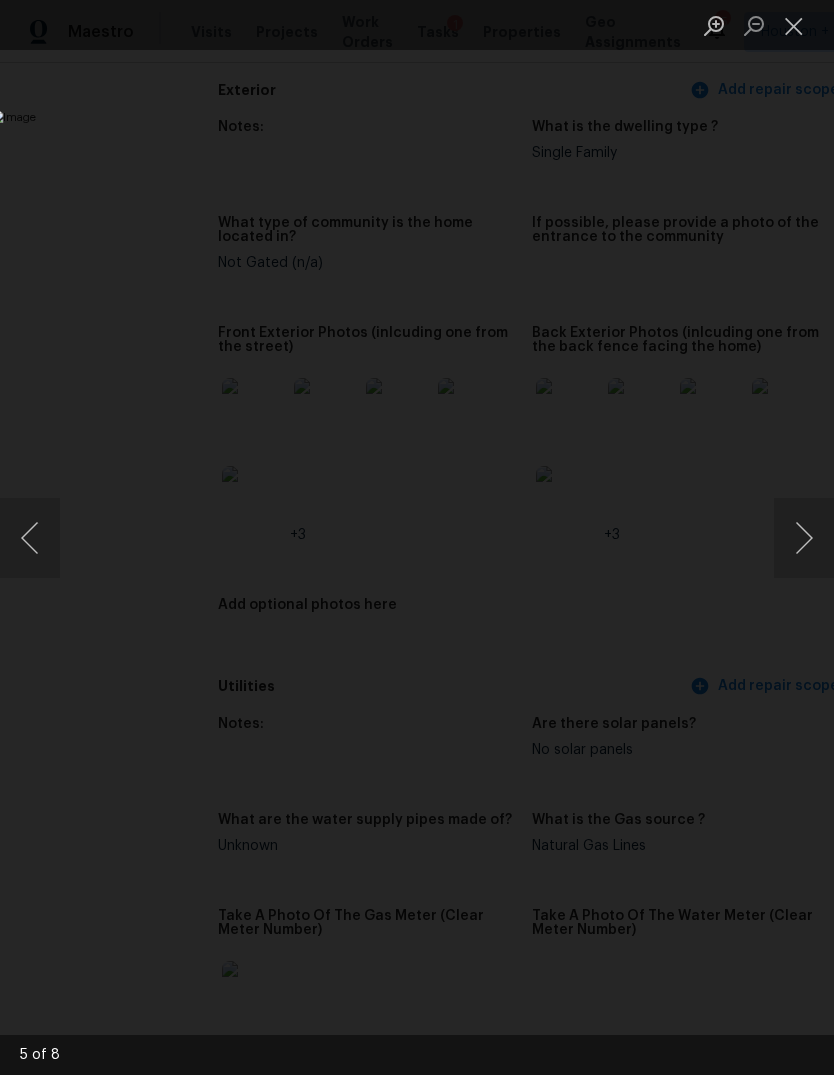 click at bounding box center [804, 538] 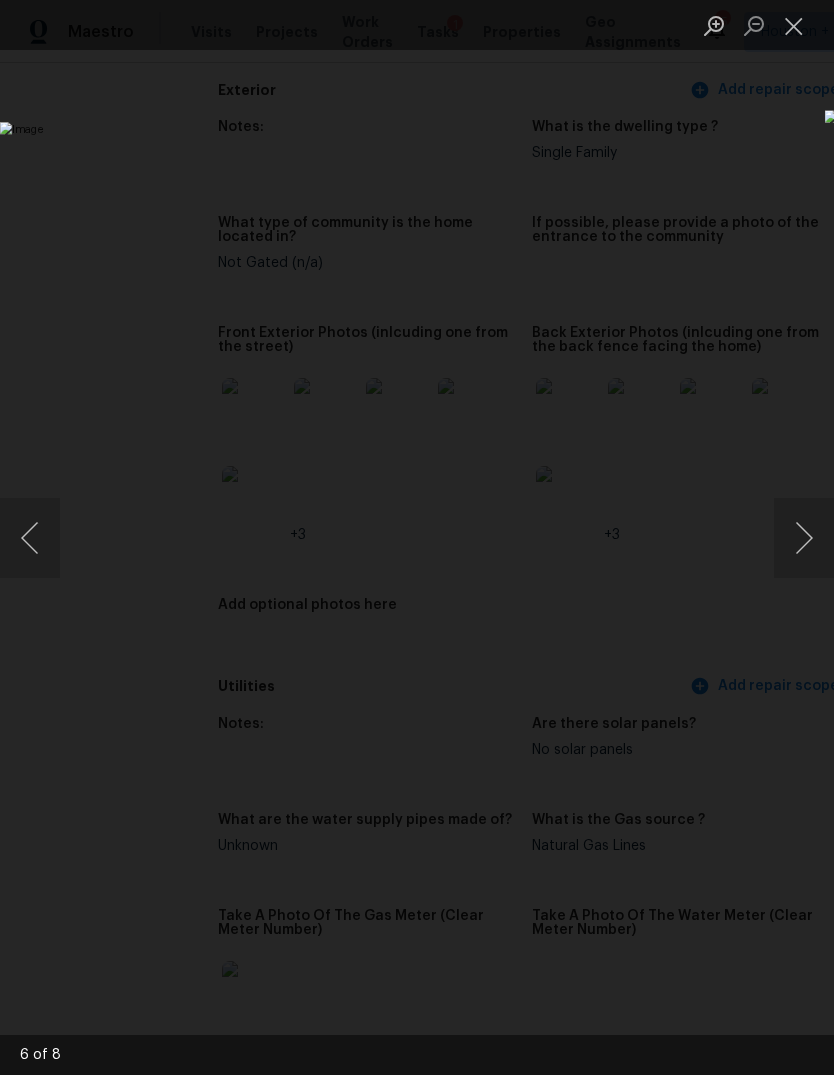 click at bounding box center [804, 538] 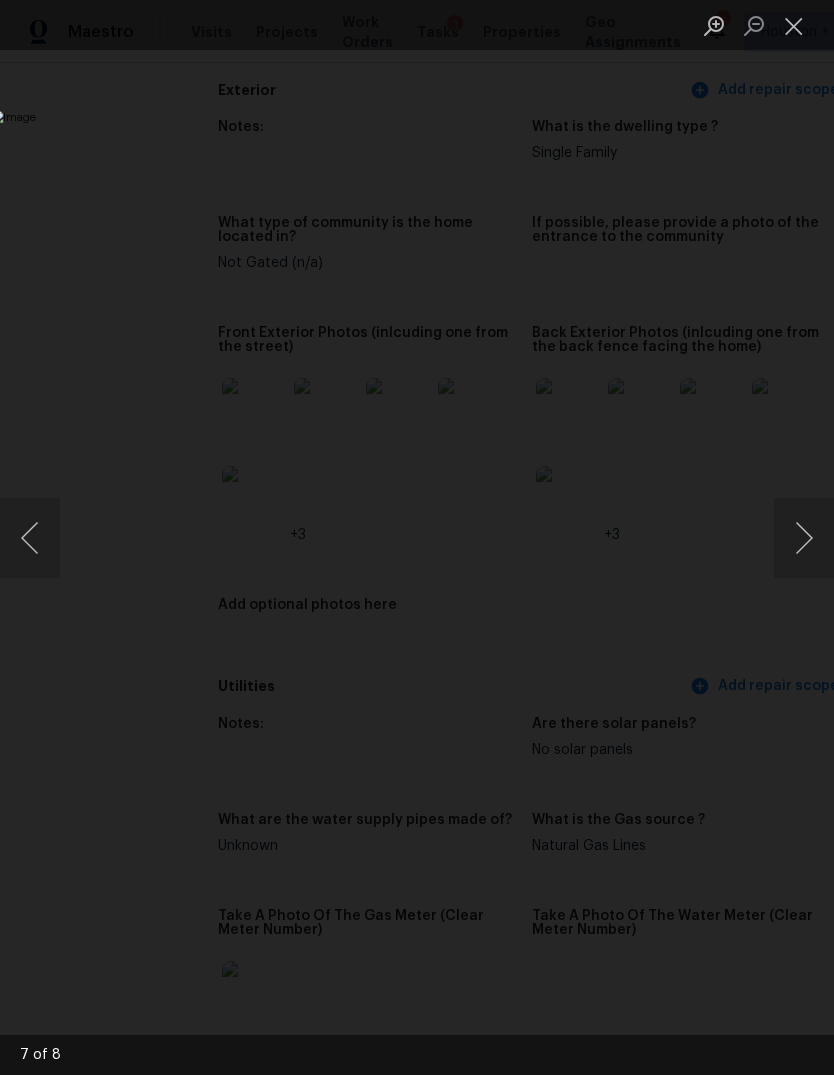 click at bounding box center [804, 538] 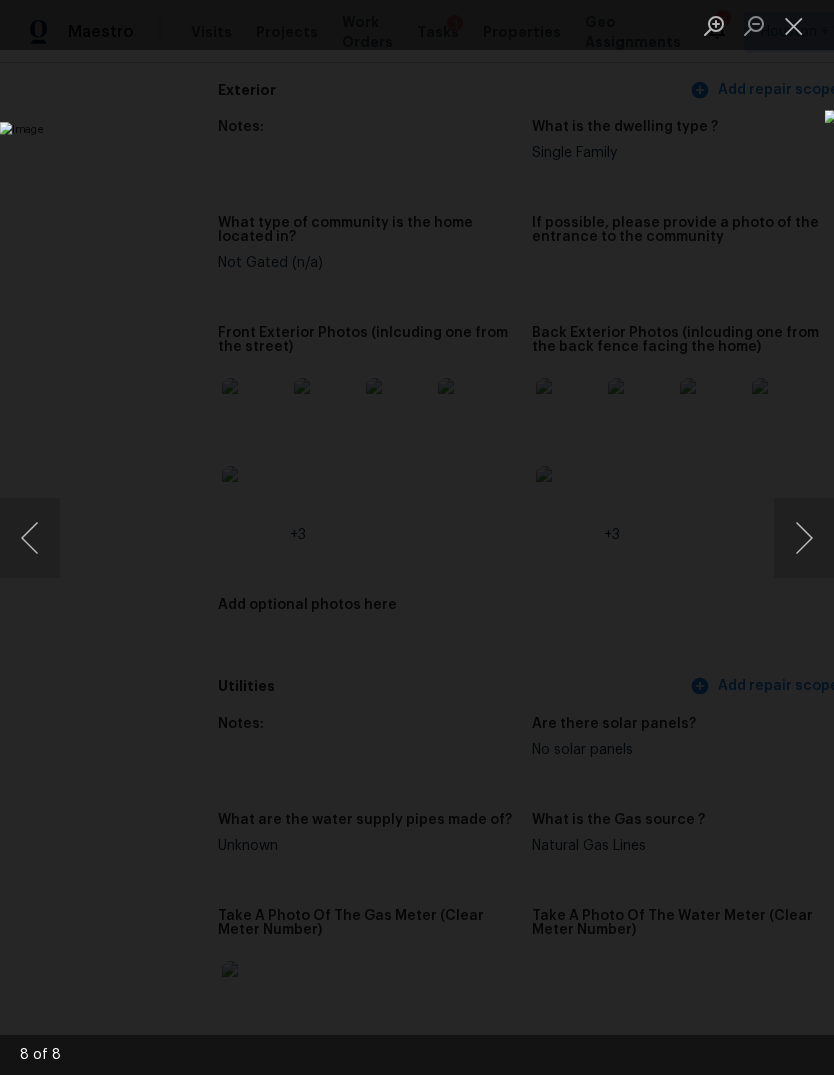 click at bounding box center [804, 538] 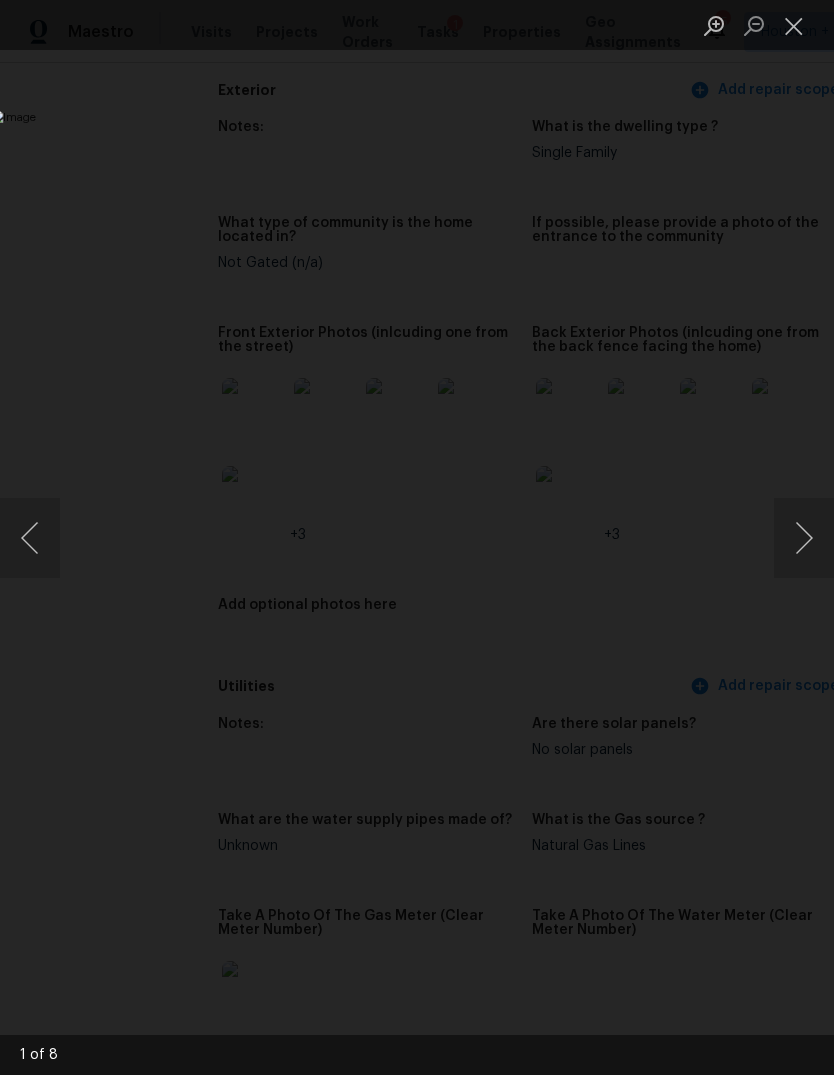 click at bounding box center [794, 25] 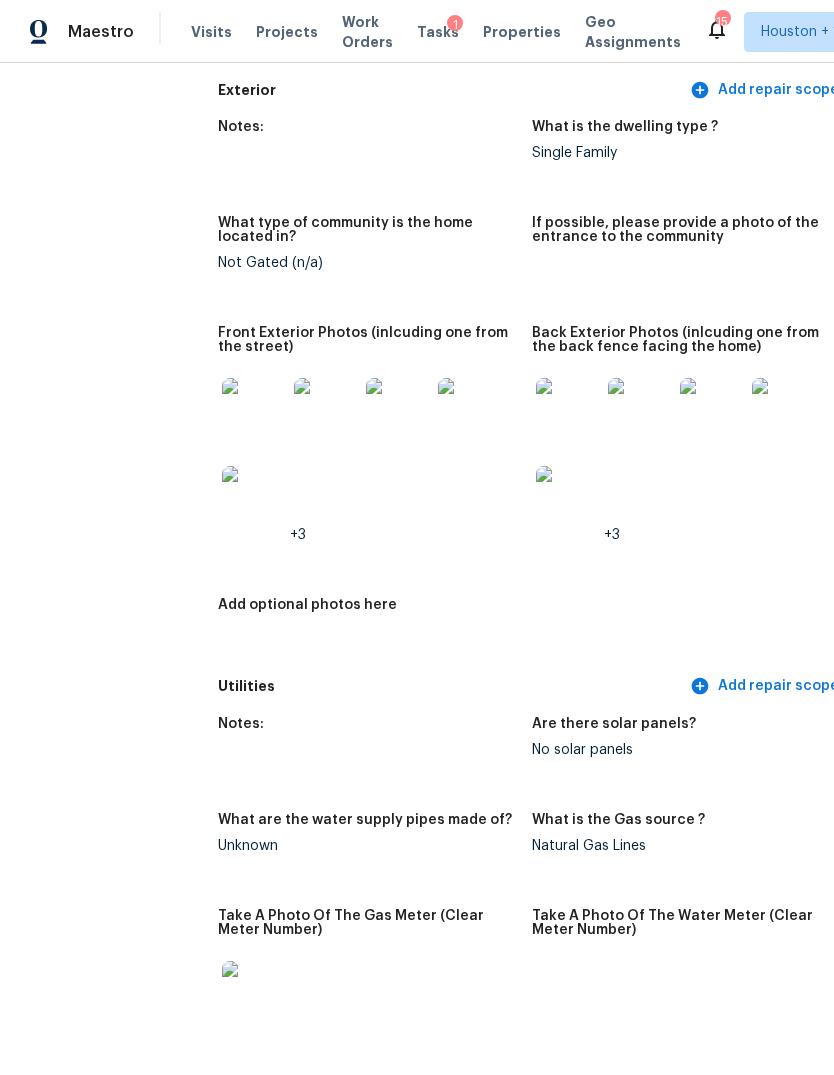 click at bounding box center (568, 410) 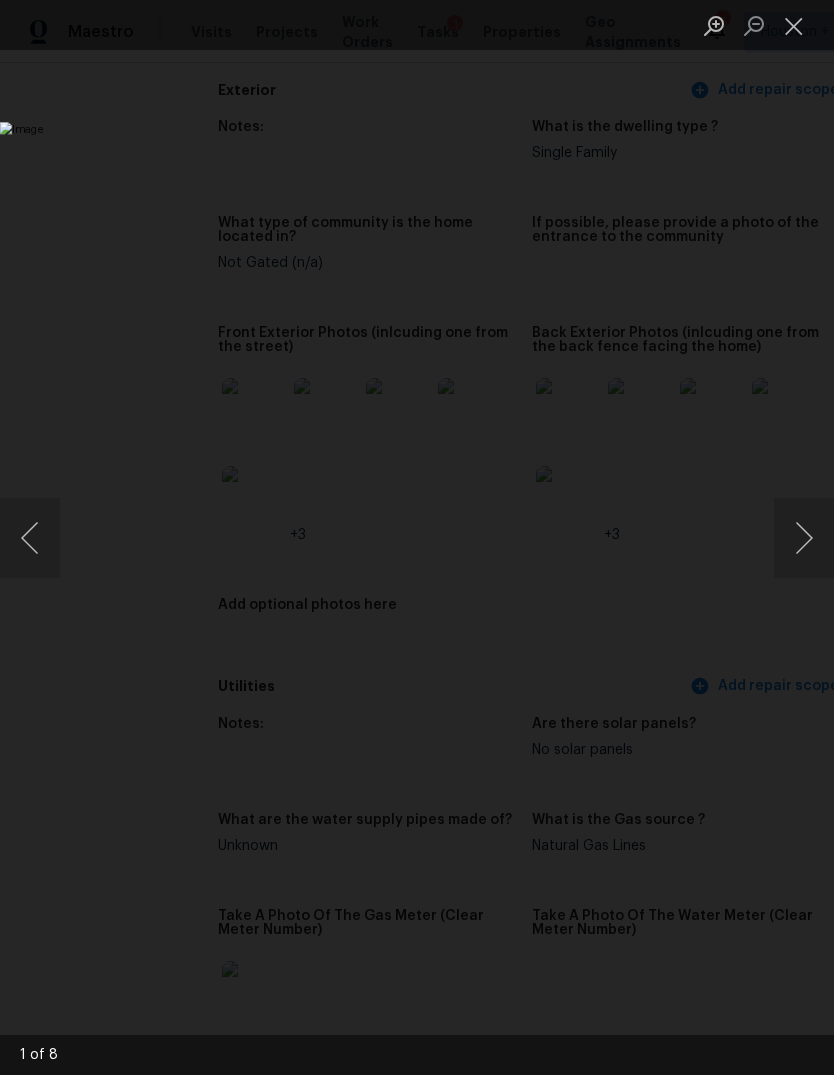 click at bounding box center [804, 538] 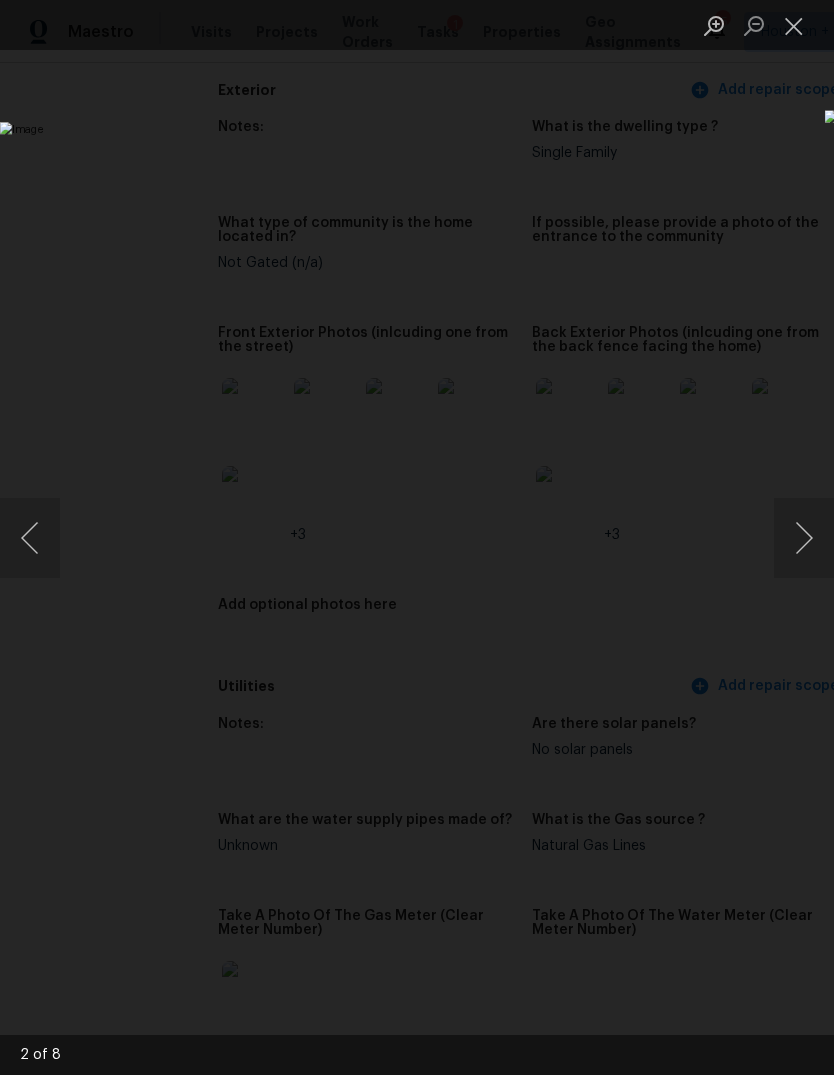 click at bounding box center (804, 538) 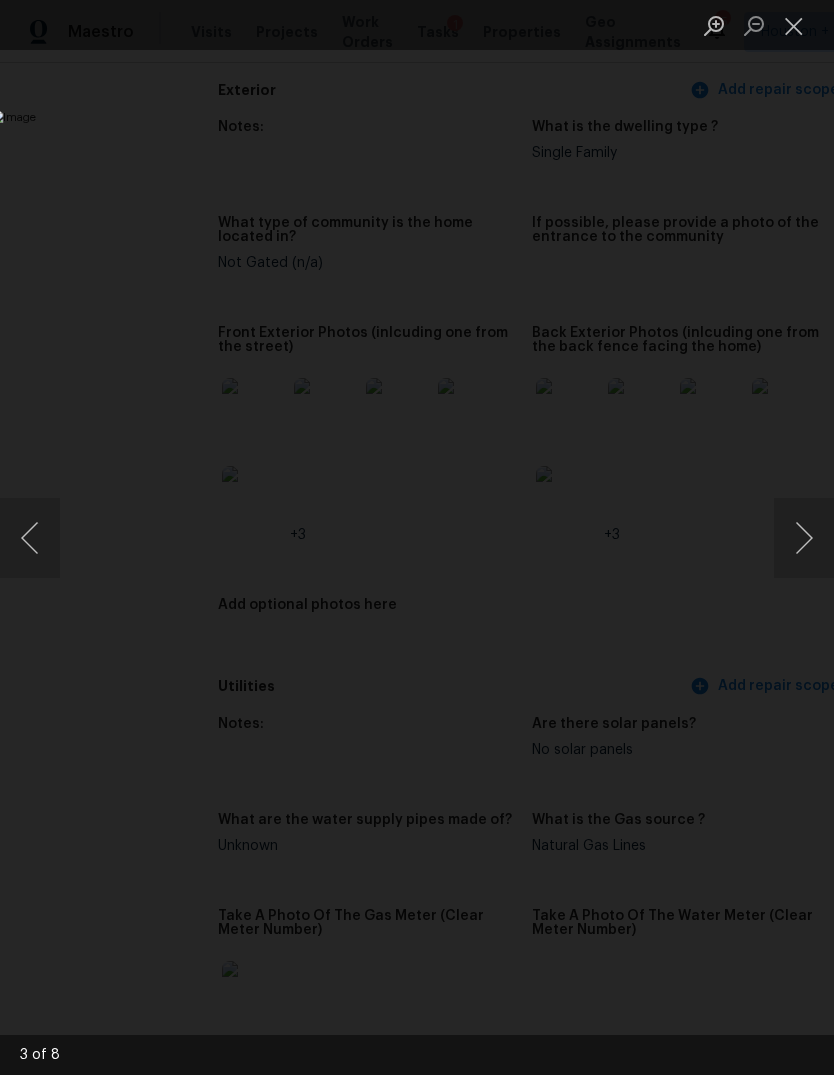 click at bounding box center [30, 538] 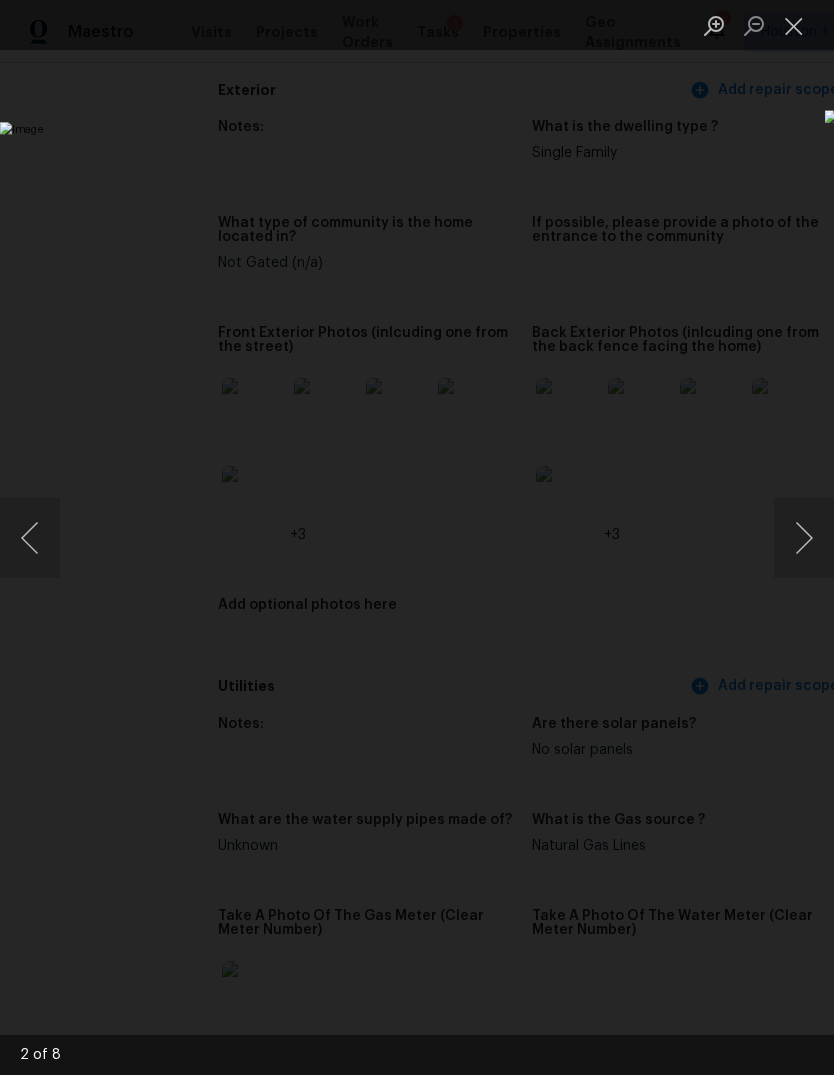 click at bounding box center [804, 538] 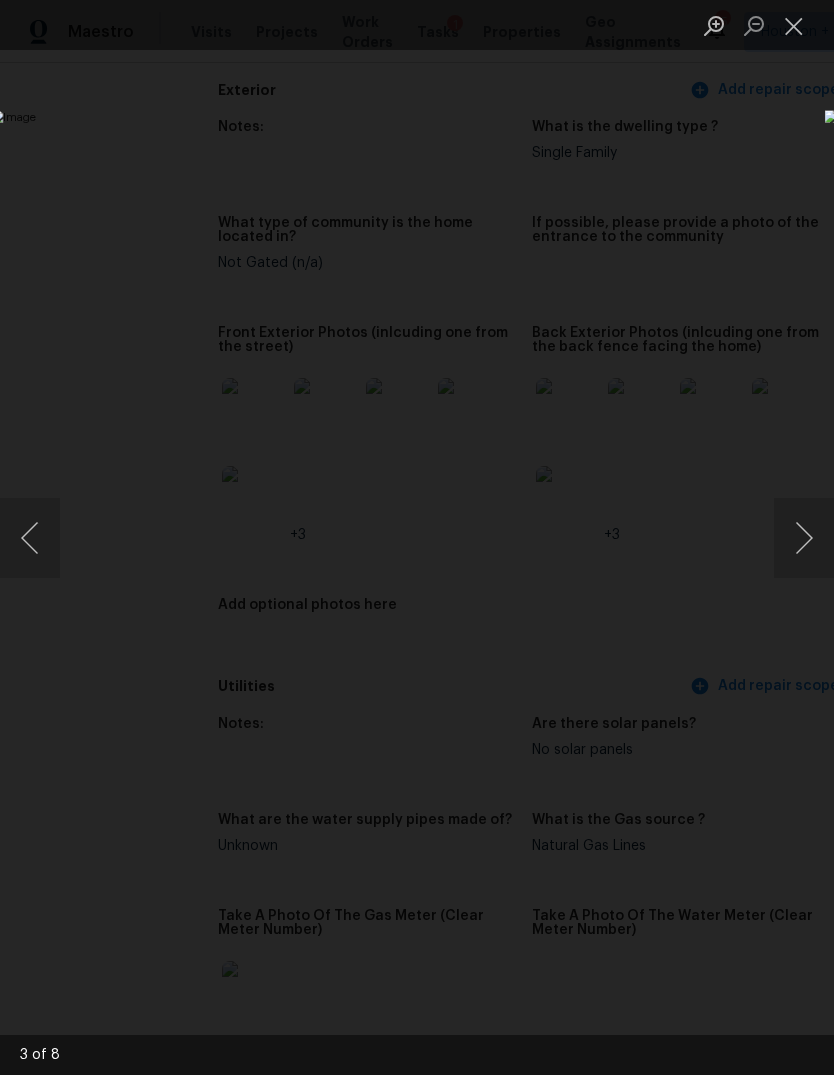 click at bounding box center (804, 538) 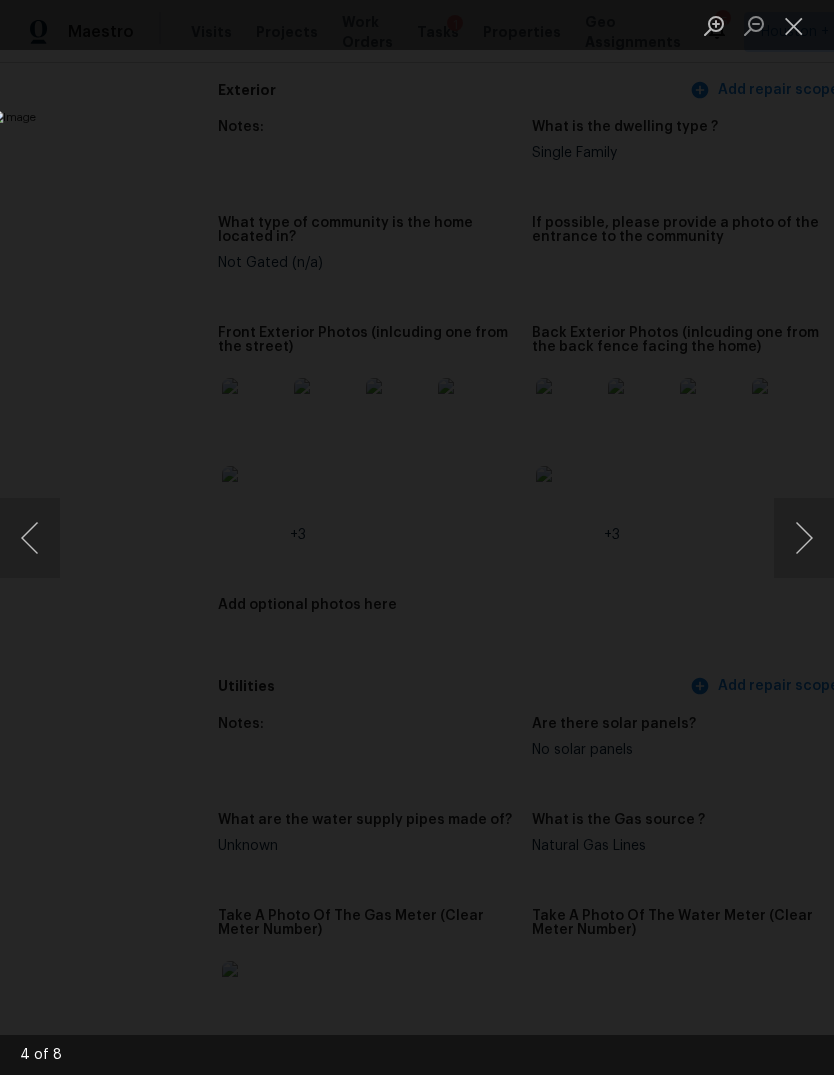 click at bounding box center (804, 538) 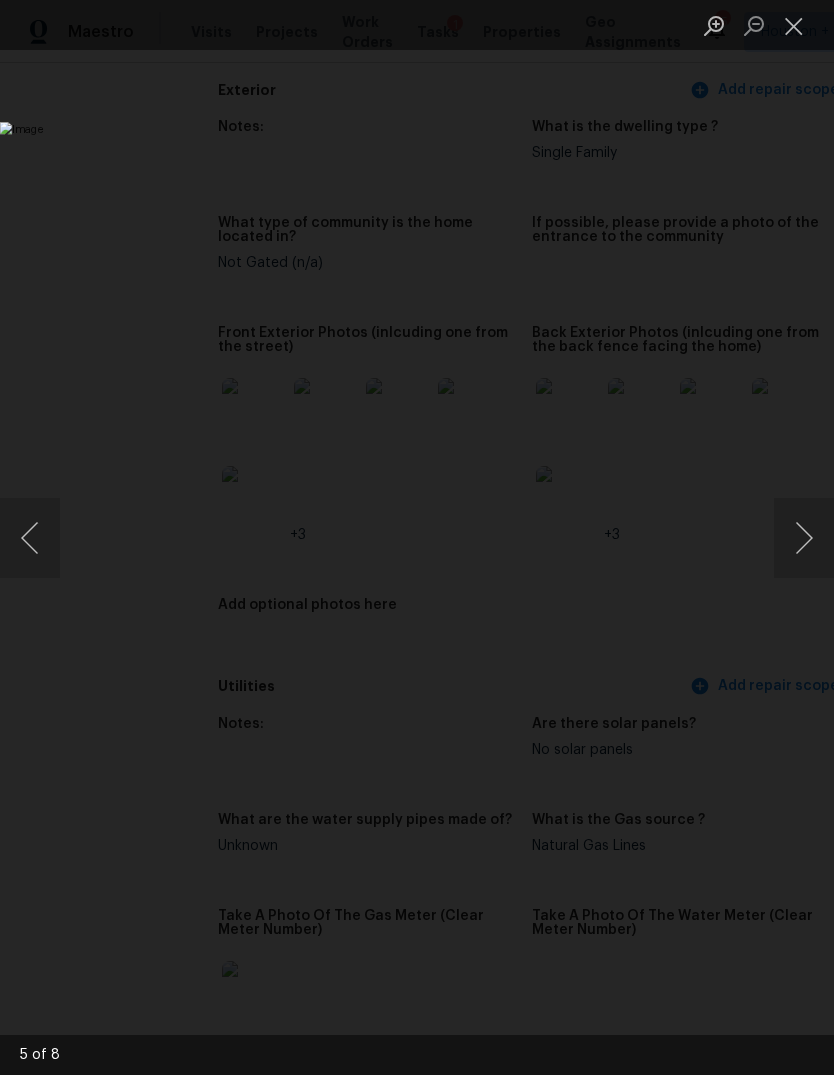 click at bounding box center (804, 538) 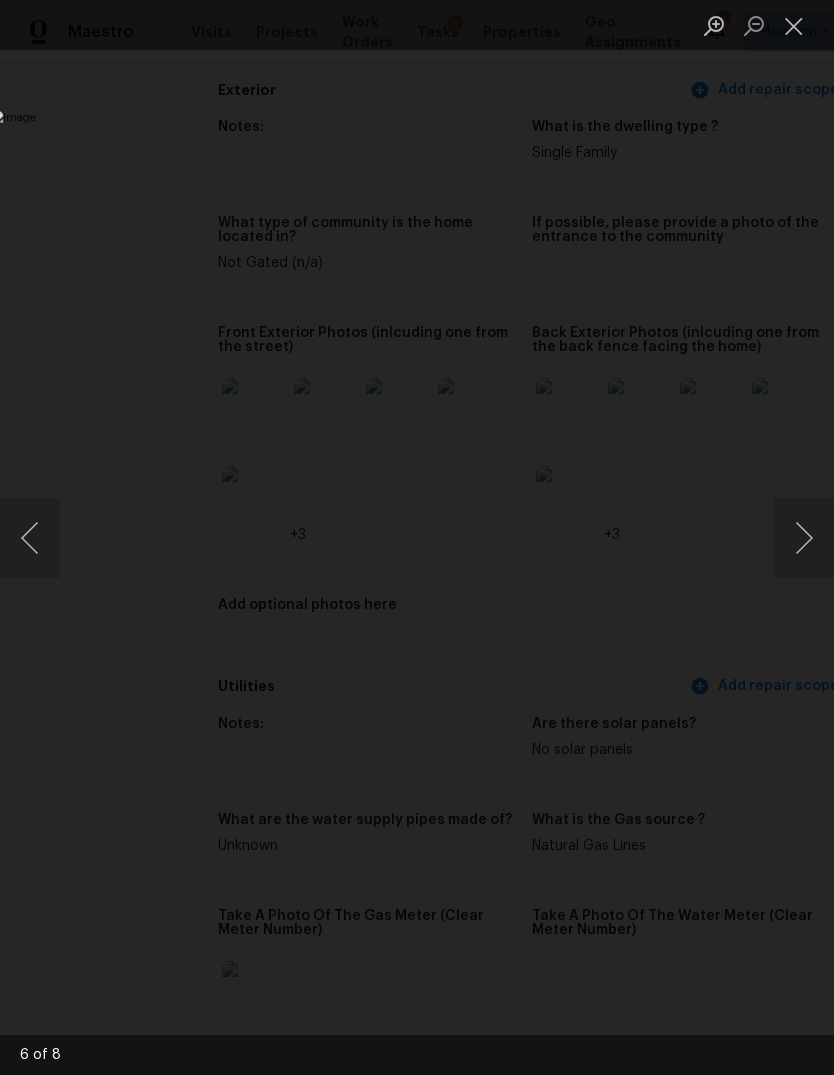 click at bounding box center (804, 538) 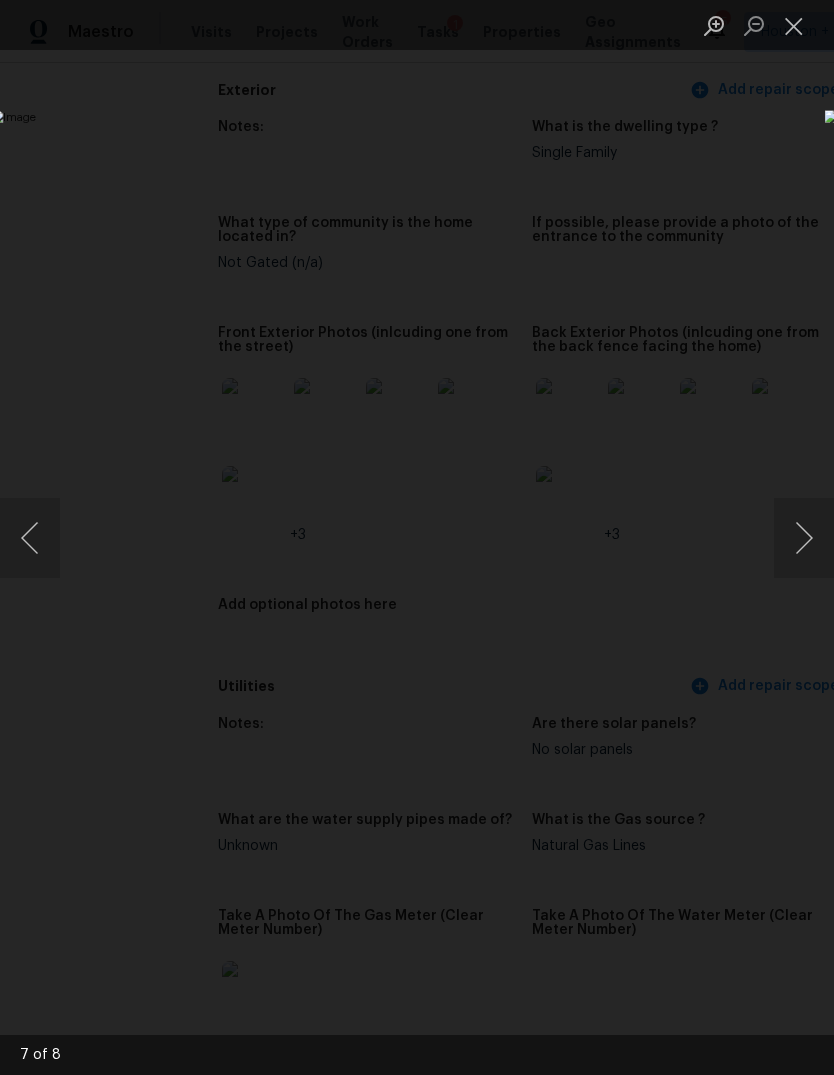 click at bounding box center (804, 538) 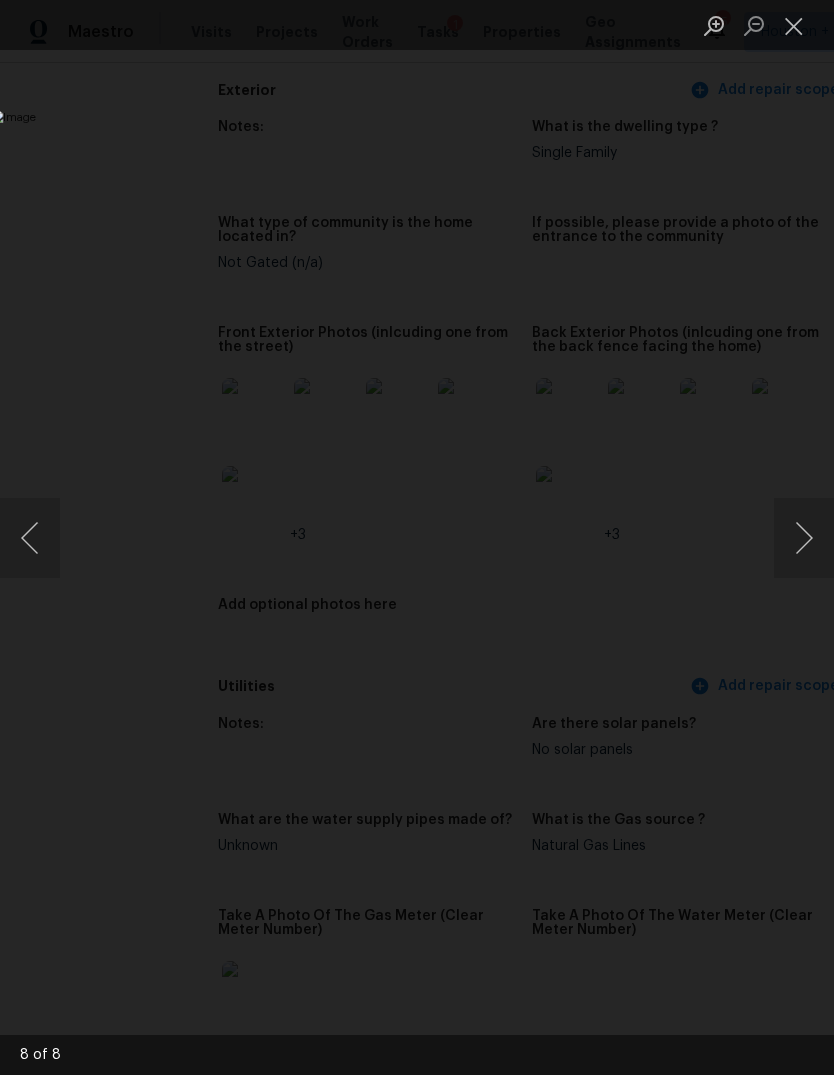 click at bounding box center (30, 538) 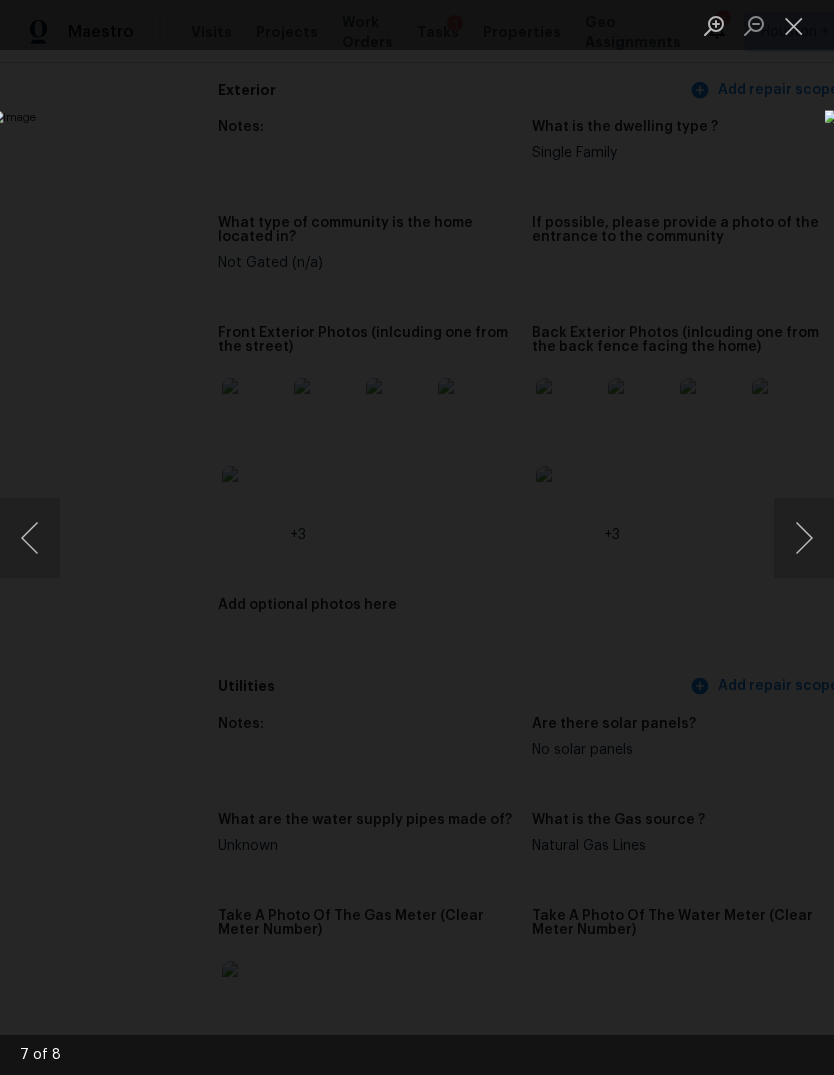 click at bounding box center [804, 538] 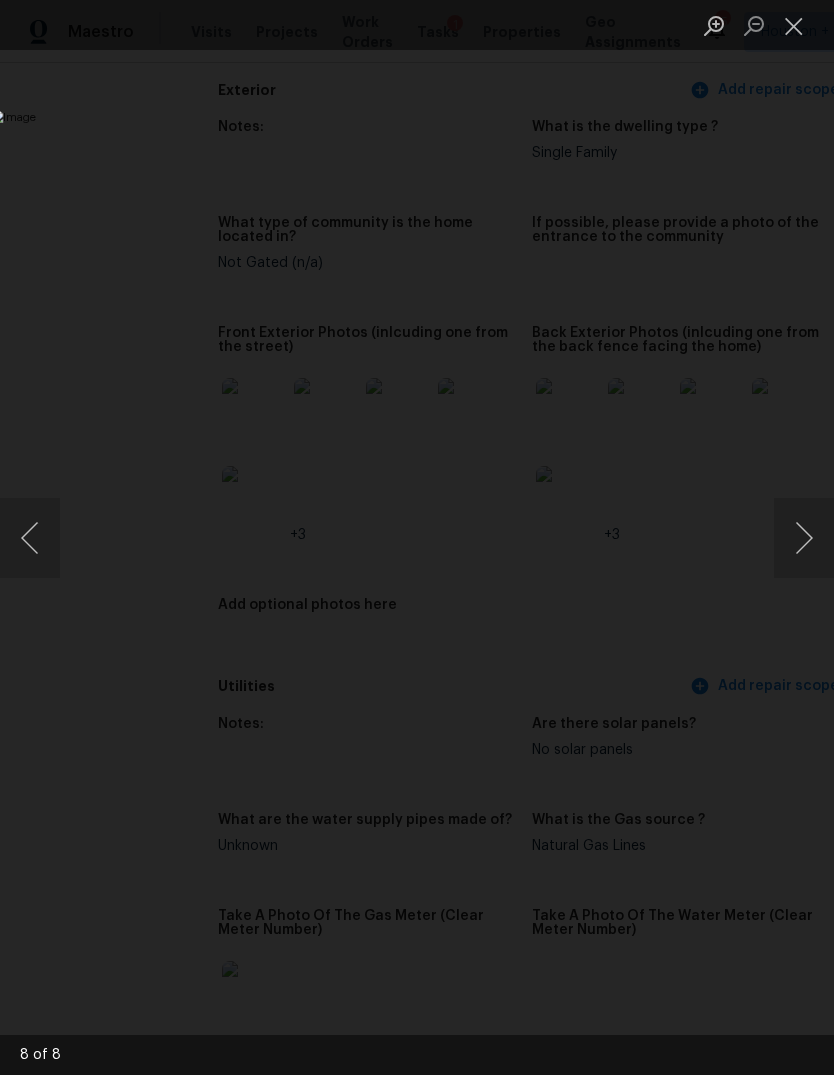 click at bounding box center [804, 538] 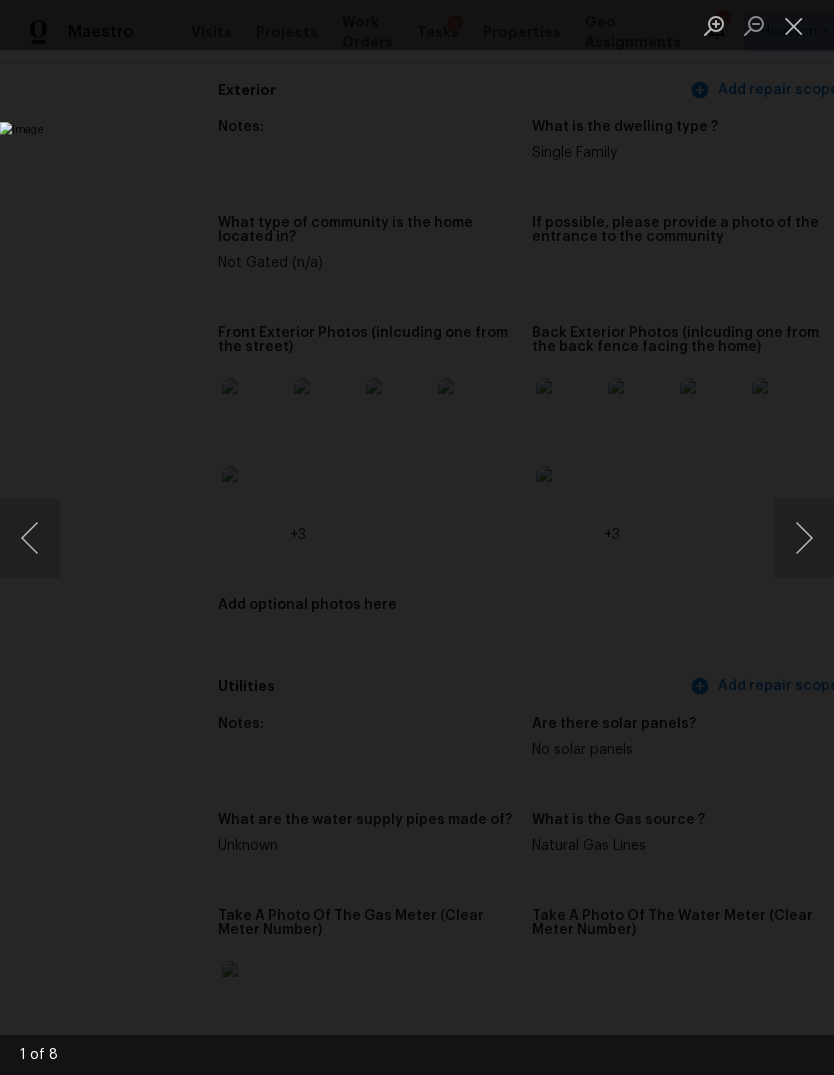 click at bounding box center [794, 25] 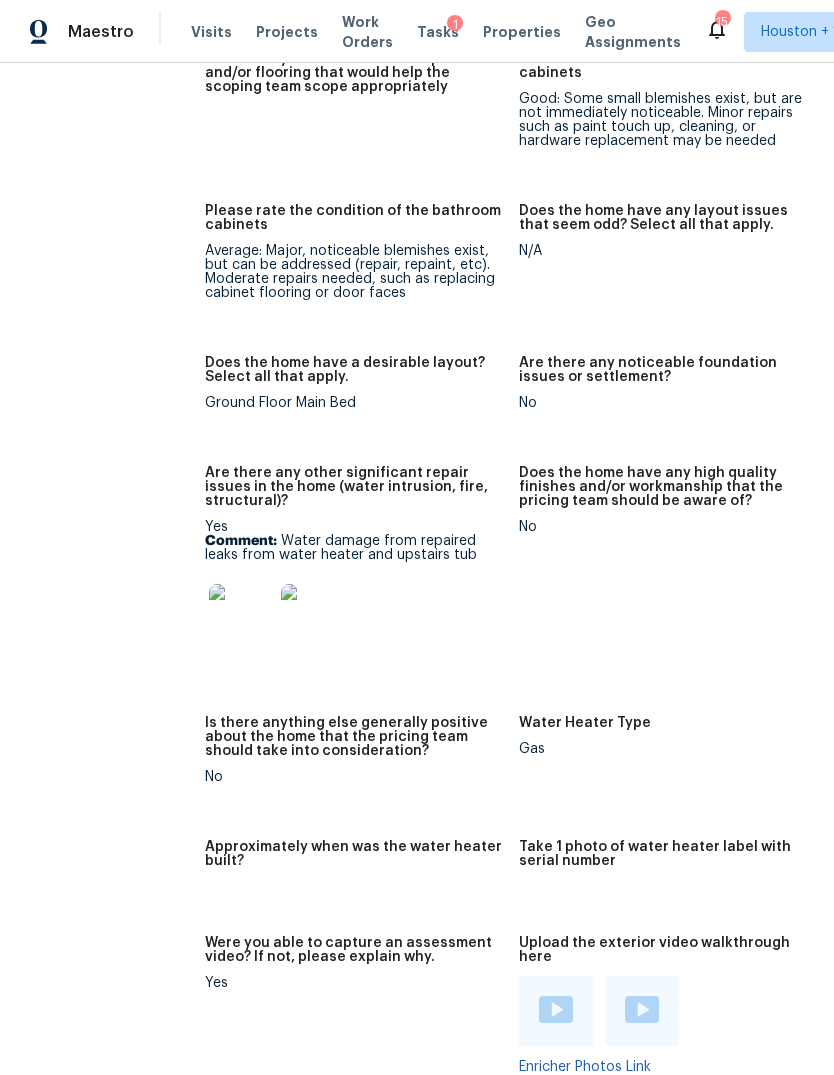 scroll, scrollTop: 3423, scrollLeft: 8, axis: both 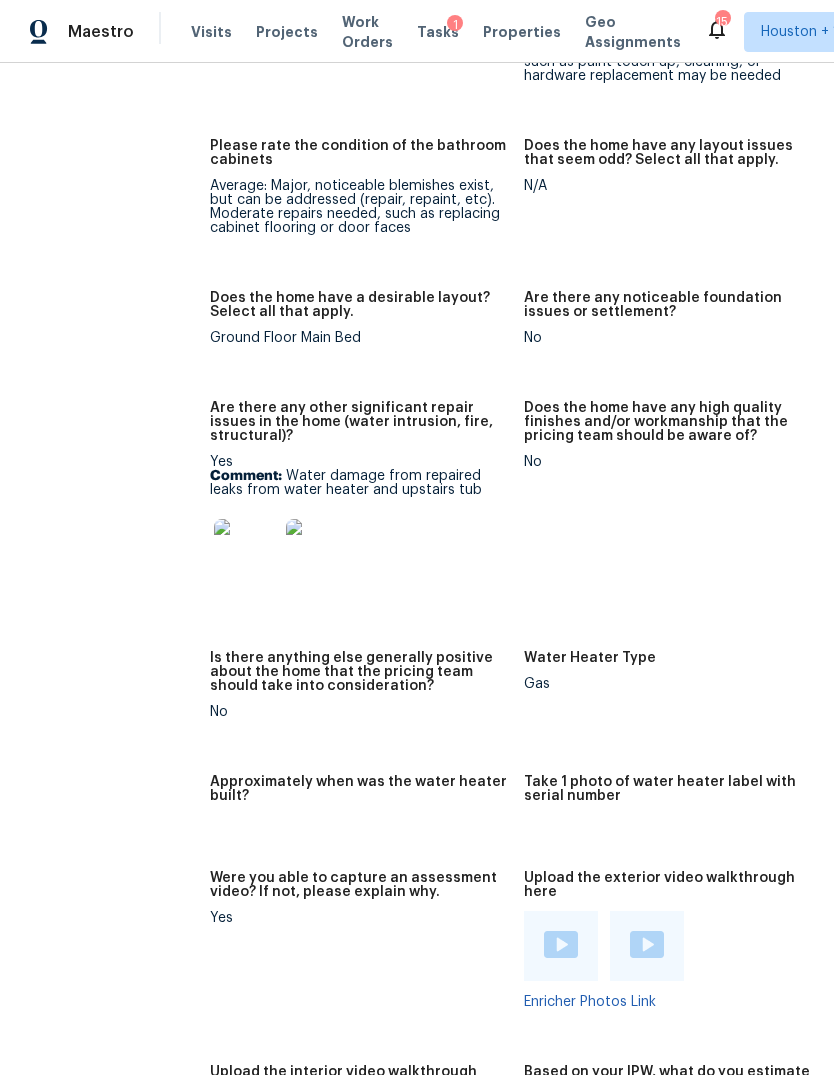 click at bounding box center [246, 551] 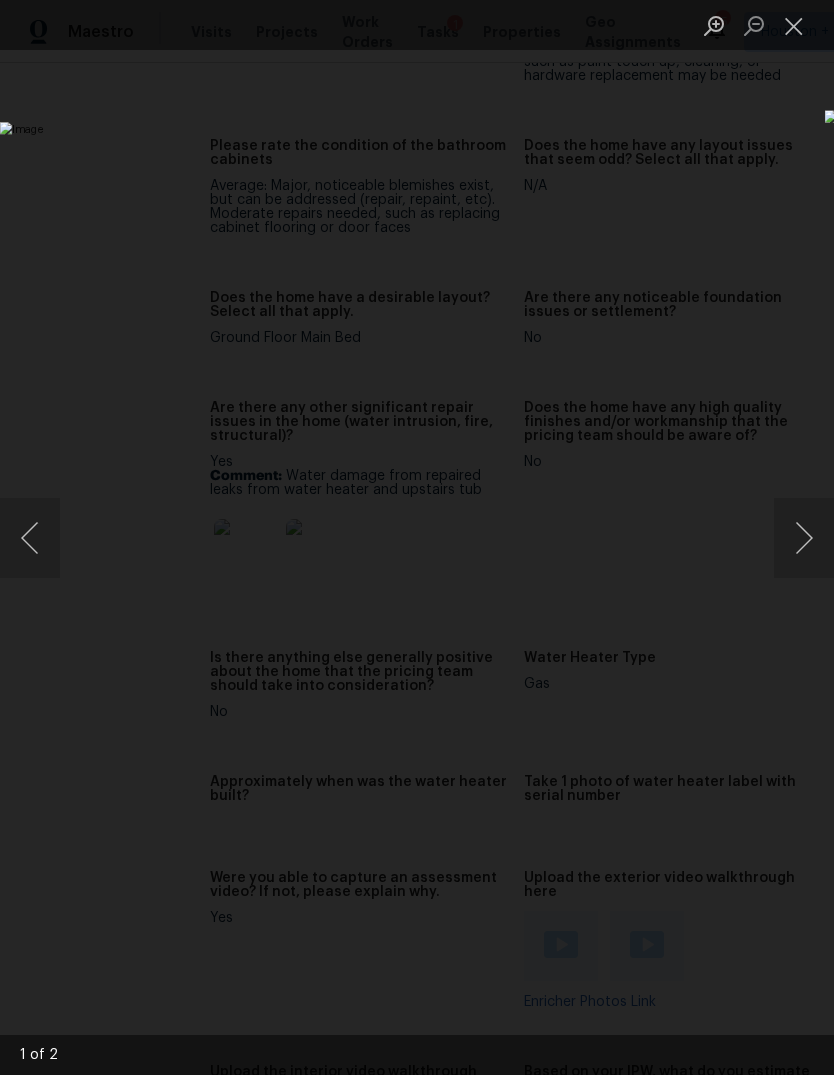 click at bounding box center [804, 538] 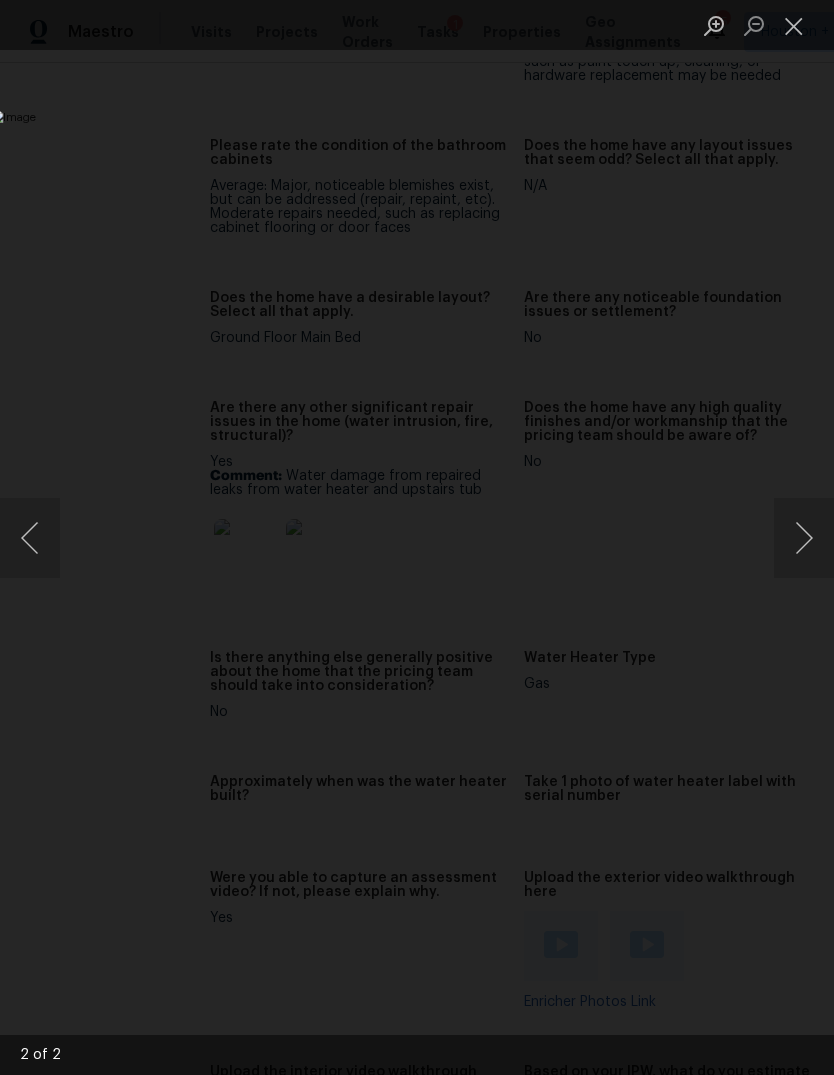 click at bounding box center [794, 25] 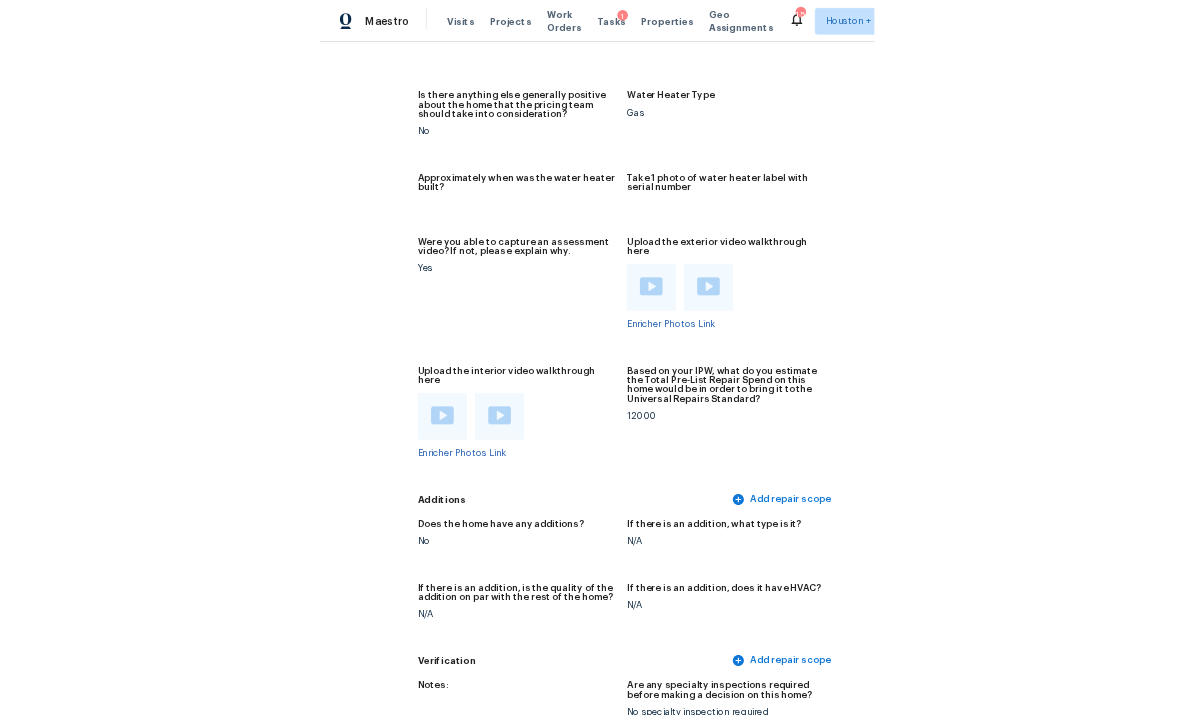scroll, scrollTop: 3925, scrollLeft: 73, axis: both 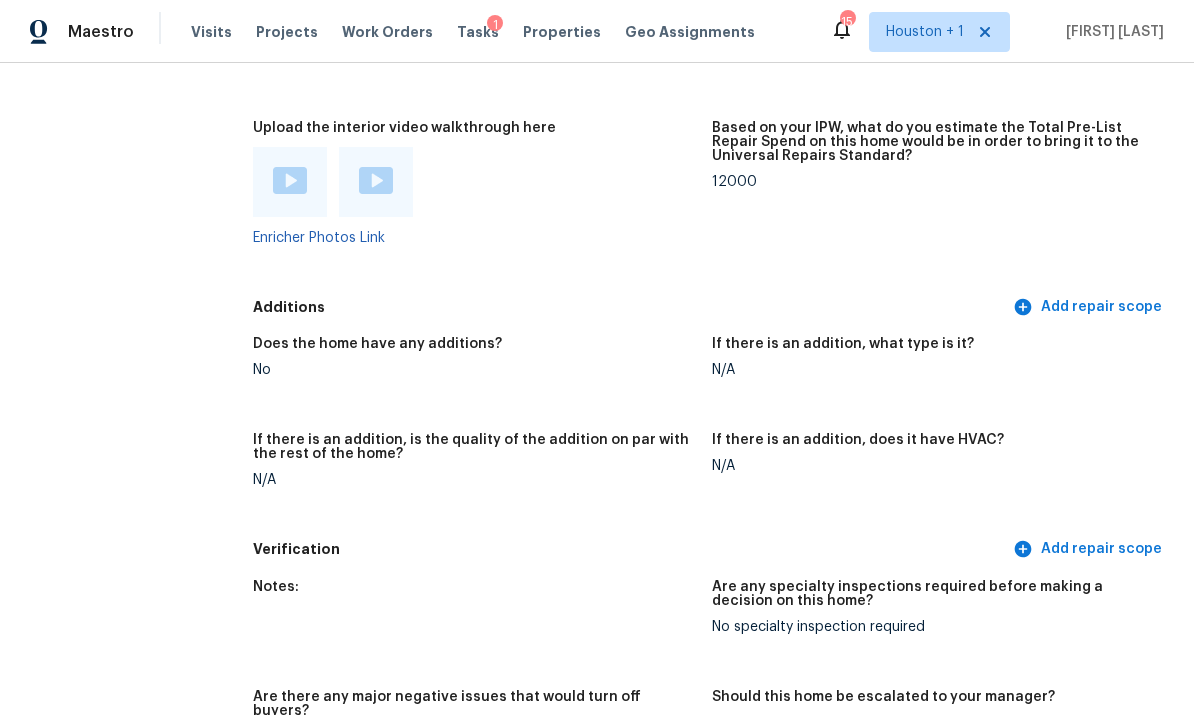 click on "If there is an addition, what type is it?" at bounding box center (933, 350) 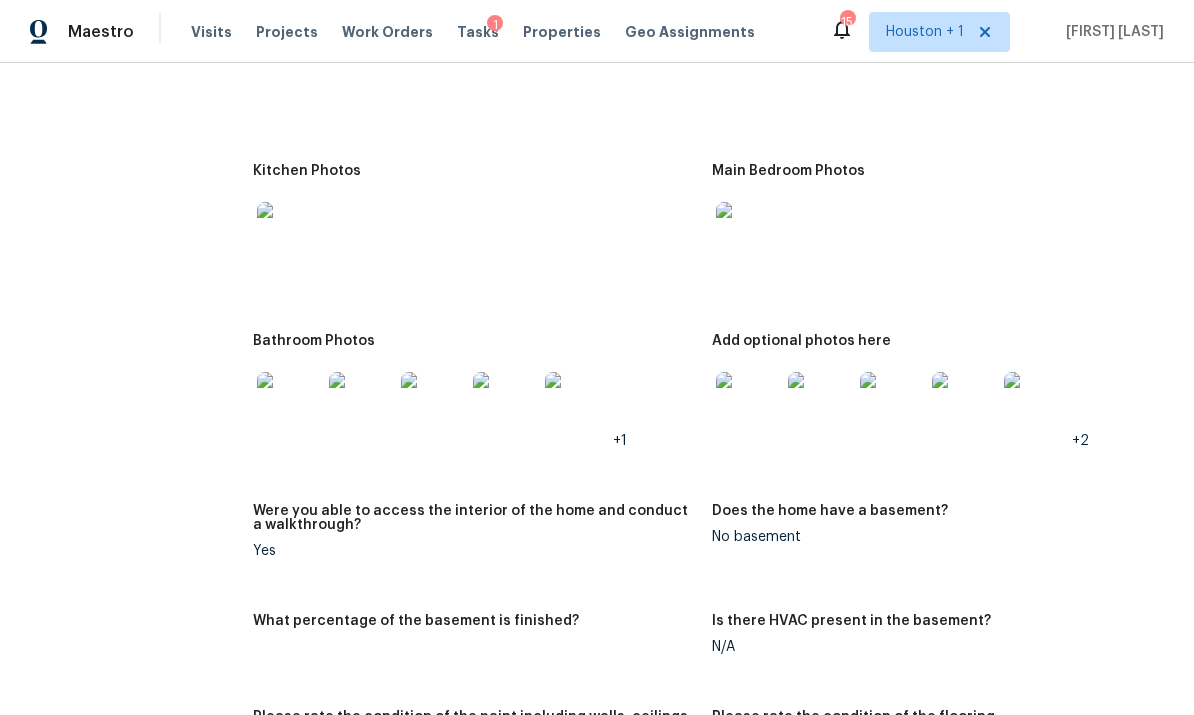 scroll, scrollTop: 2246, scrollLeft: 0, axis: vertical 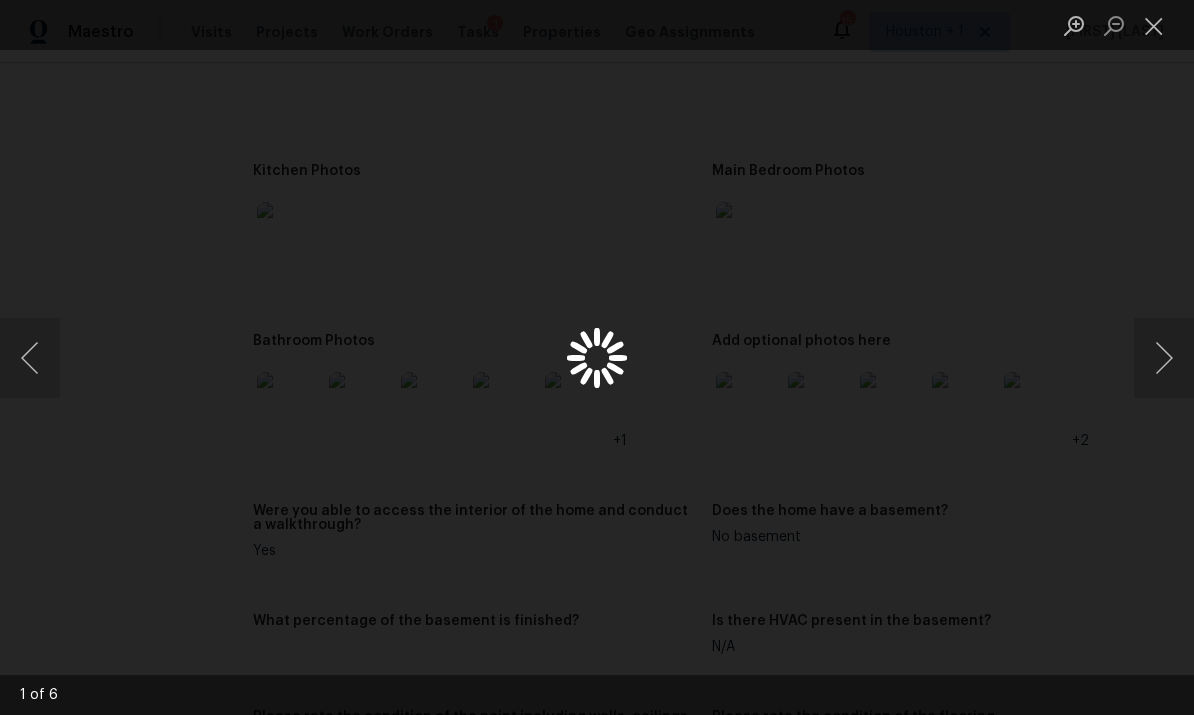 click at bounding box center [597, 357] 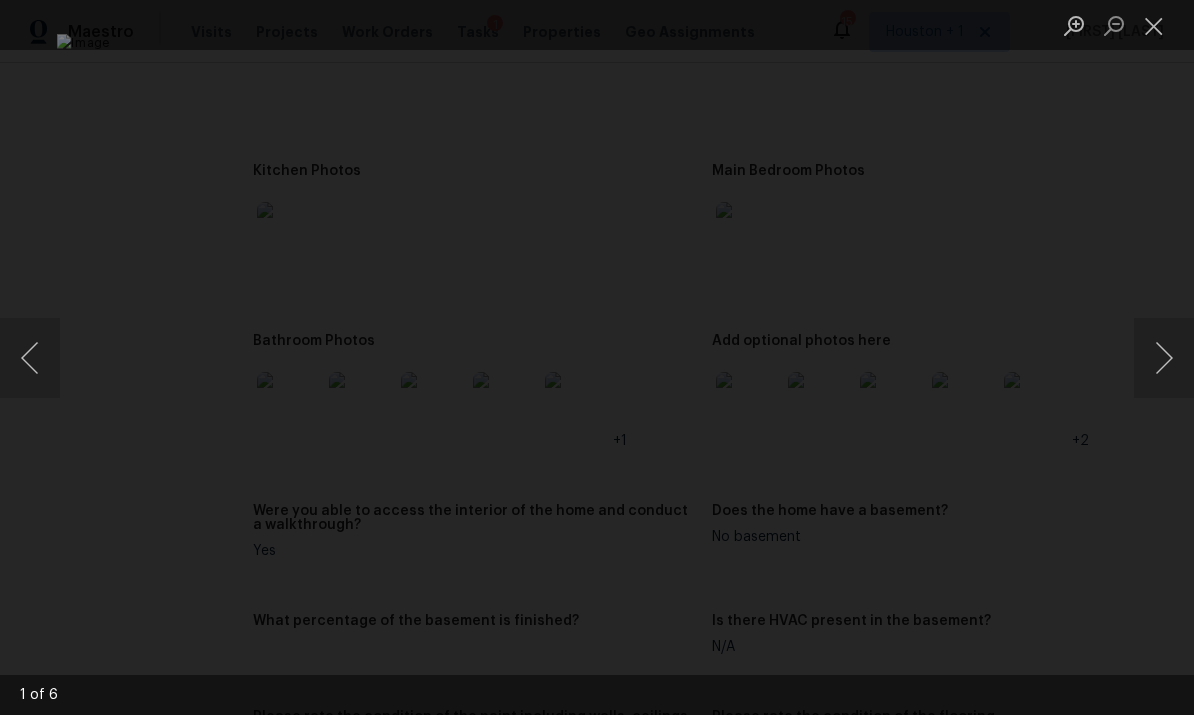 click at bounding box center (1164, 358) 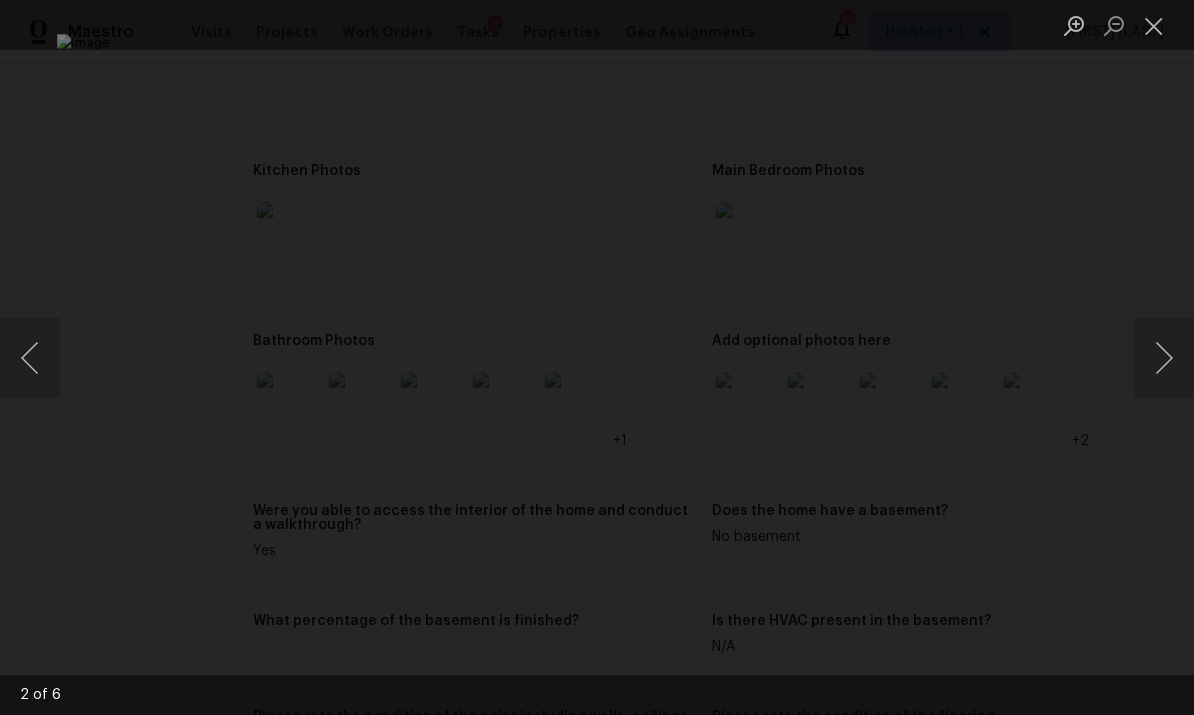 click at bounding box center [30, 358] 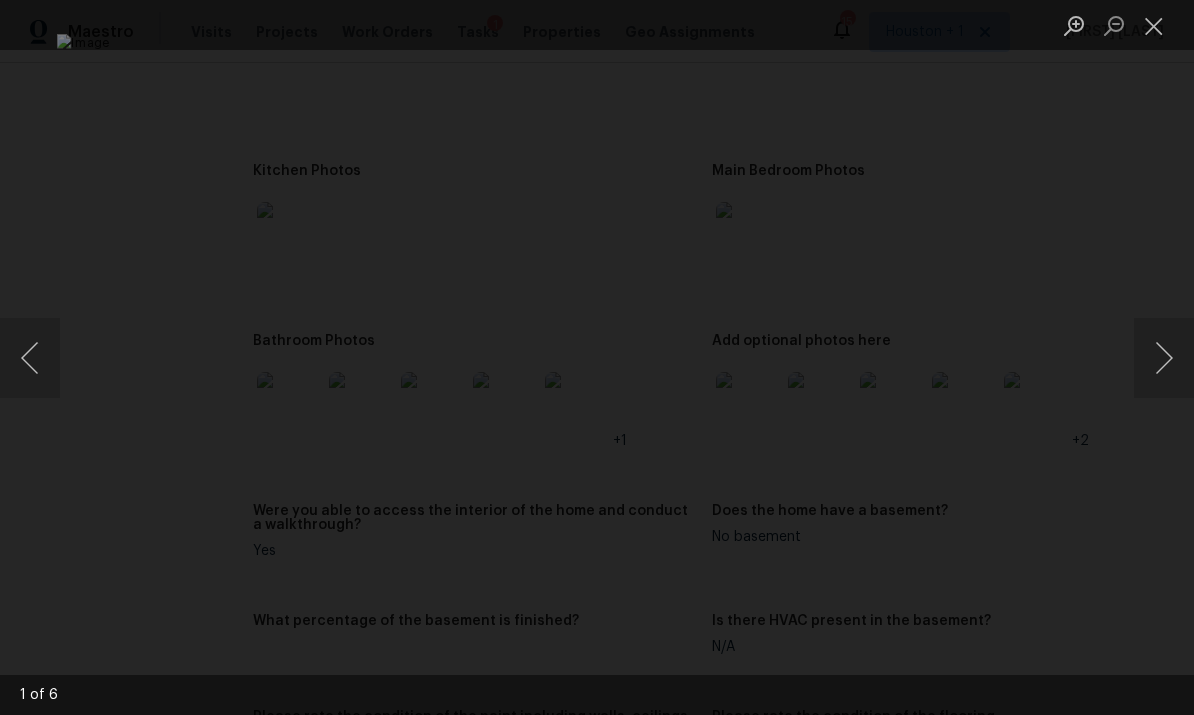 click at bounding box center [1164, 358] 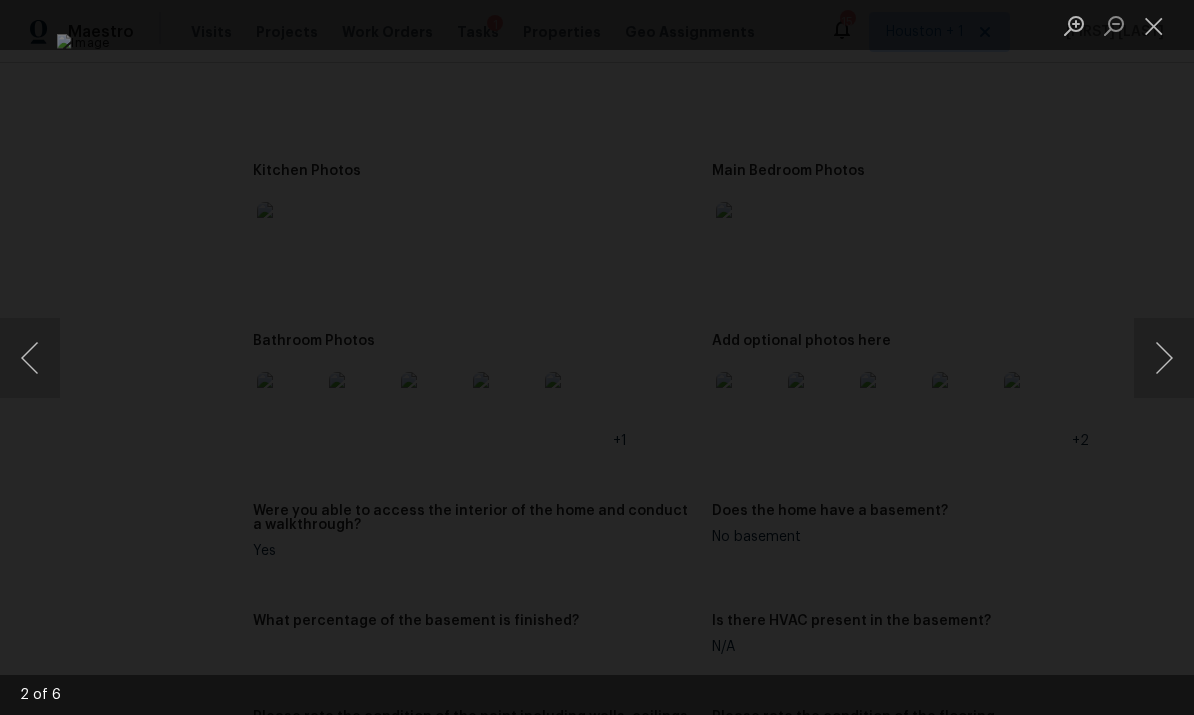 click at bounding box center (1164, 358) 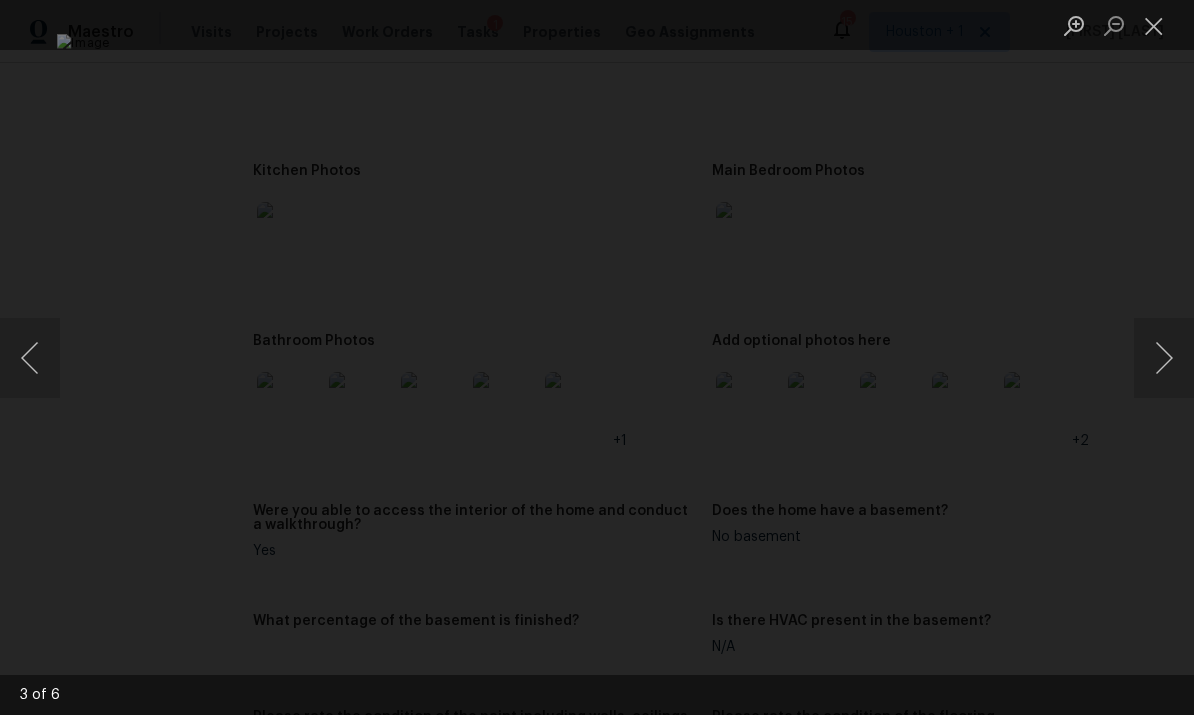 click at bounding box center (1164, 358) 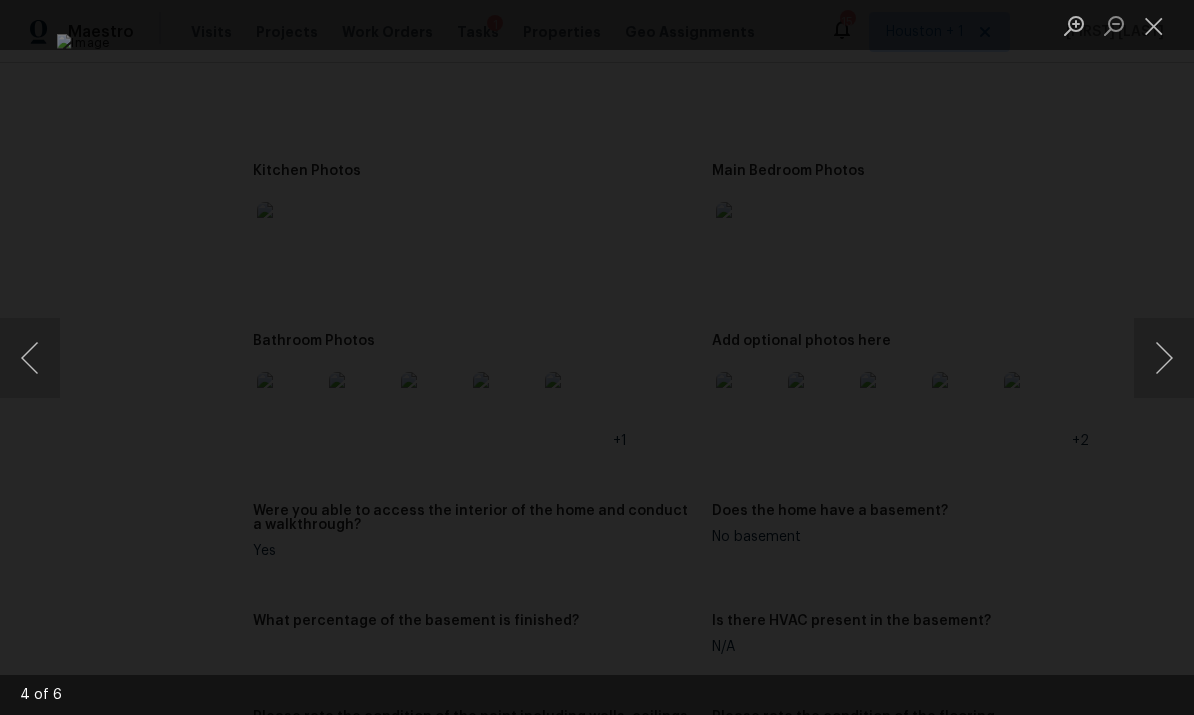 click at bounding box center [1164, 358] 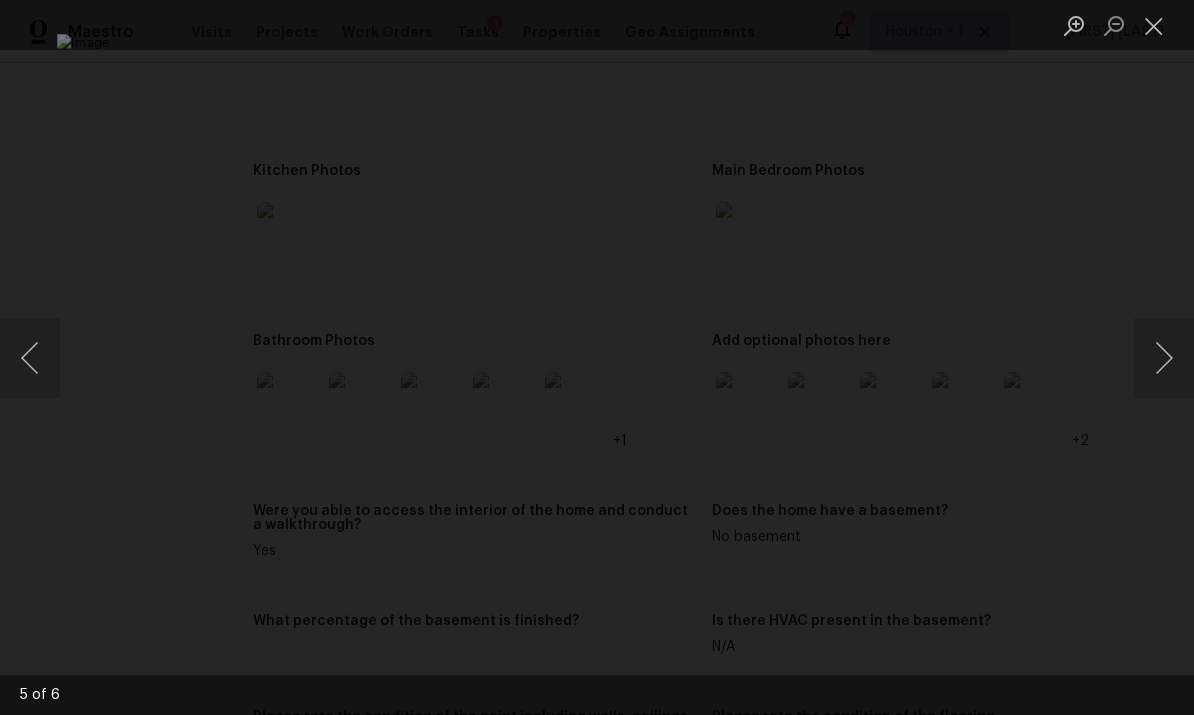 click at bounding box center (1164, 358) 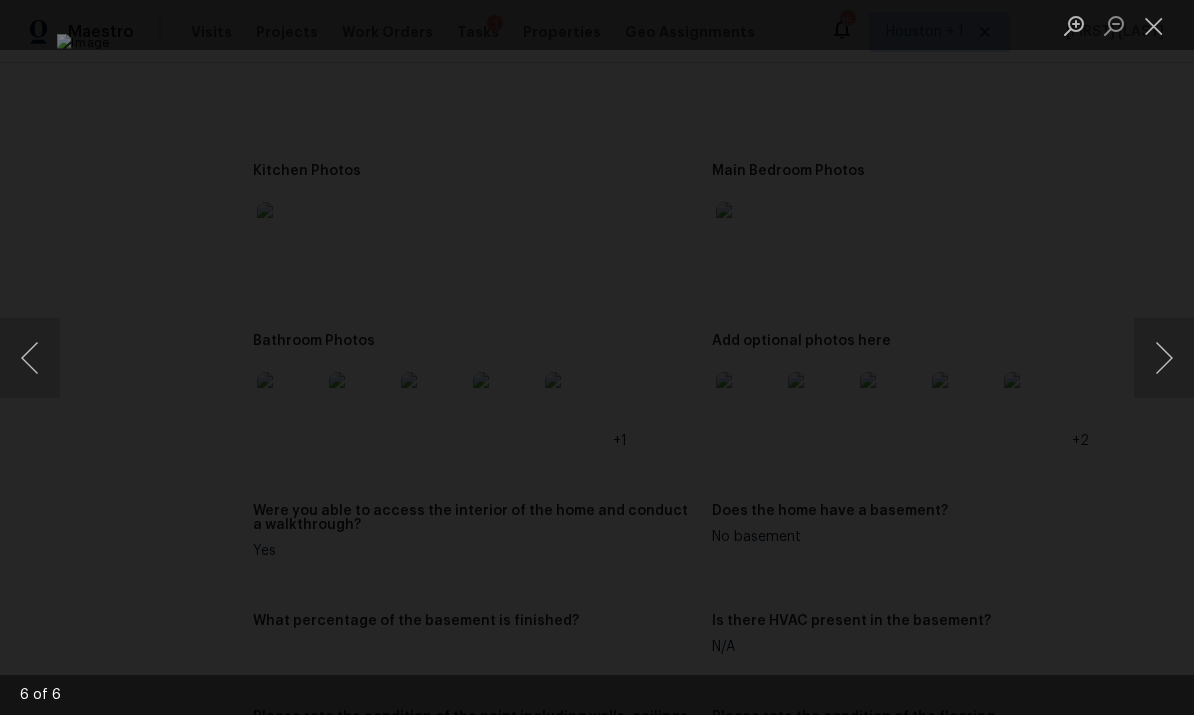 click at bounding box center [1164, 358] 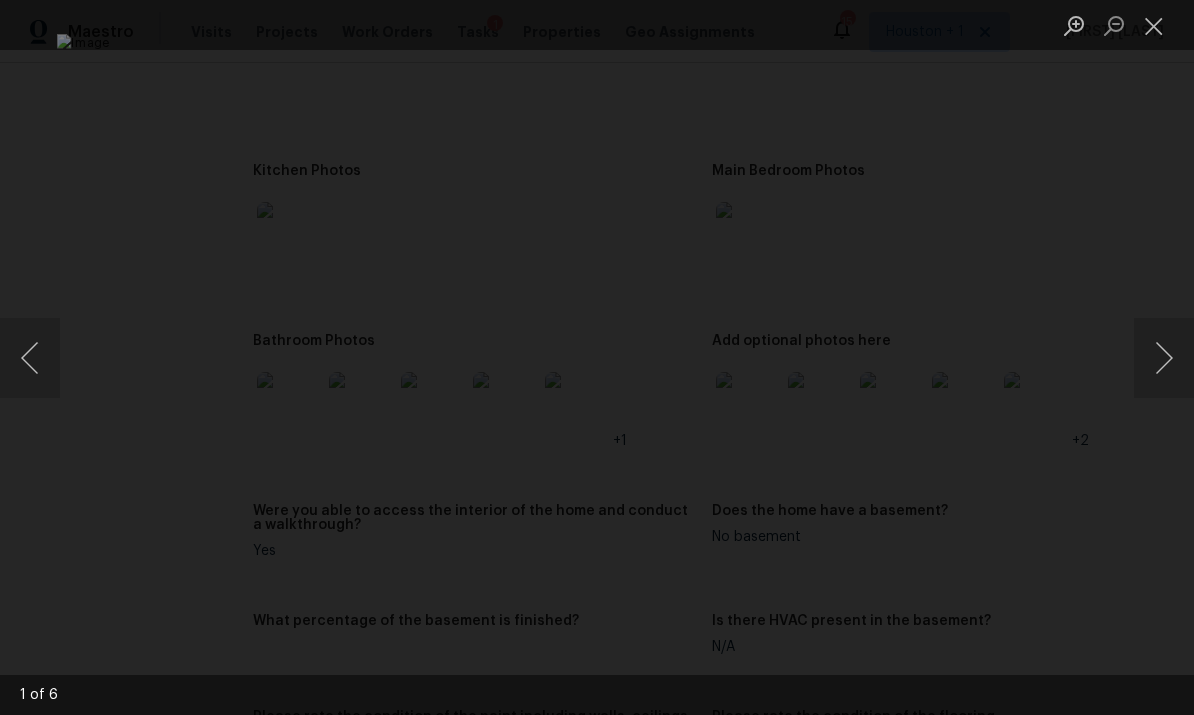click at bounding box center [1164, 358] 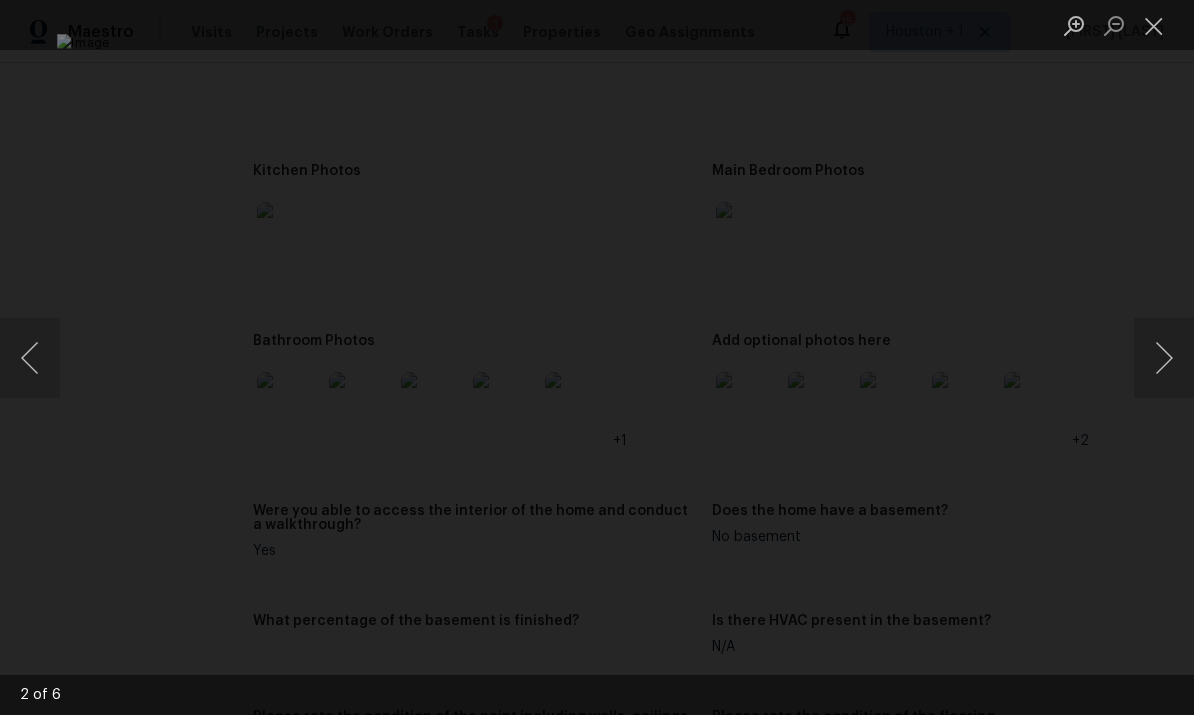 click at bounding box center [1164, 358] 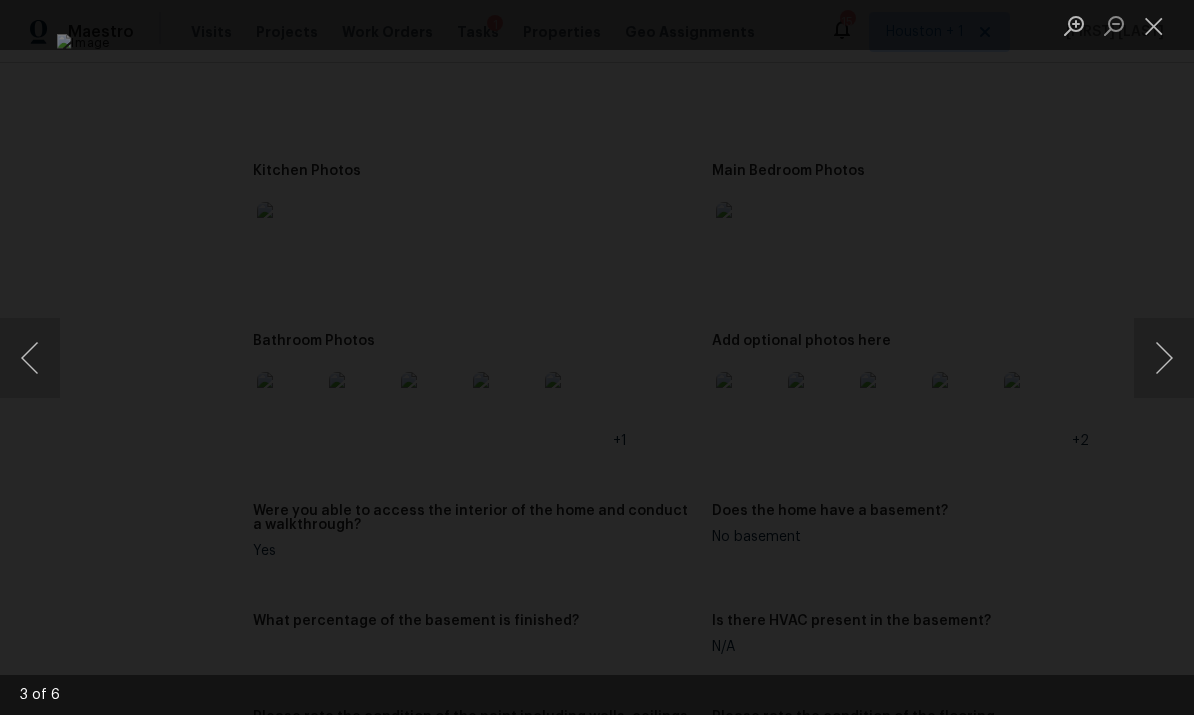 click at bounding box center [1164, 358] 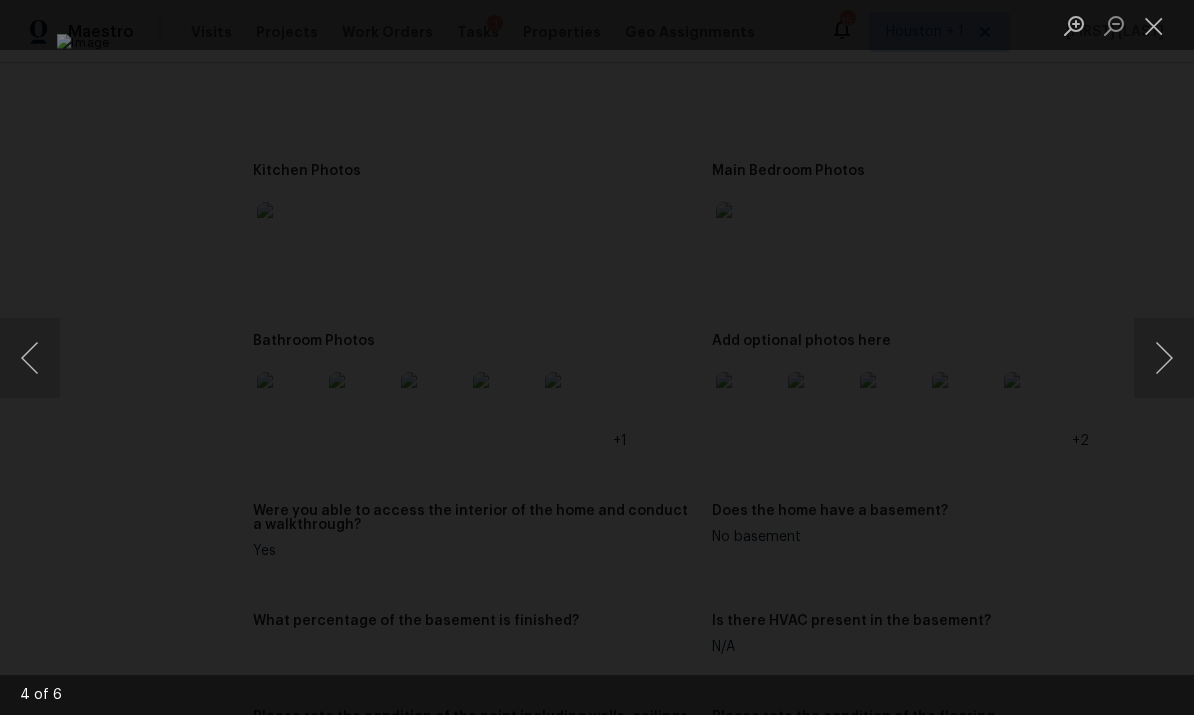 click at bounding box center [1164, 358] 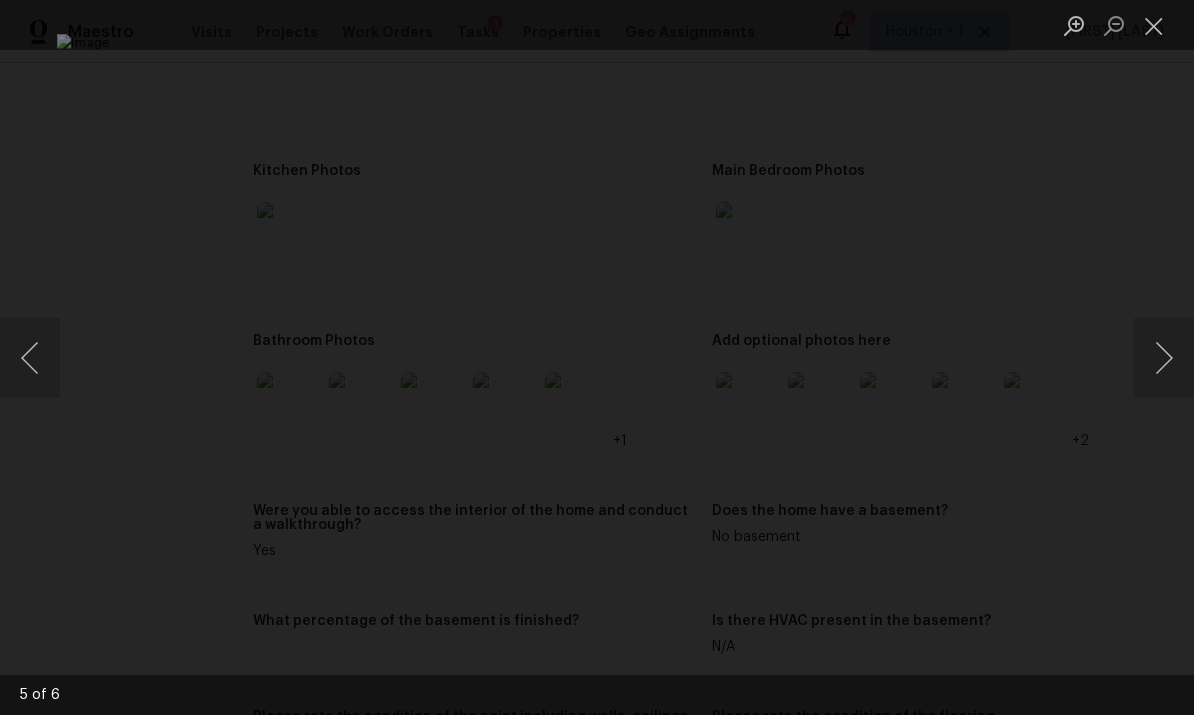 click at bounding box center (1164, 358) 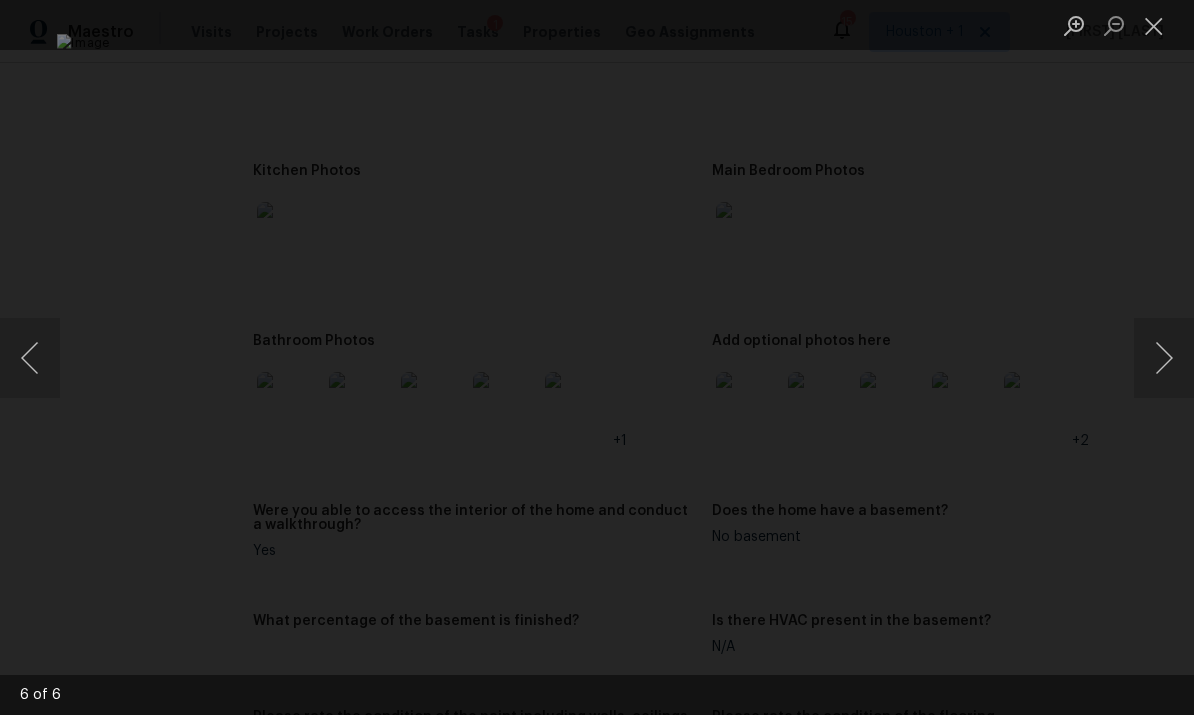 click at bounding box center [1164, 358] 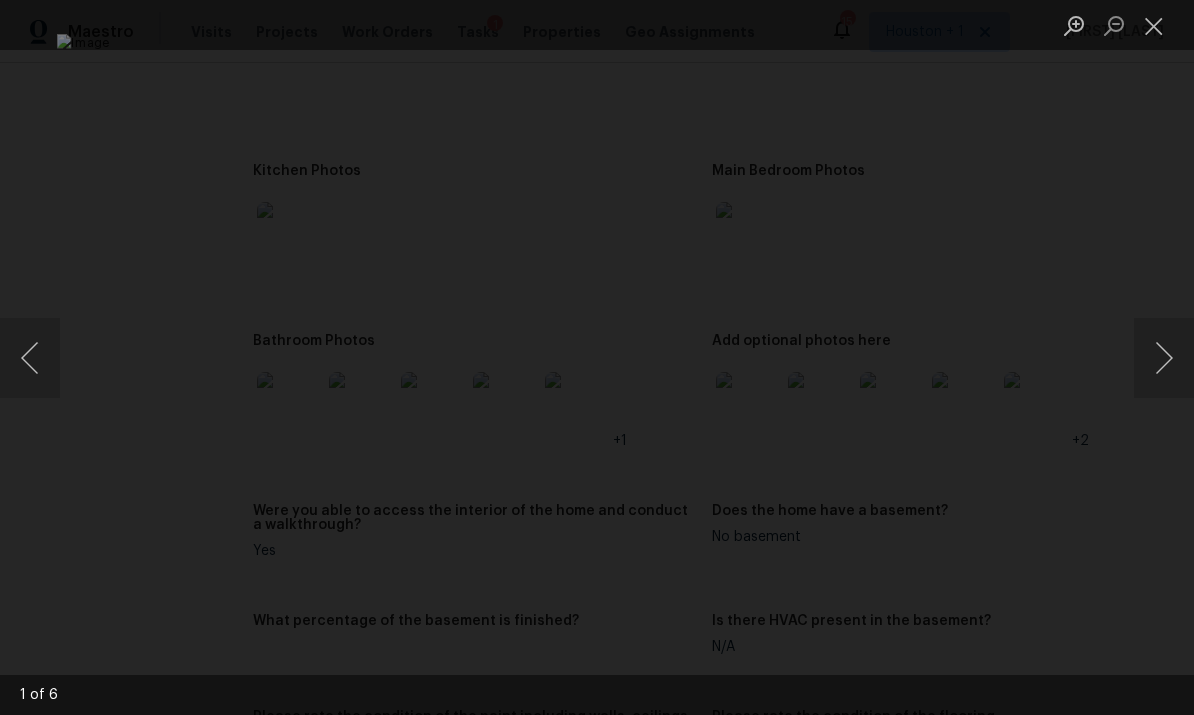 click at bounding box center (1164, 358) 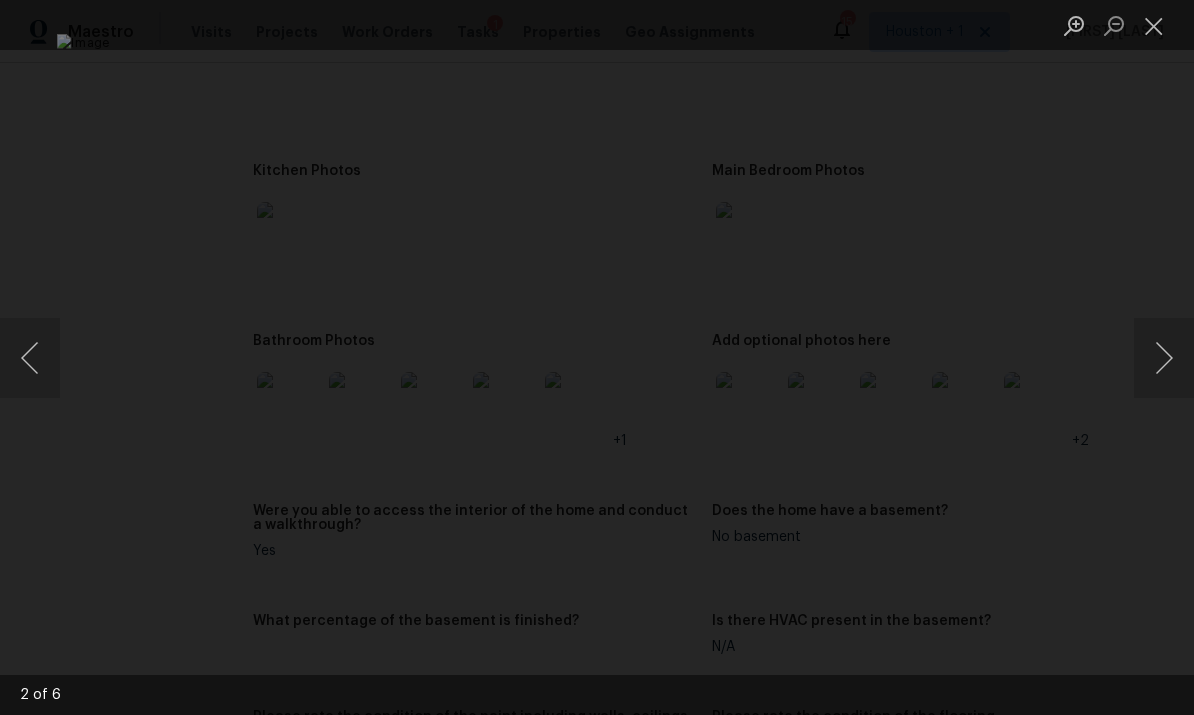 click at bounding box center (1154, 25) 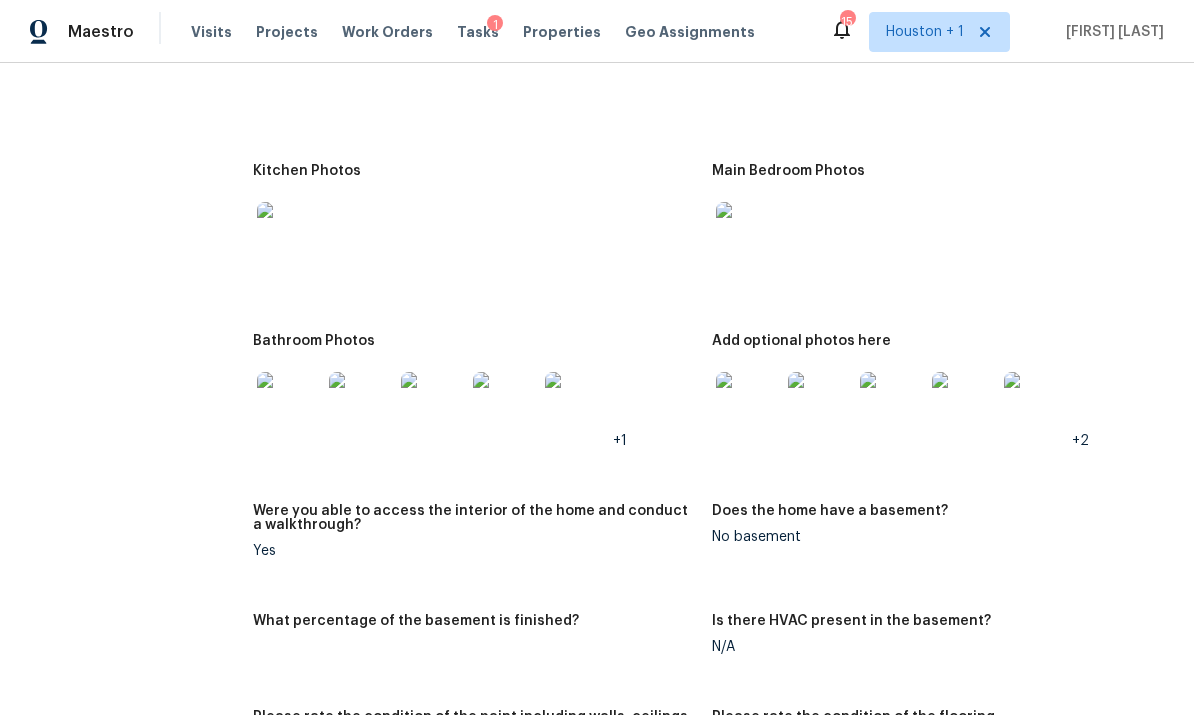 click at bounding box center [748, 404] 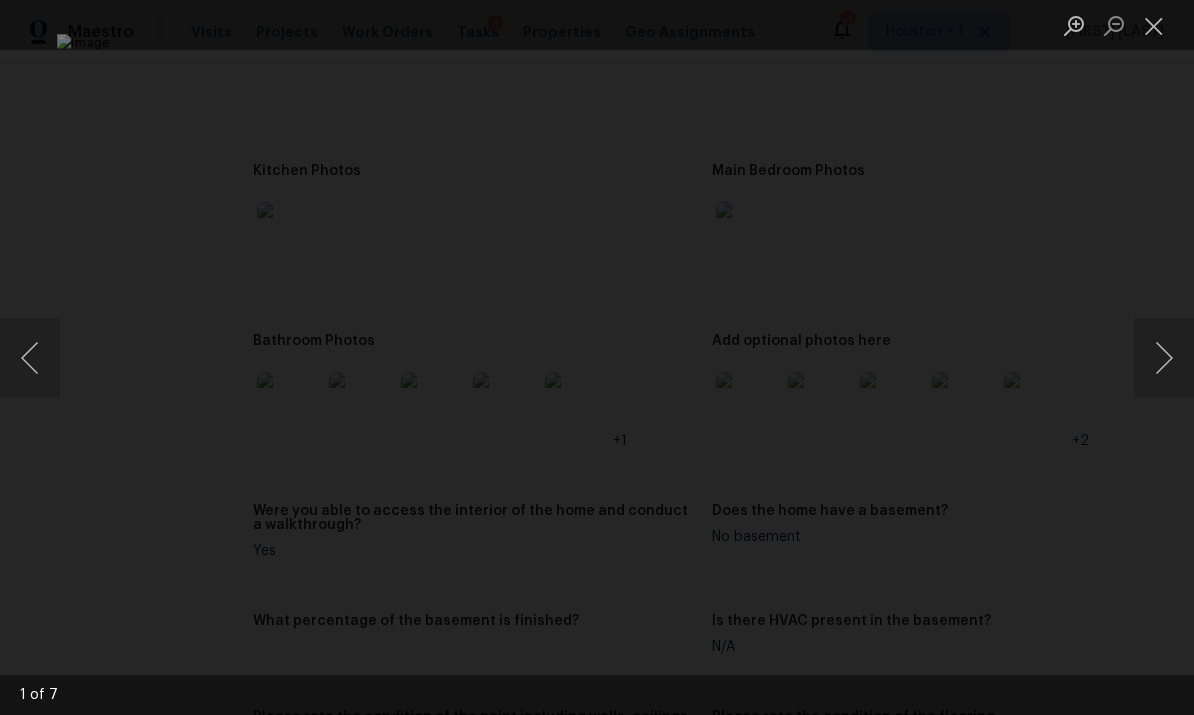 click at bounding box center [1164, 358] 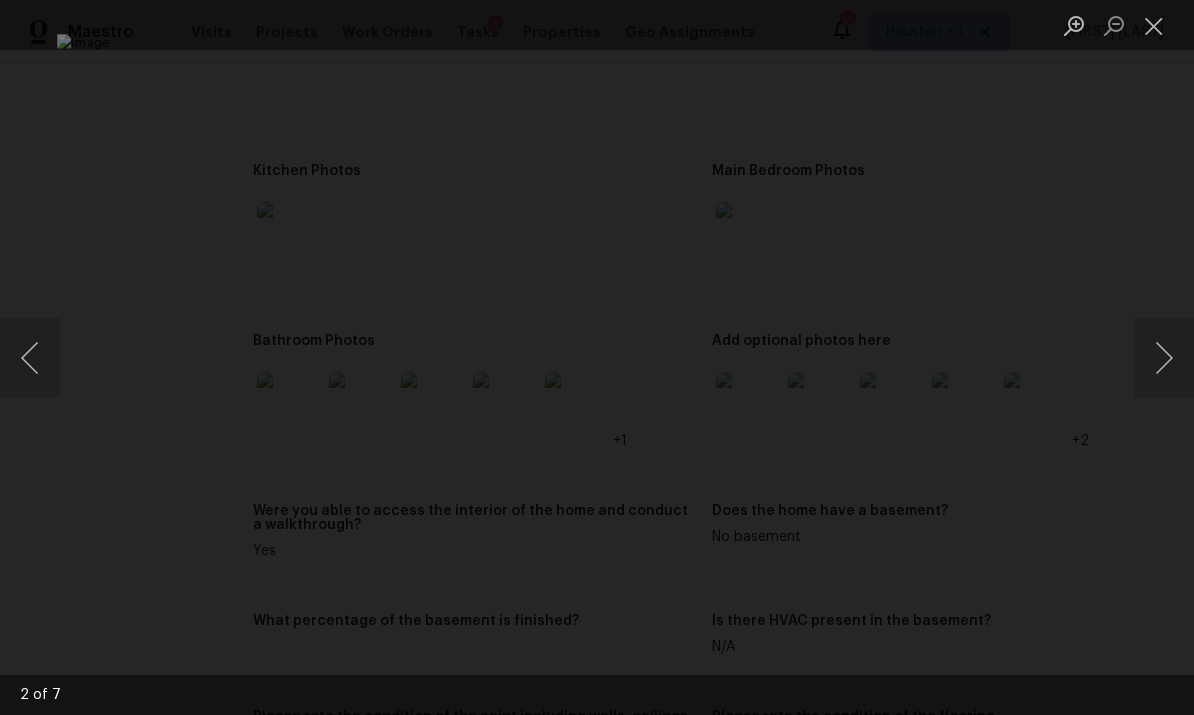 click at bounding box center [1164, 358] 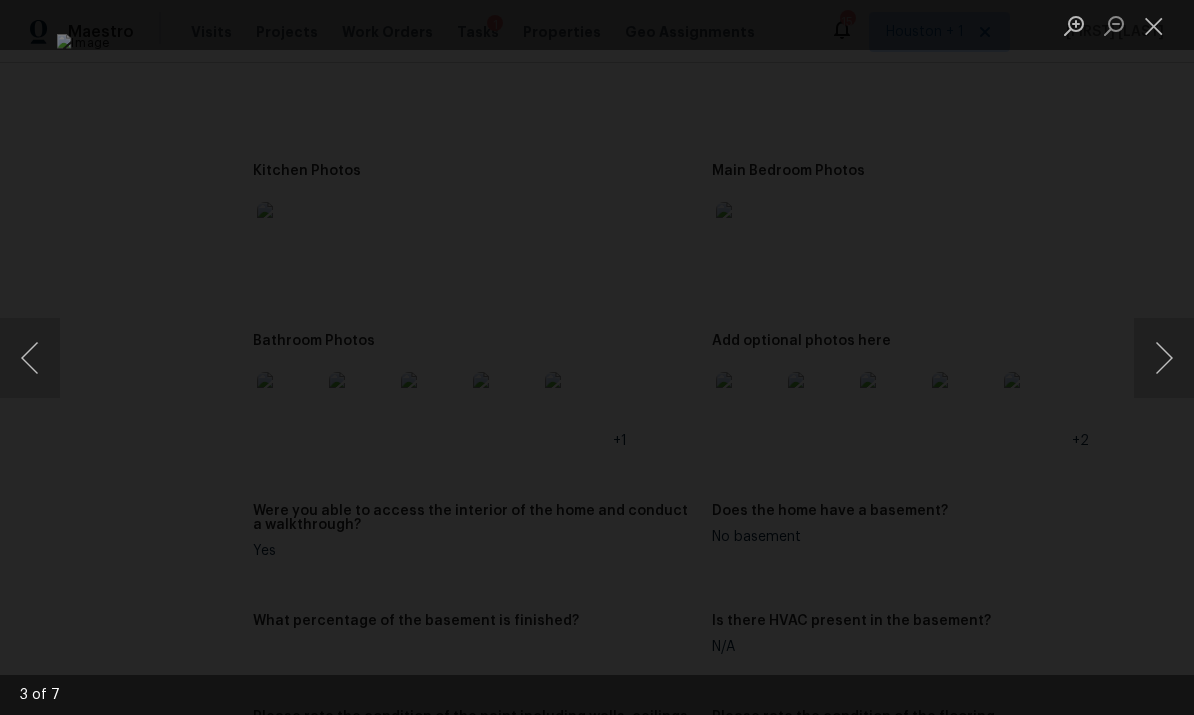 click at bounding box center (1164, 358) 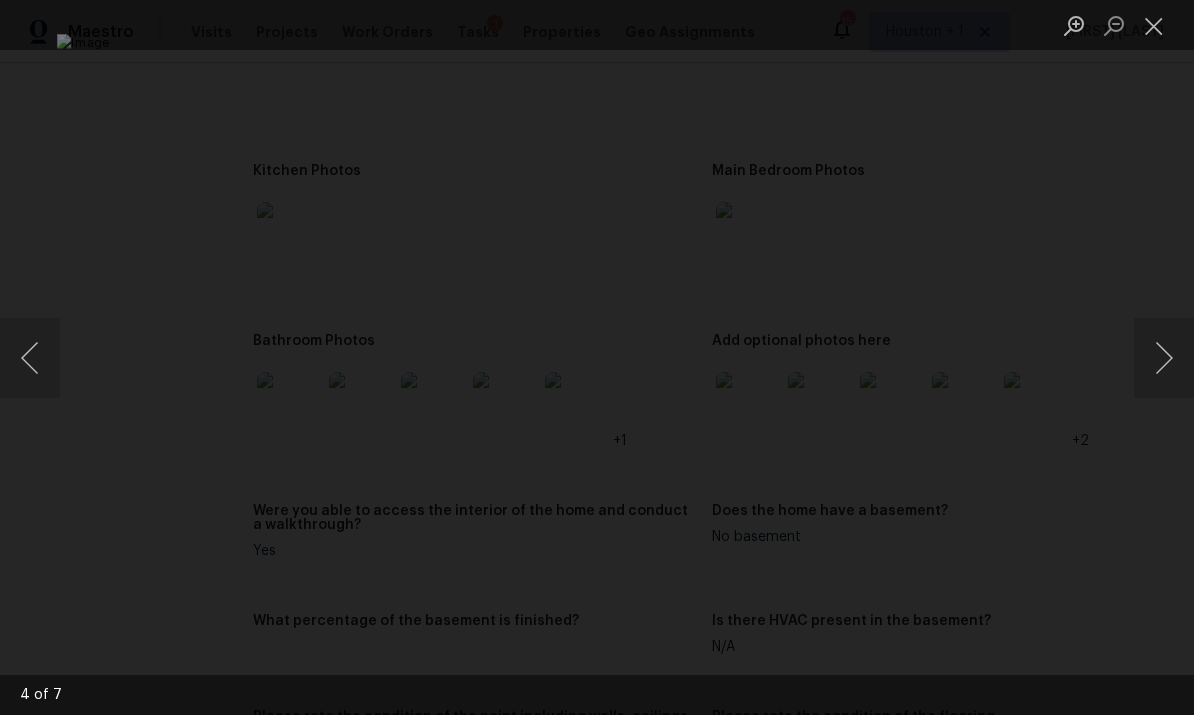 click at bounding box center [1164, 358] 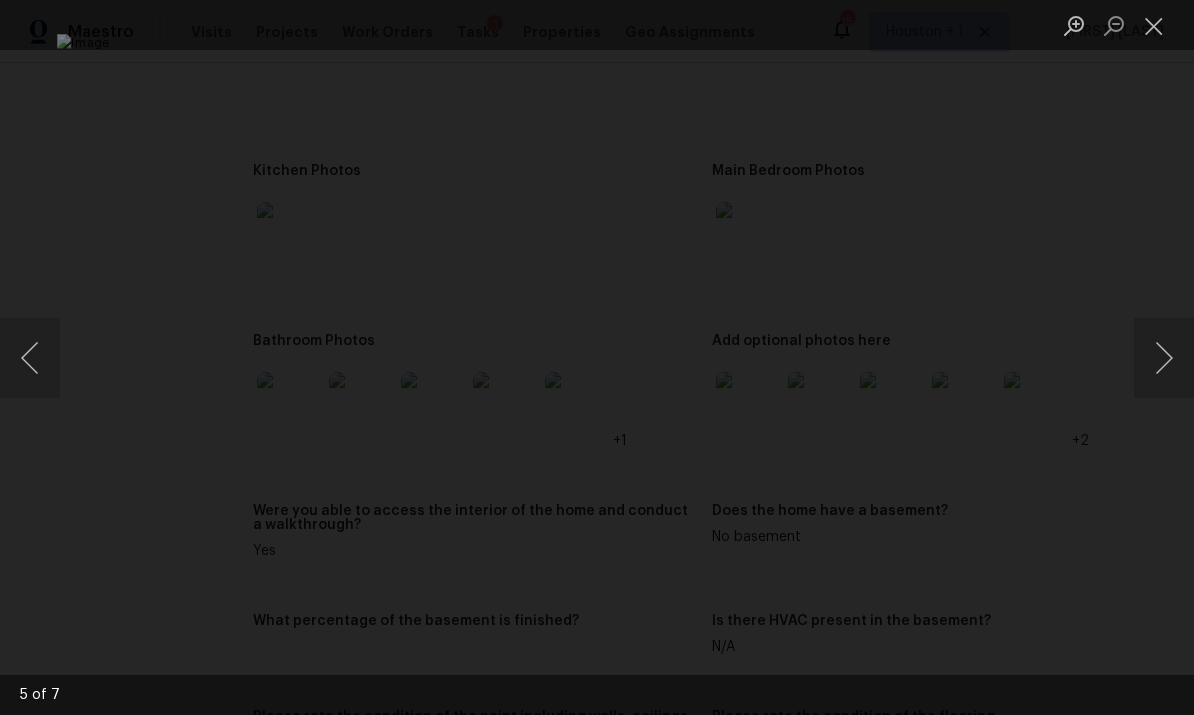 click at bounding box center (1154, 25) 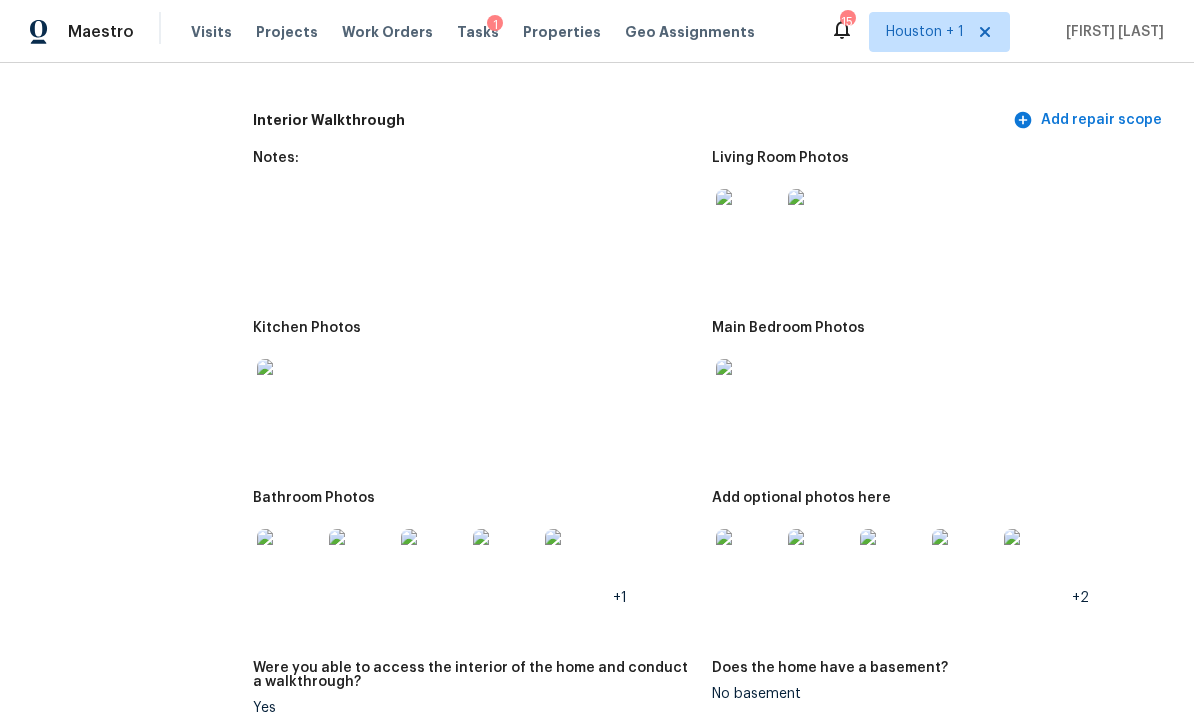 scroll, scrollTop: 1889, scrollLeft: 0, axis: vertical 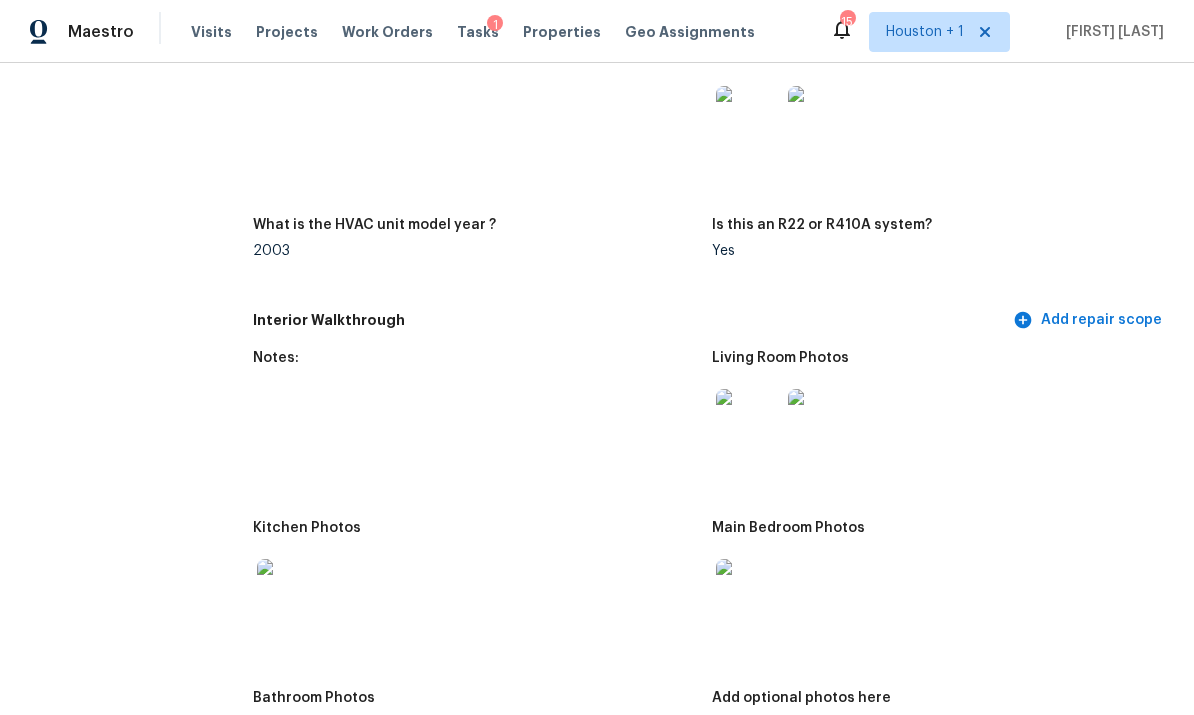 click at bounding box center (748, 421) 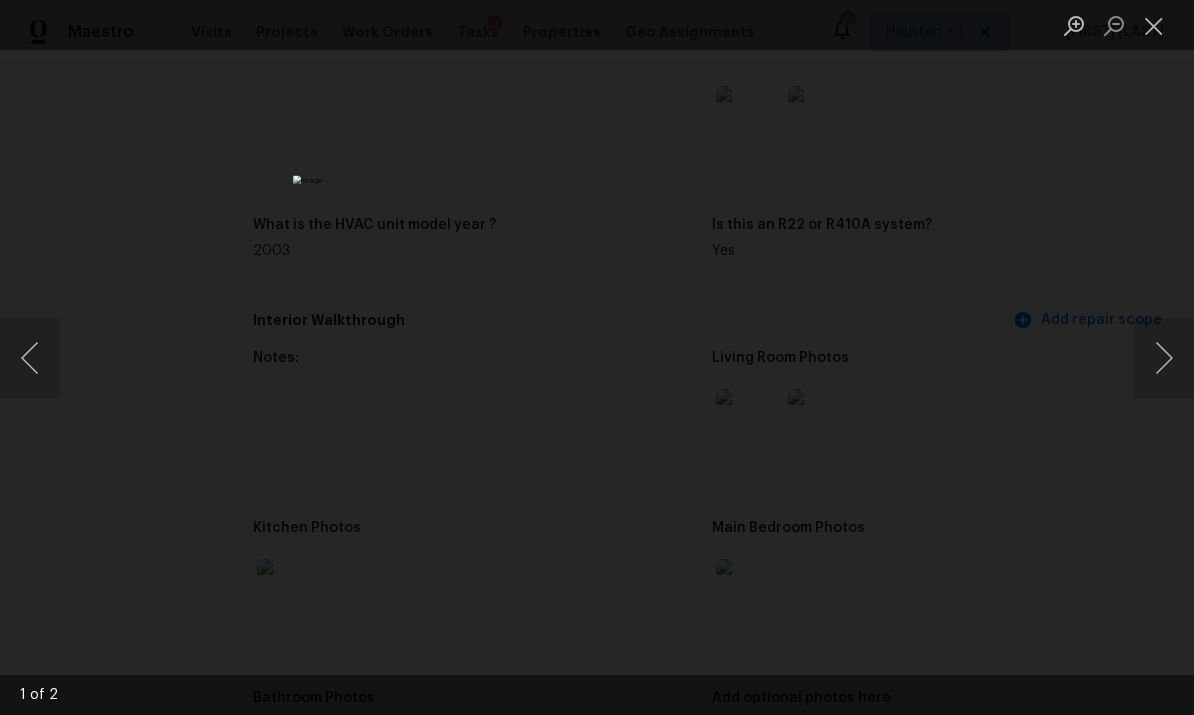 click at bounding box center [1164, 358] 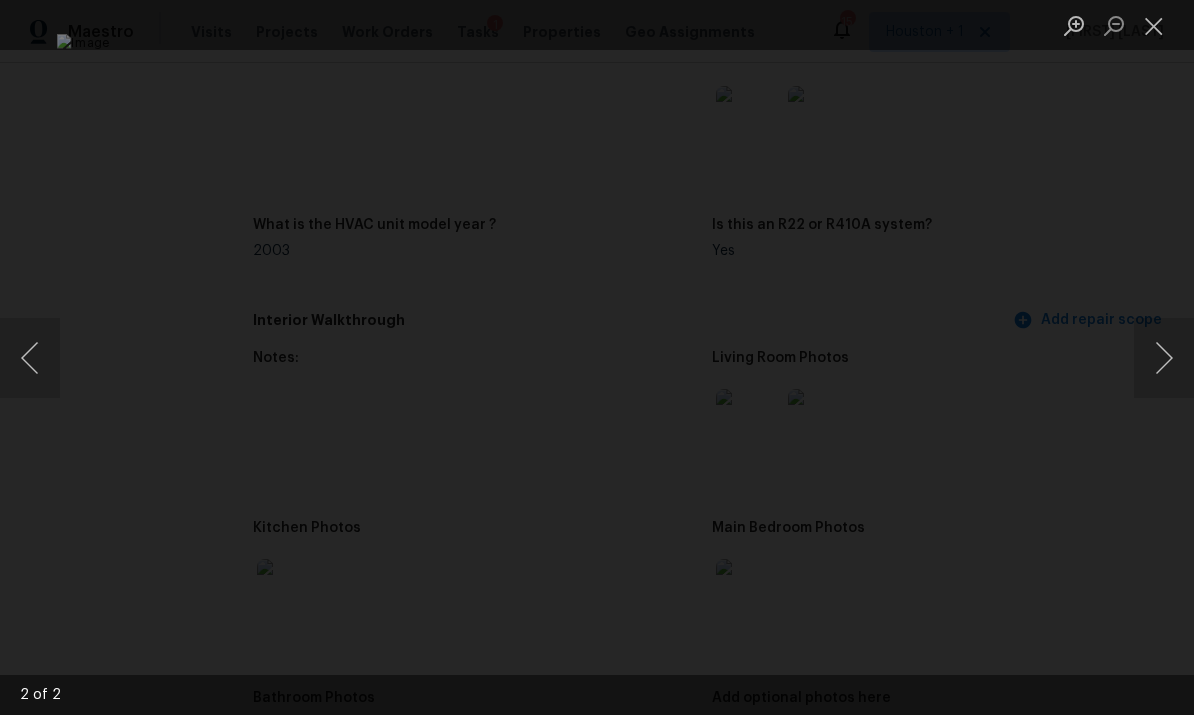 click at bounding box center [1154, 25] 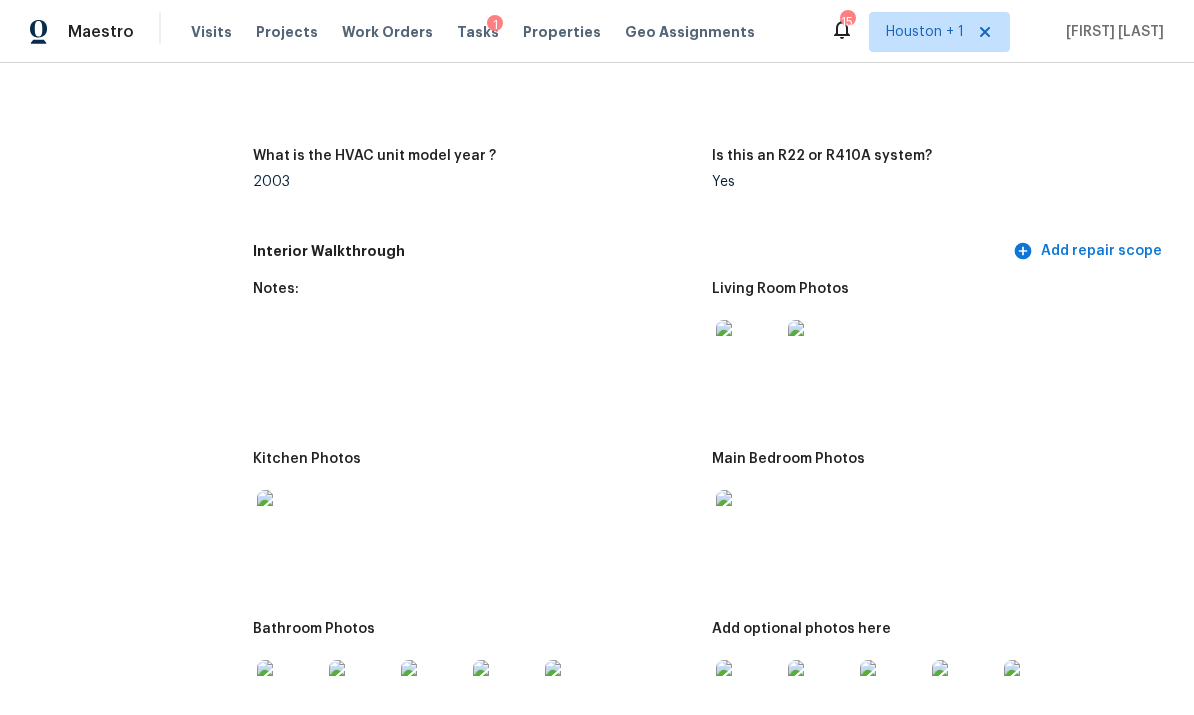 scroll, scrollTop: 2124, scrollLeft: 0, axis: vertical 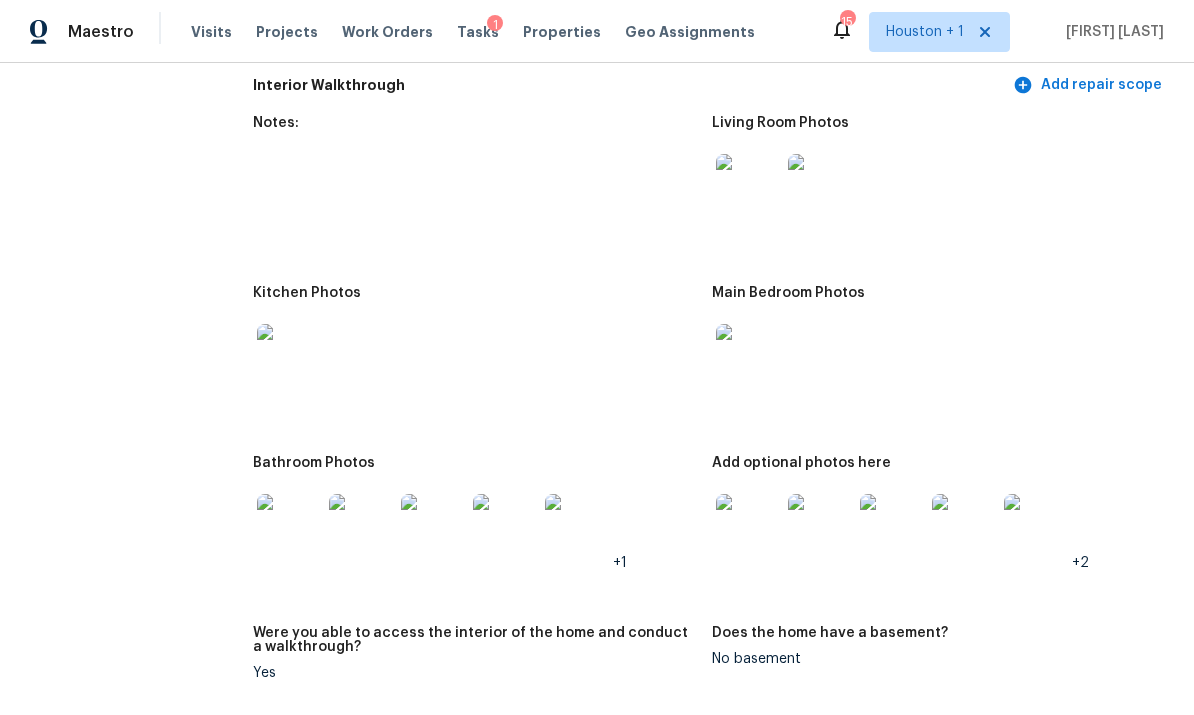 click at bounding box center (289, 356) 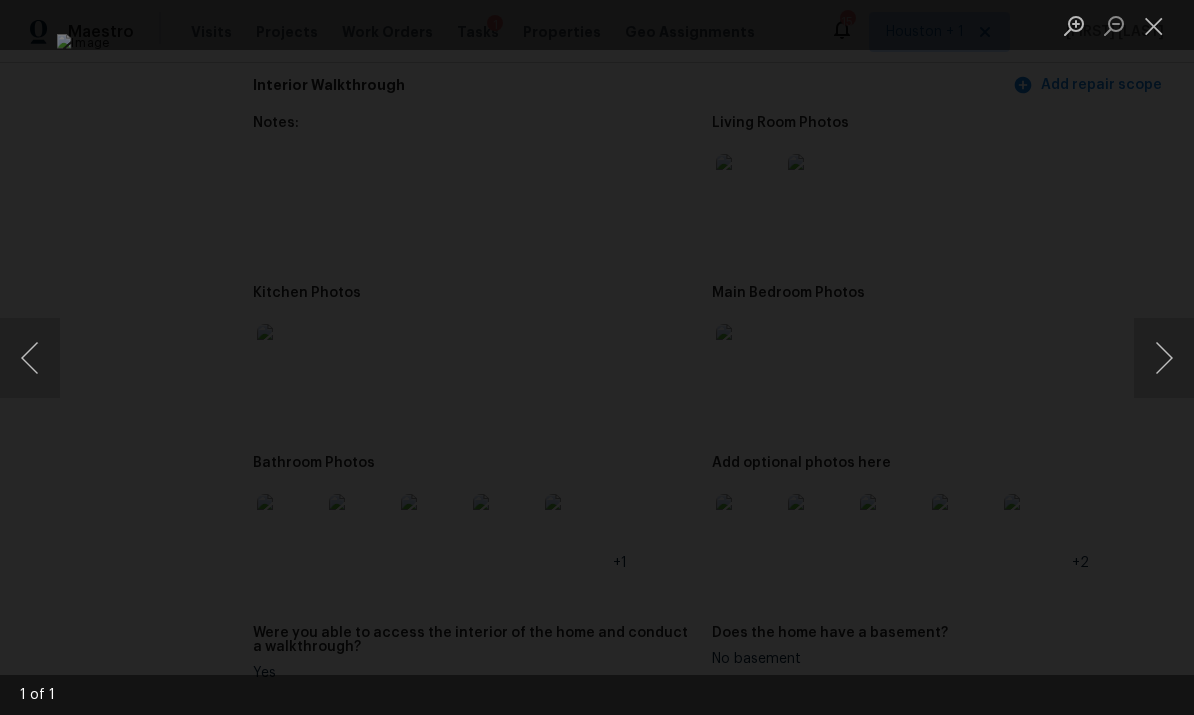 click at bounding box center (597, 357) 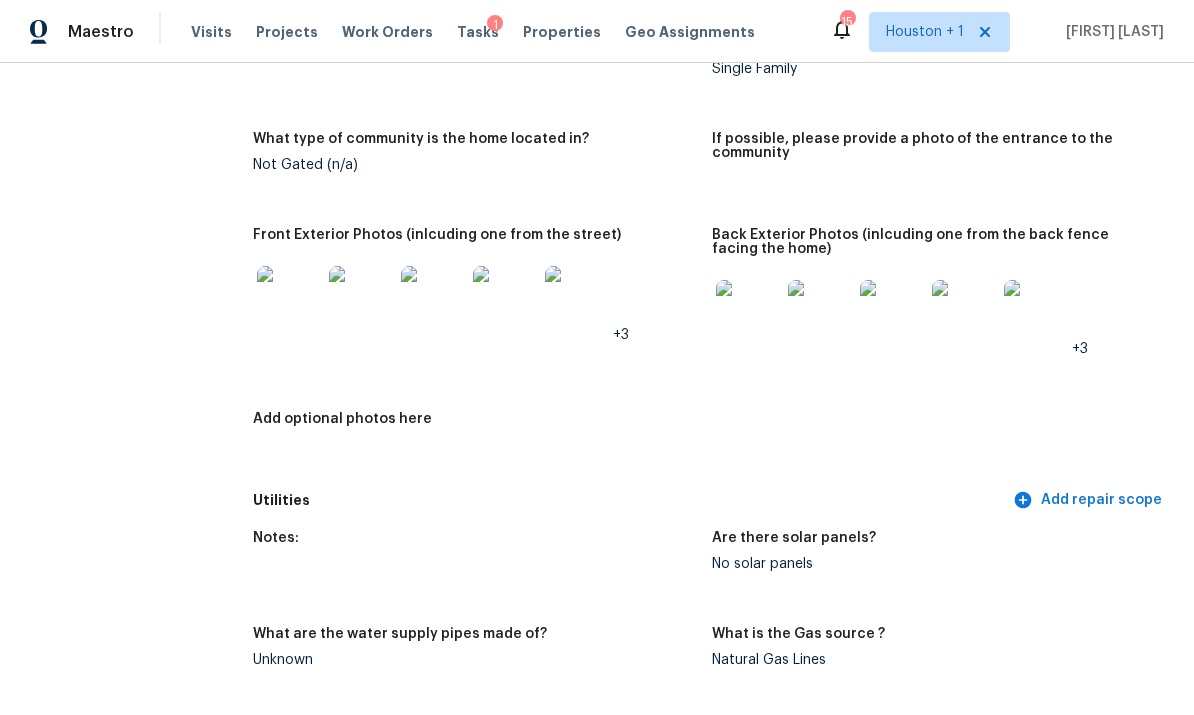 scroll, scrollTop: 754, scrollLeft: 0, axis: vertical 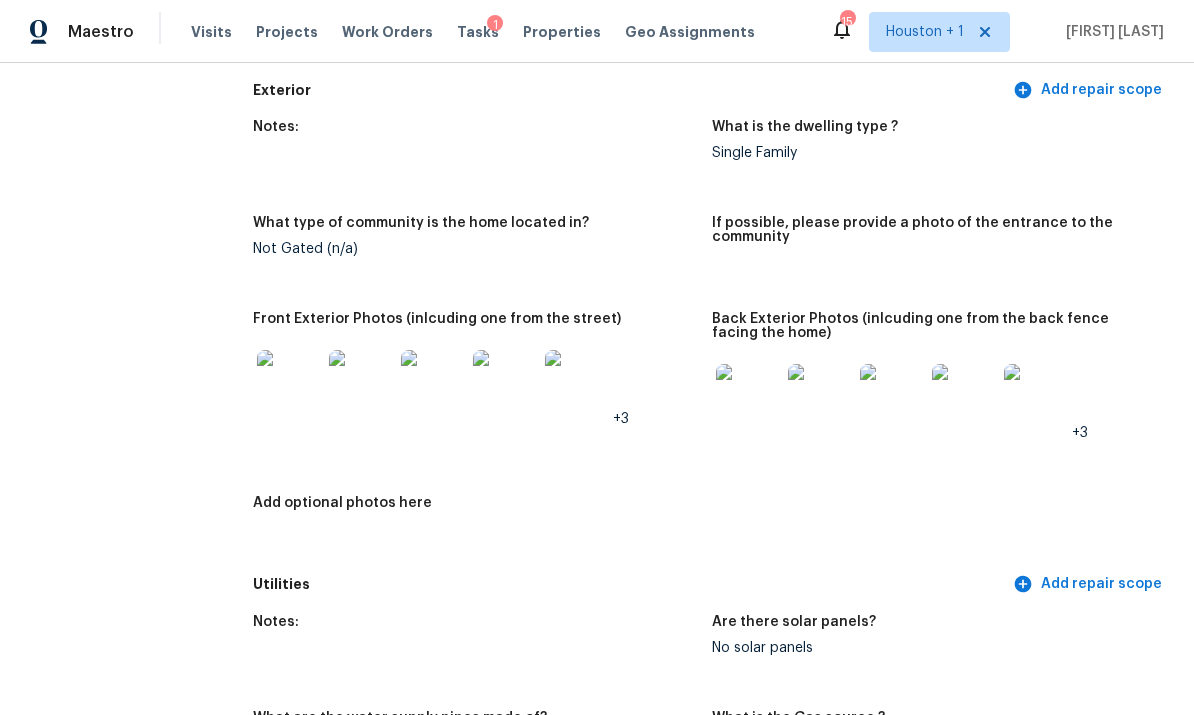 click at bounding box center [289, 382] 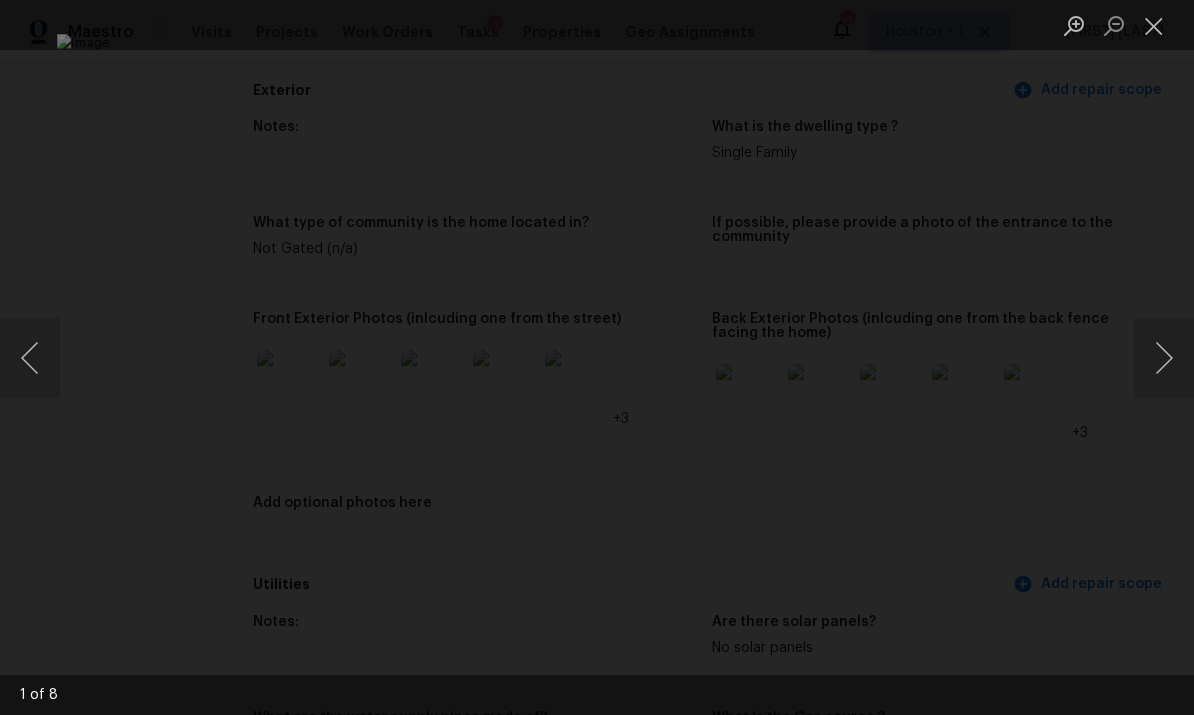 click at bounding box center [1164, 358] 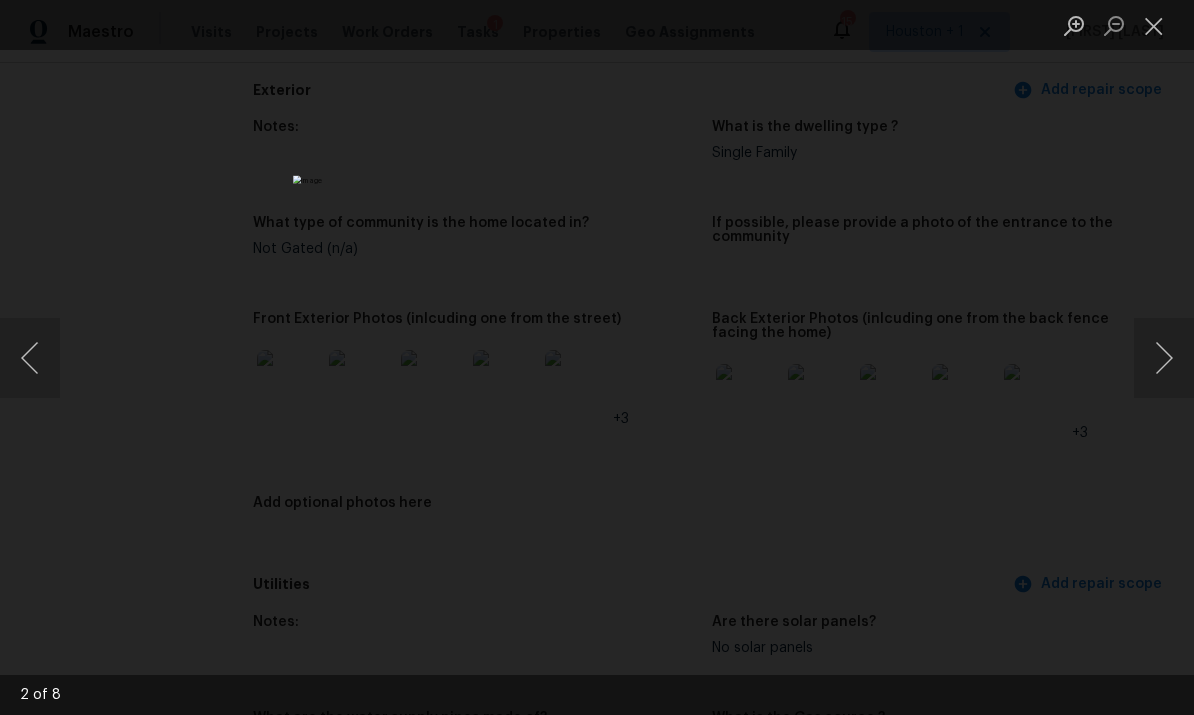 click at bounding box center [1164, 358] 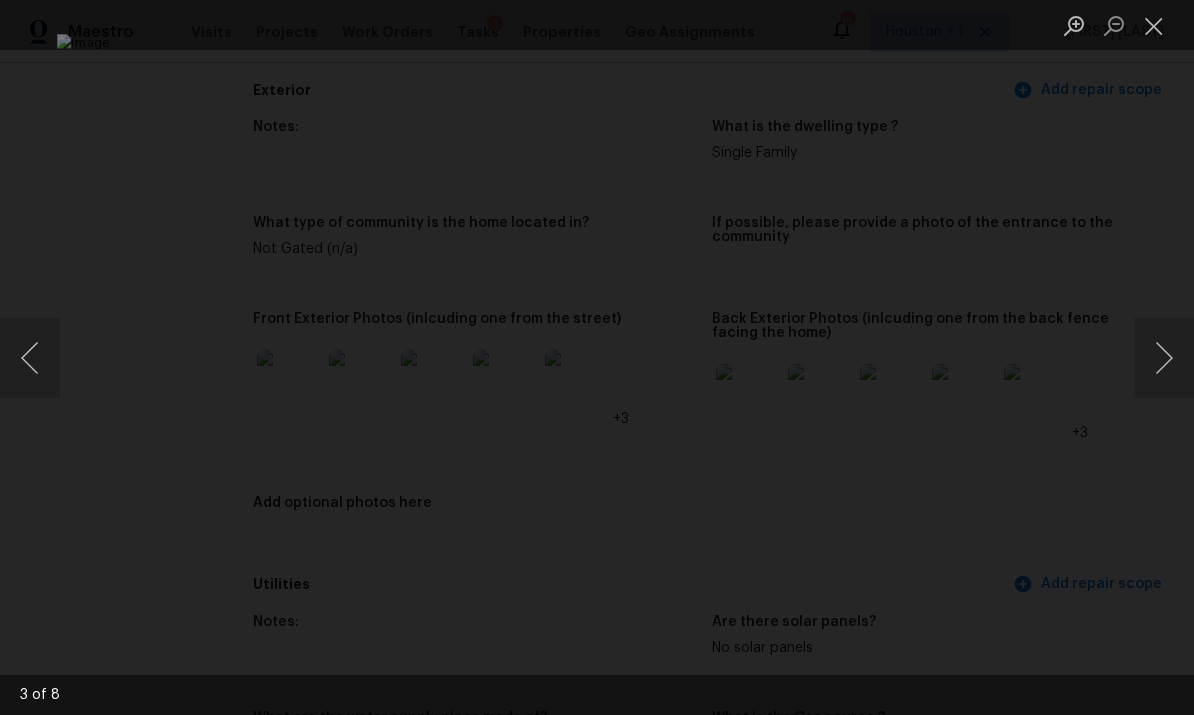 click at bounding box center (1164, 358) 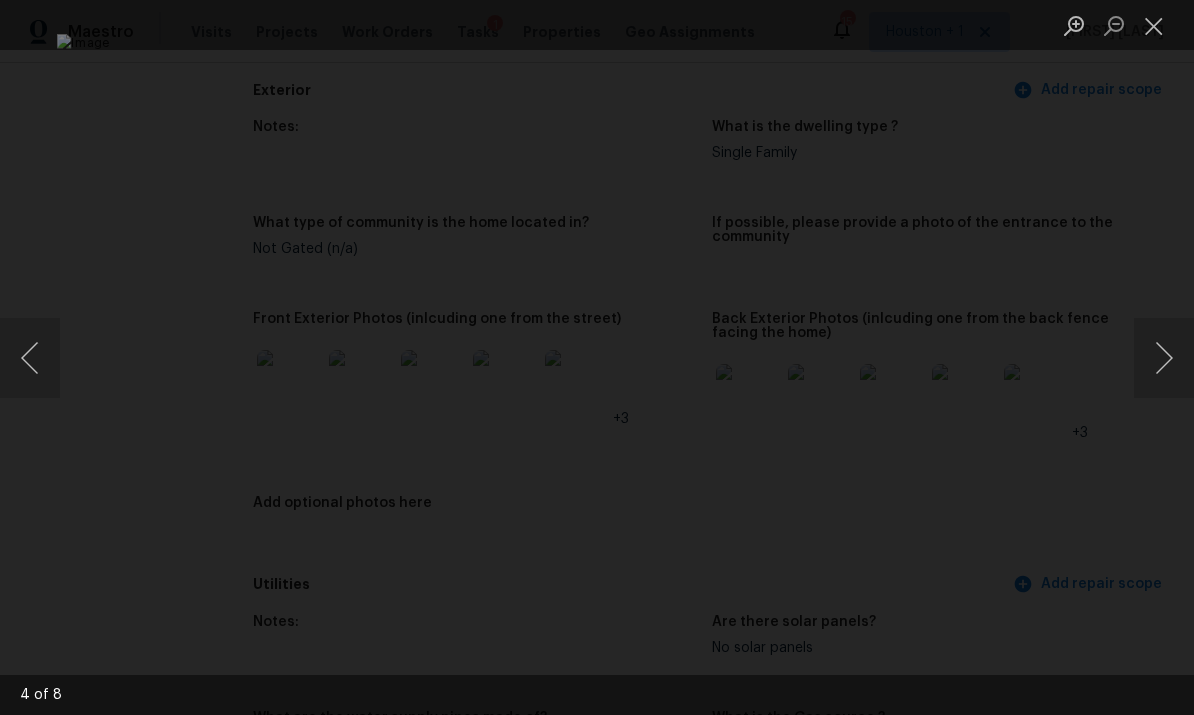 click at bounding box center (1164, 358) 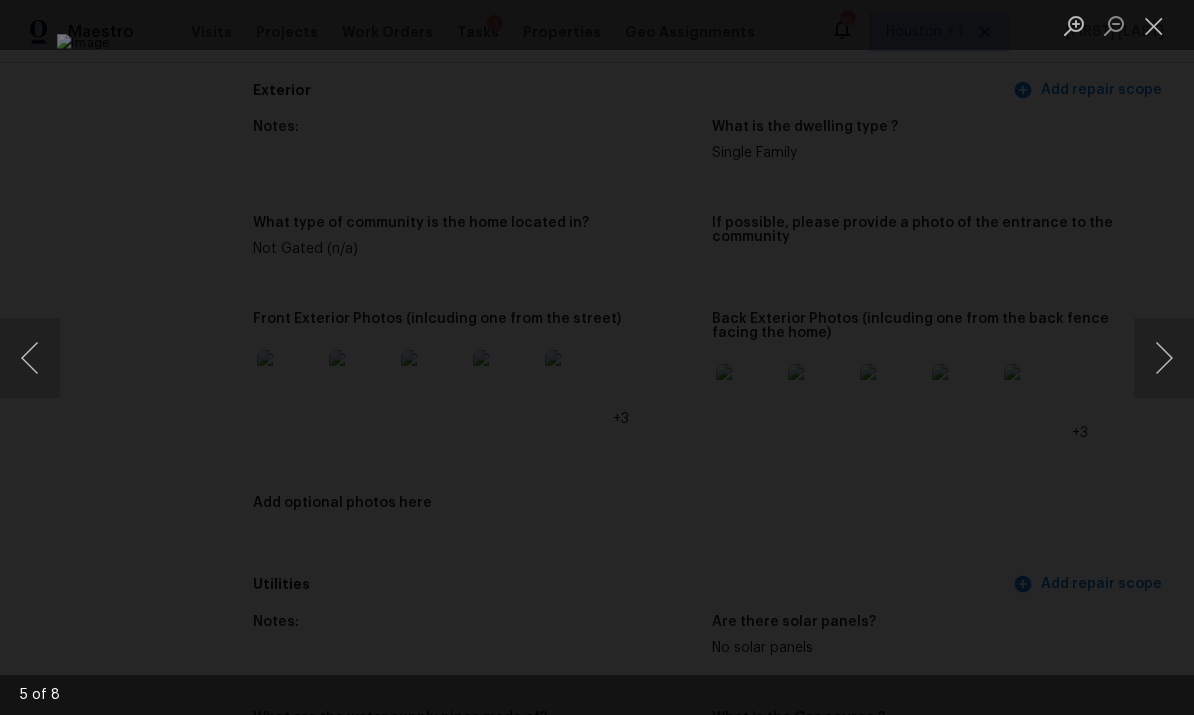 click at bounding box center [1164, 358] 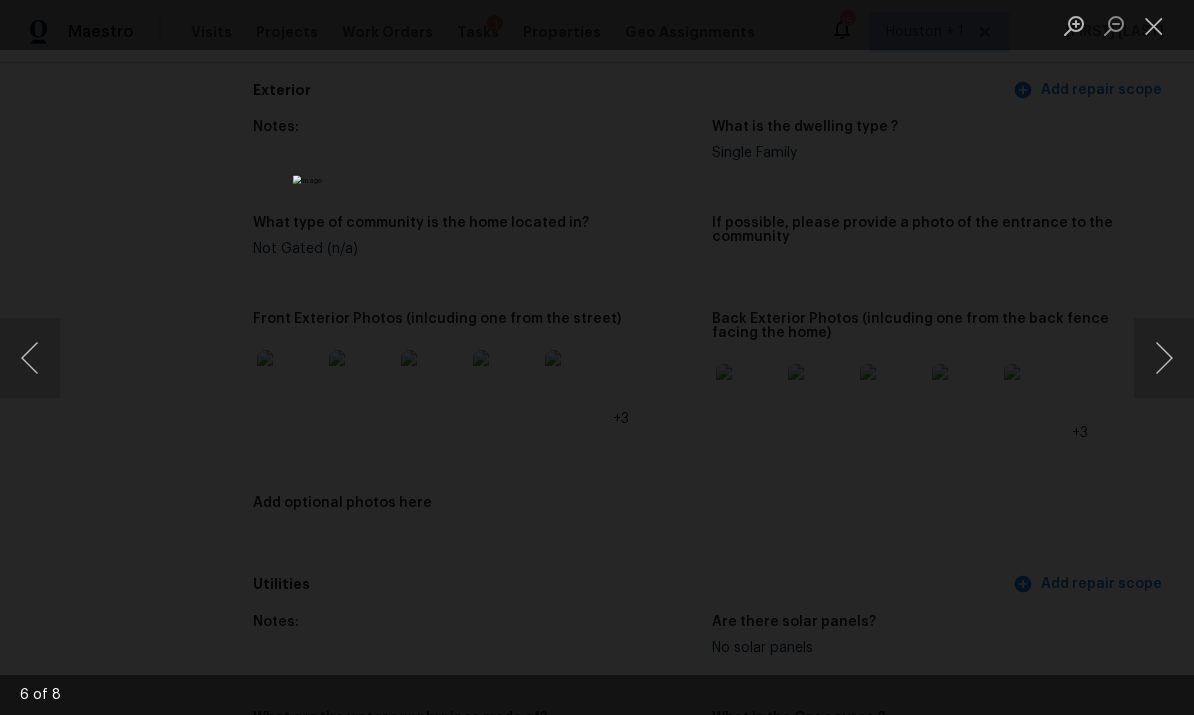 click at bounding box center [1164, 358] 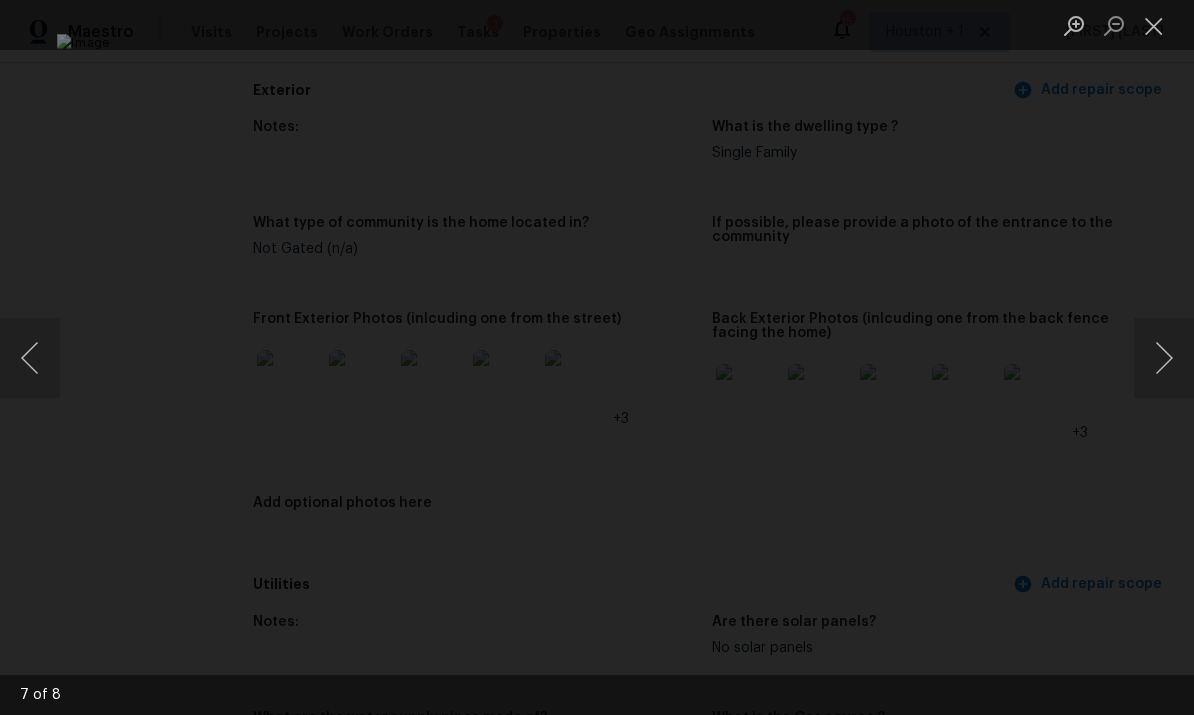 click at bounding box center [1154, 25] 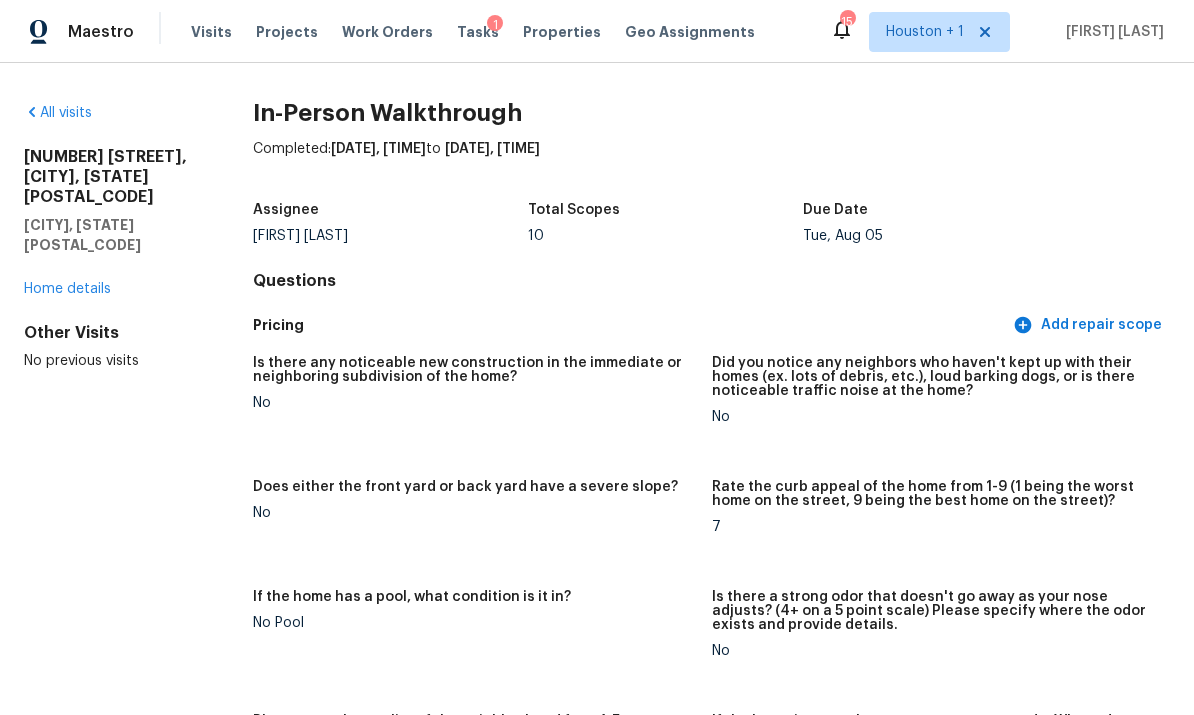 scroll, scrollTop: 0, scrollLeft: 0, axis: both 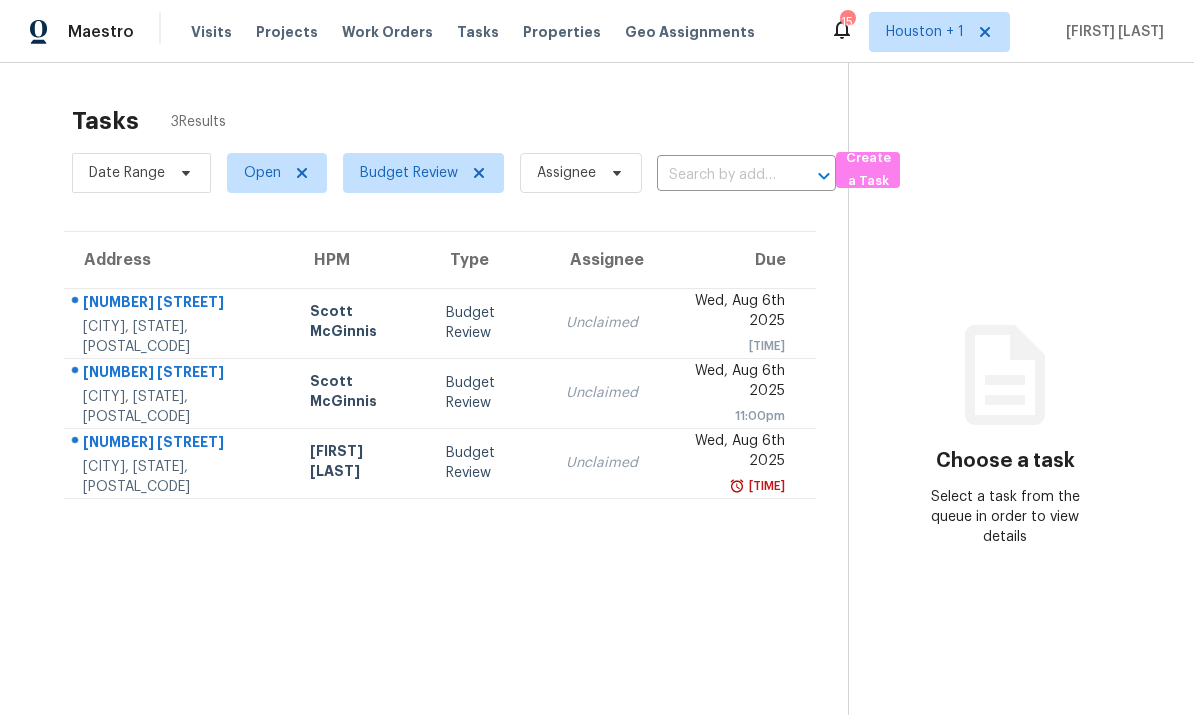 click on "[NUMBER] [STREET]" at bounding box center (180, 444) 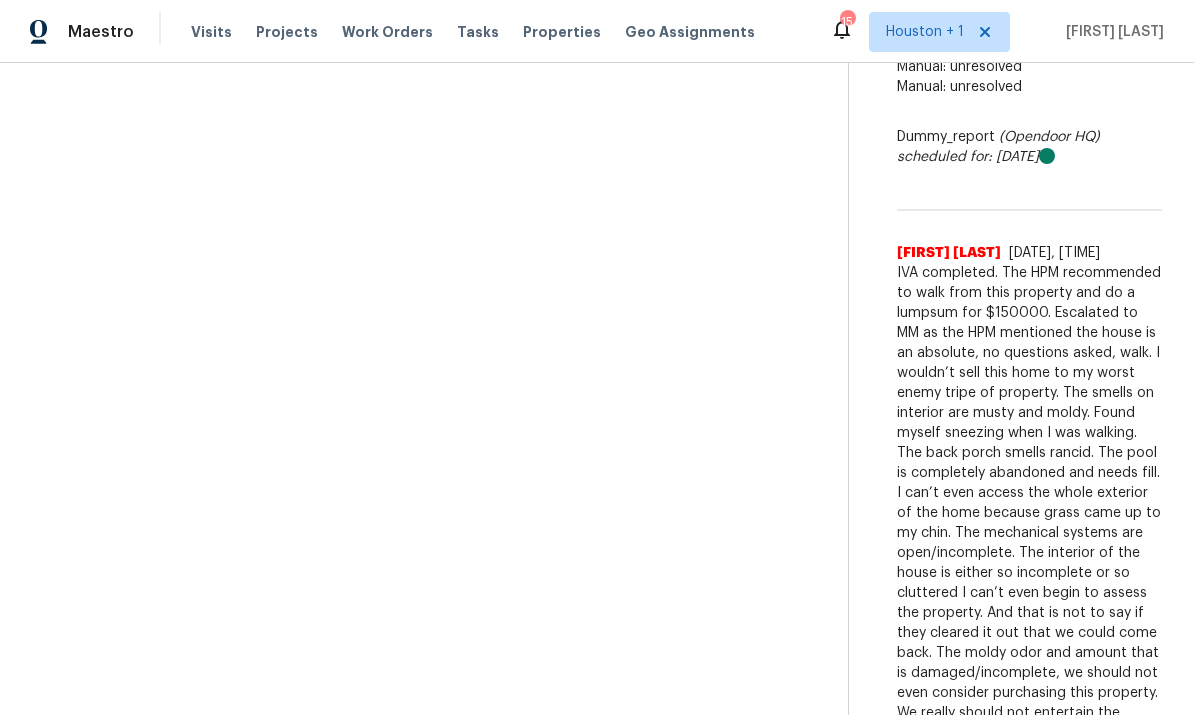 scroll, scrollTop: 657, scrollLeft: 0, axis: vertical 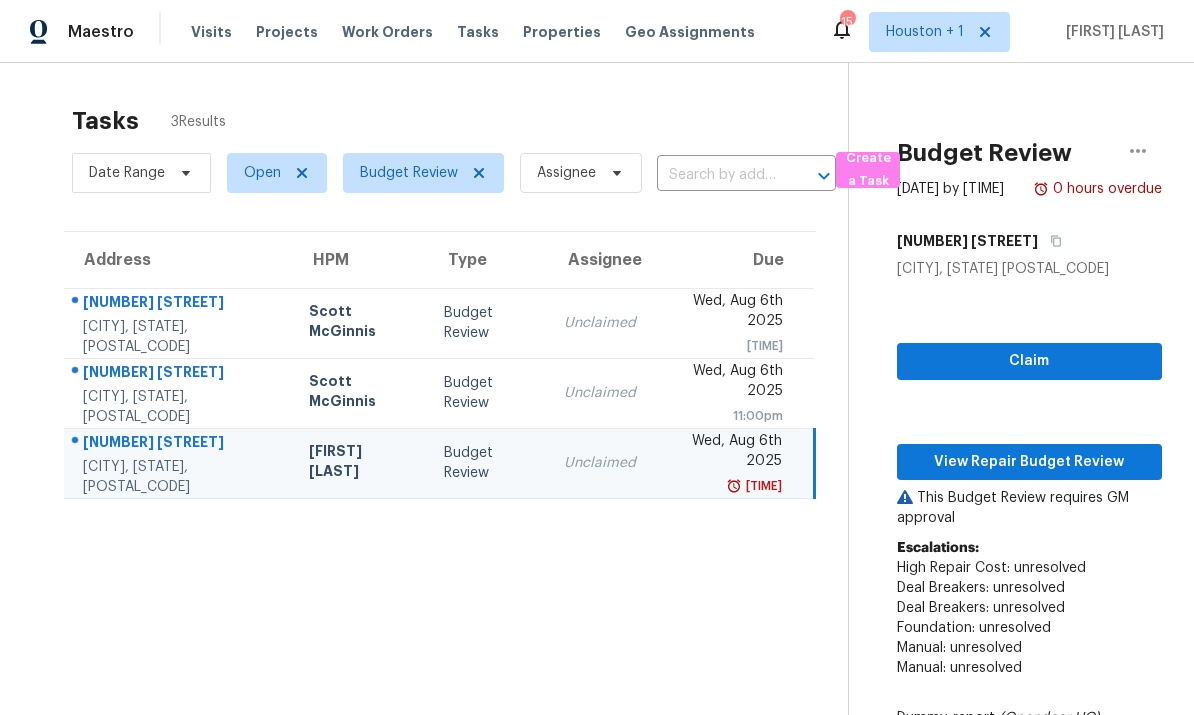 click on "Unclaimed" at bounding box center (600, 463) 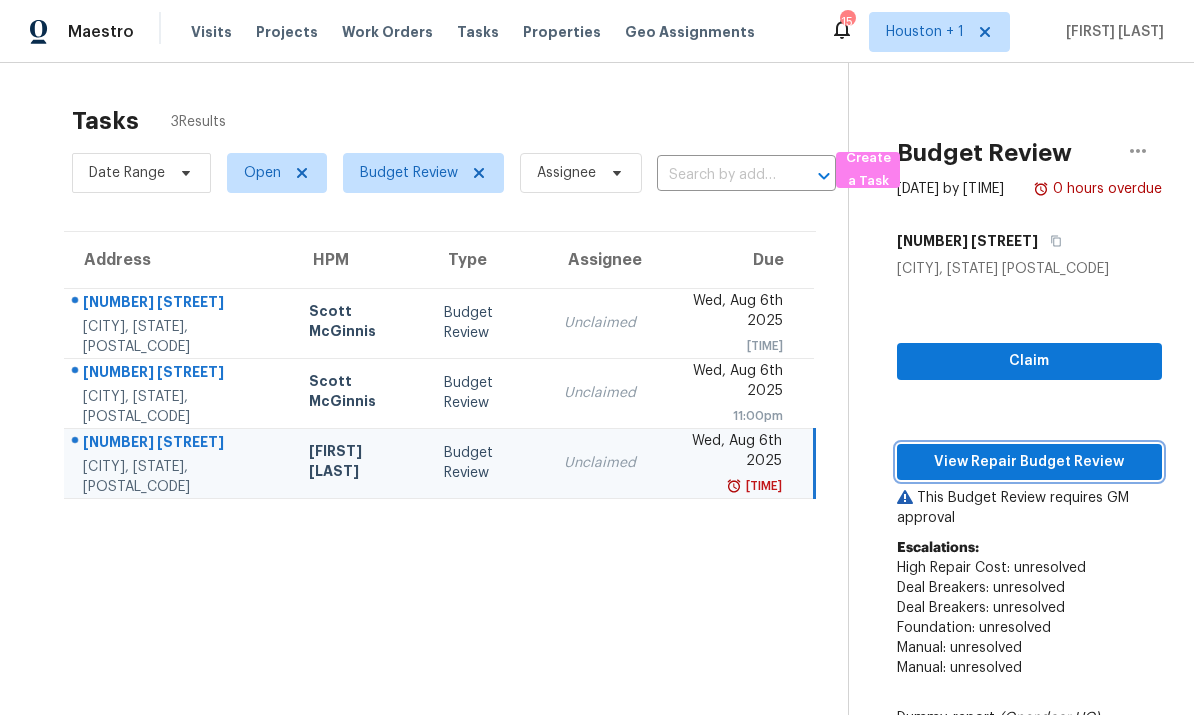 click on "View Repair Budget Review" at bounding box center (1029, 462) 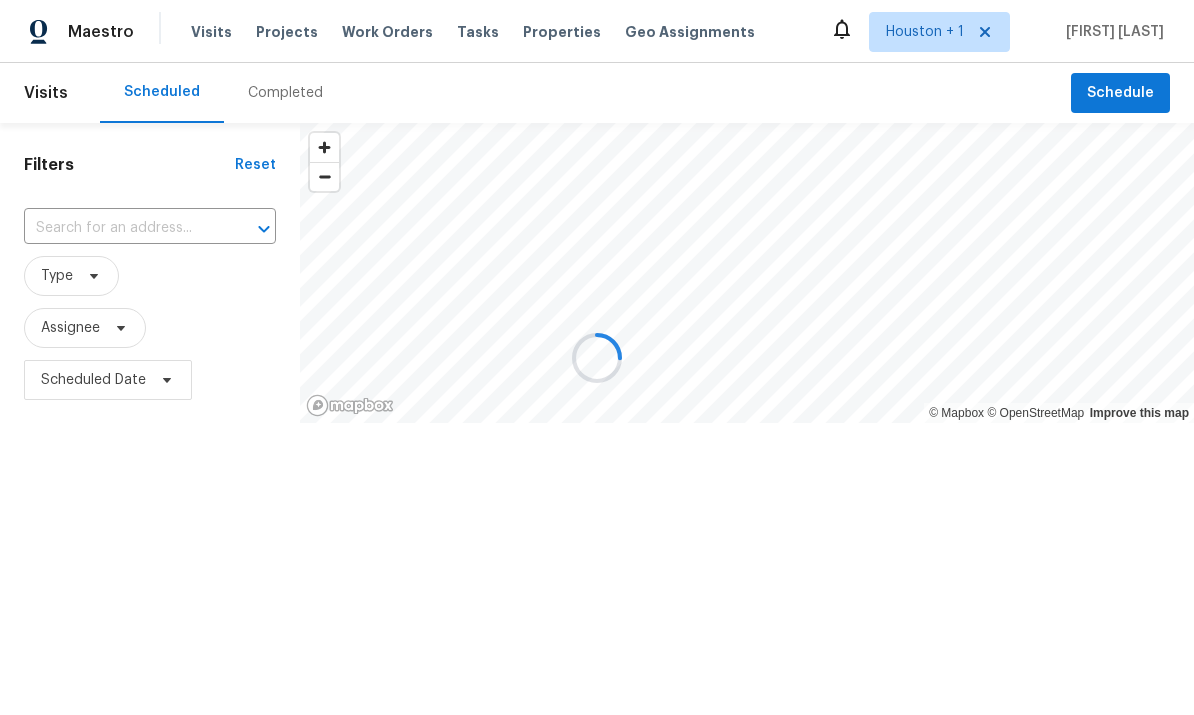 scroll, scrollTop: 0, scrollLeft: 0, axis: both 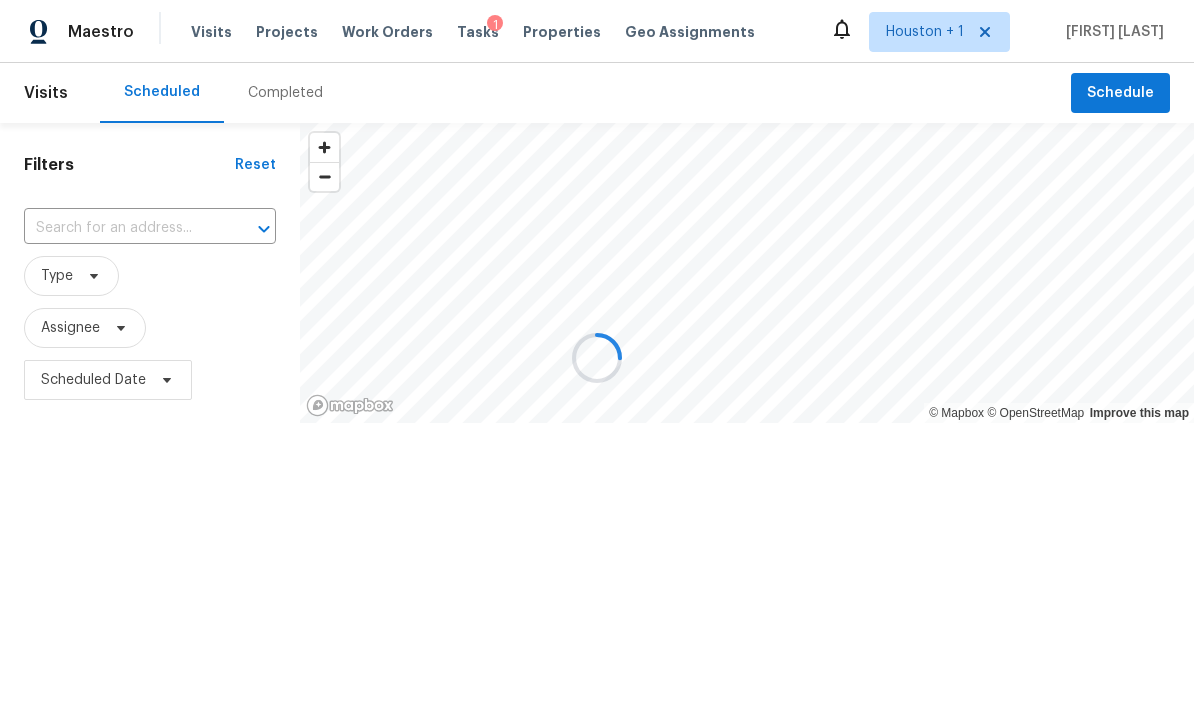 click at bounding box center [597, 357] 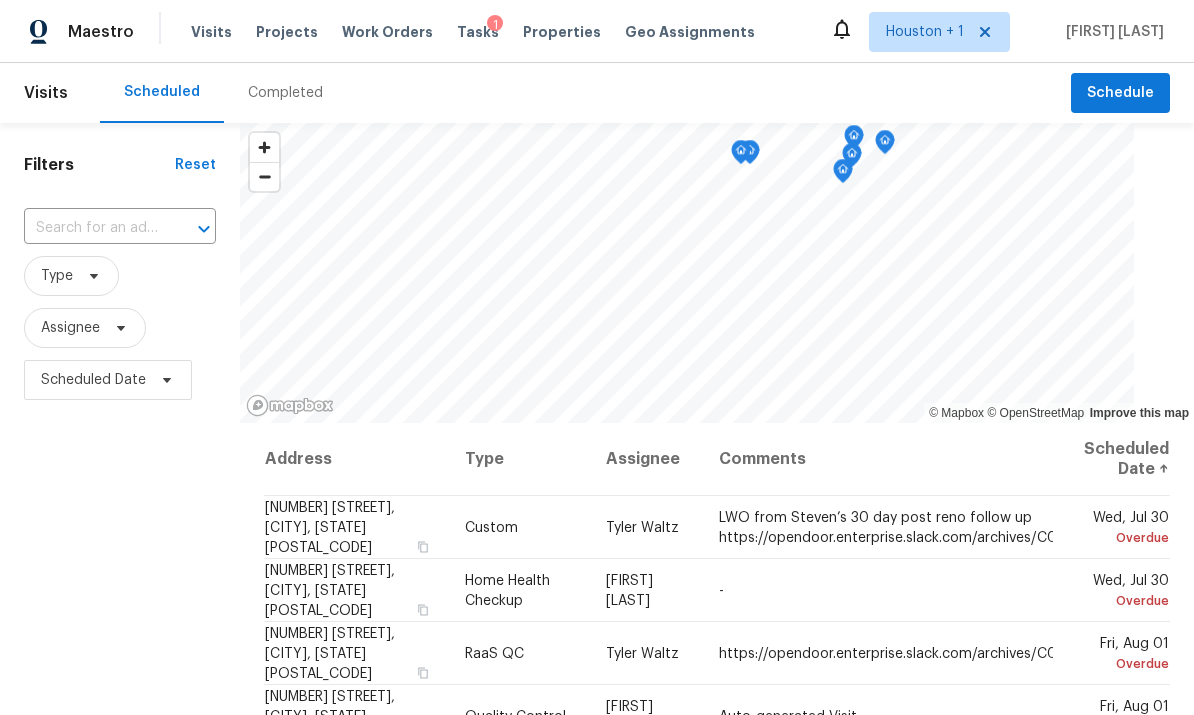 click on "Completed" at bounding box center [285, 93] 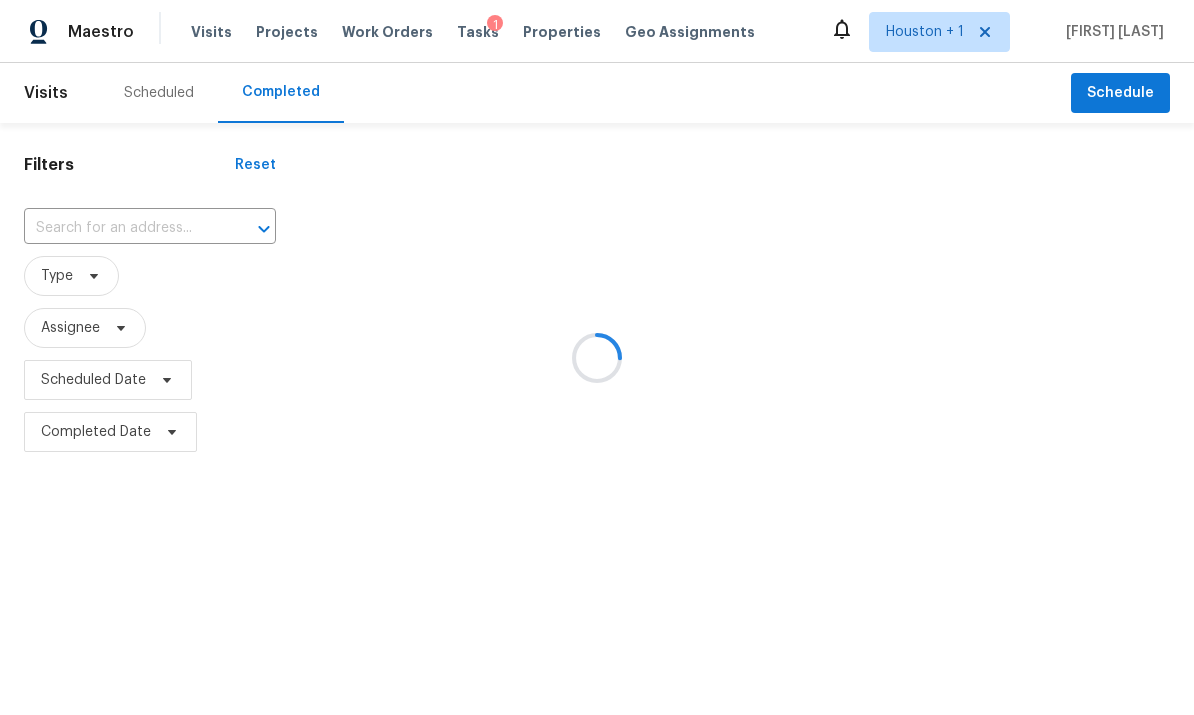 click at bounding box center (597, 357) 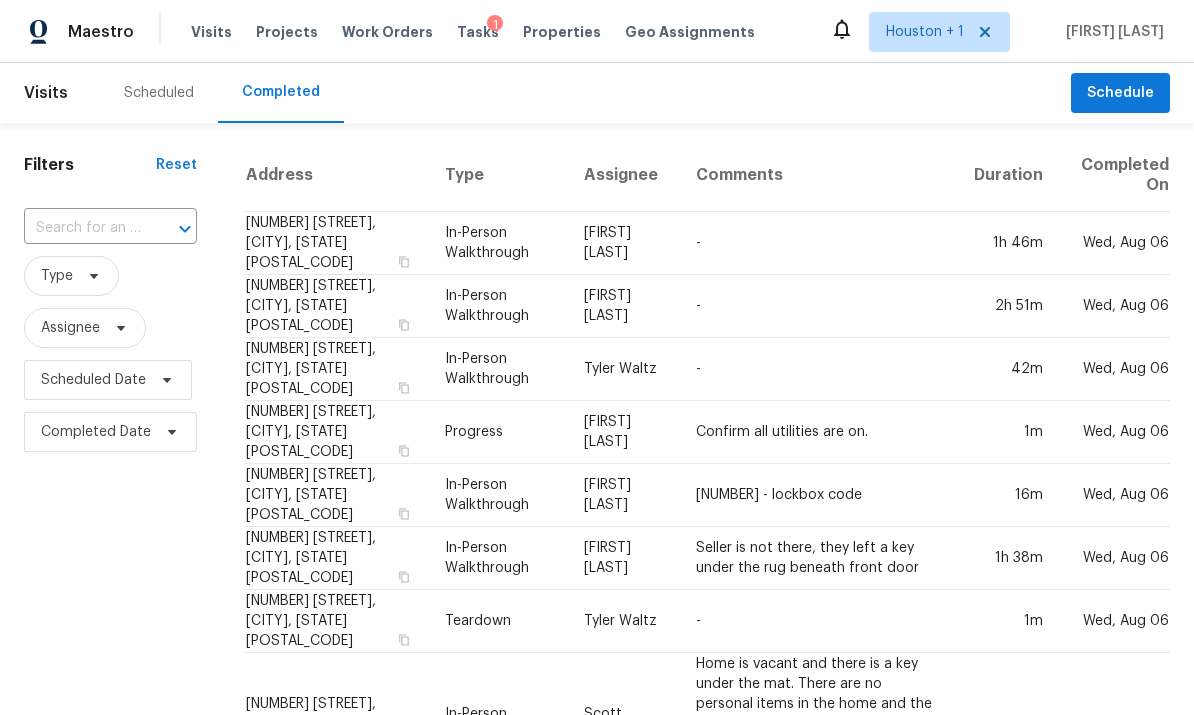 click at bounding box center (82, 228) 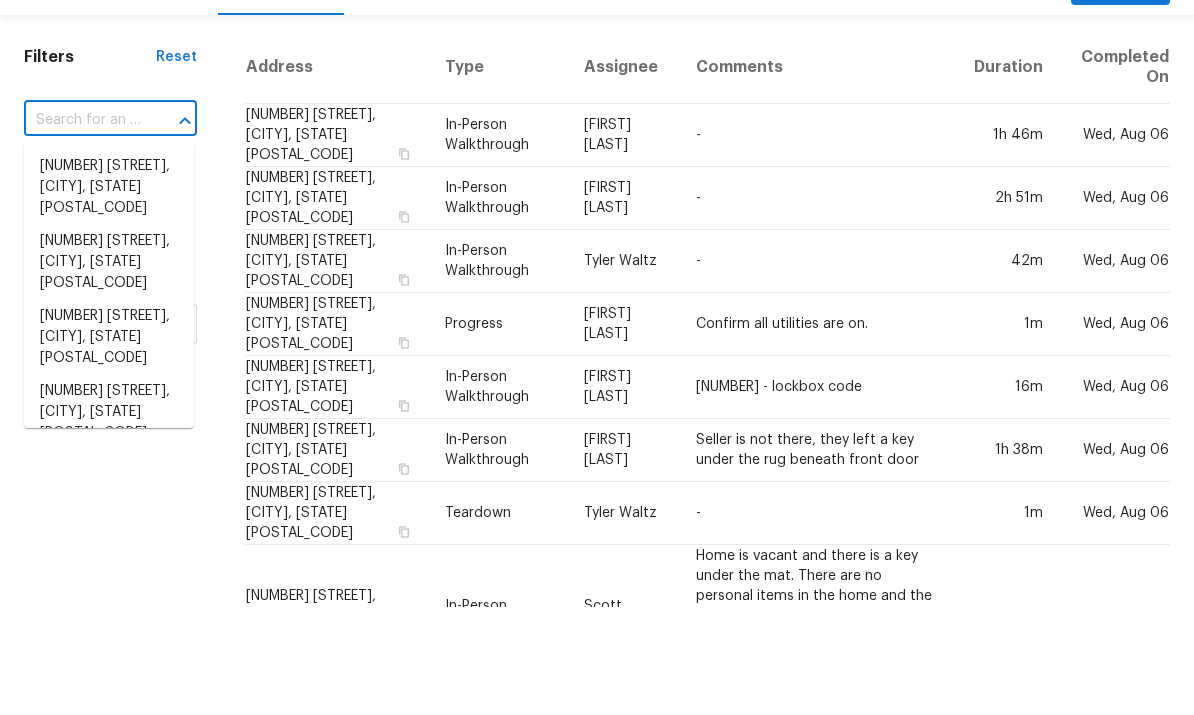 click at bounding box center [82, 228] 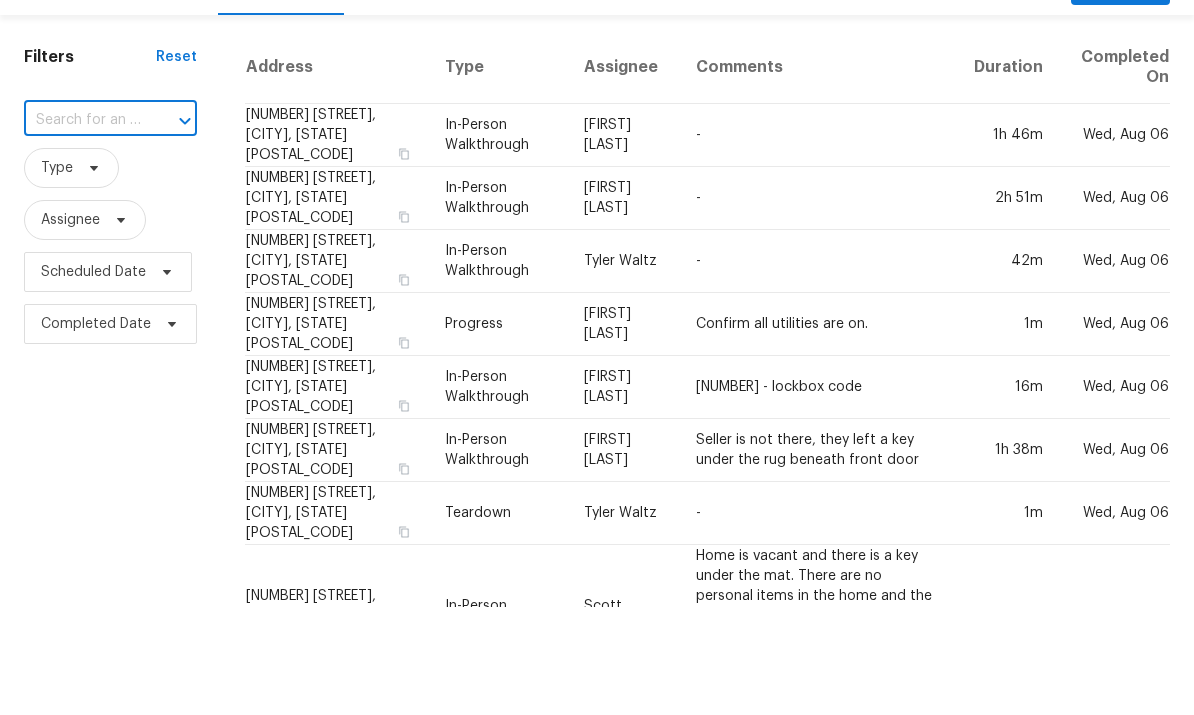 paste on "[NUMBER] [STREET], [CITY], [STATE] [POSTAL_CODE]" 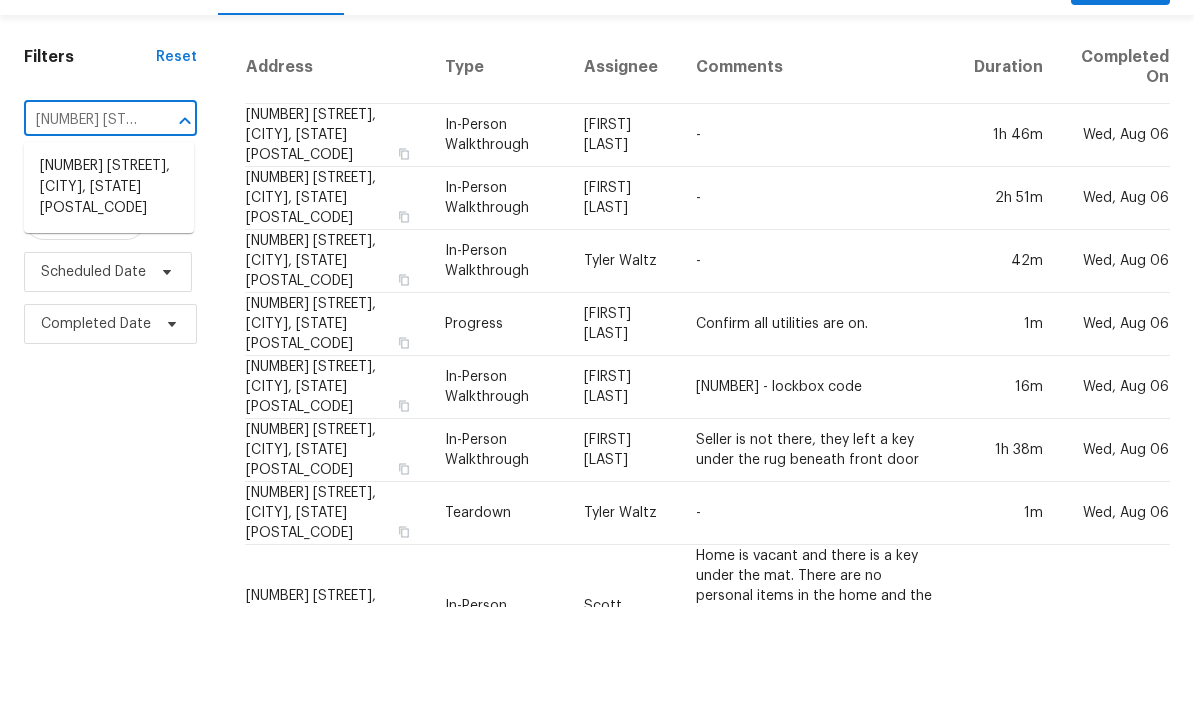 click on "[NUMBER] [STREET], [CITY], [STATE] [POSTAL_CODE]" at bounding box center (109, 295) 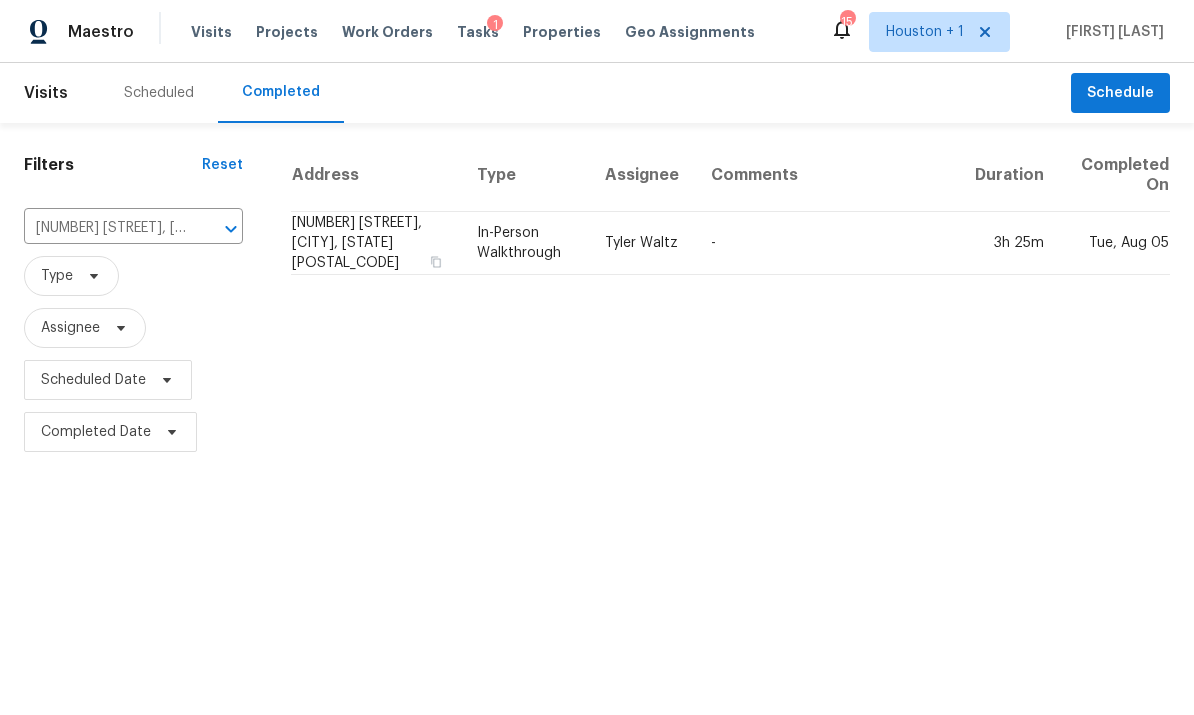 click on "-" at bounding box center [827, 243] 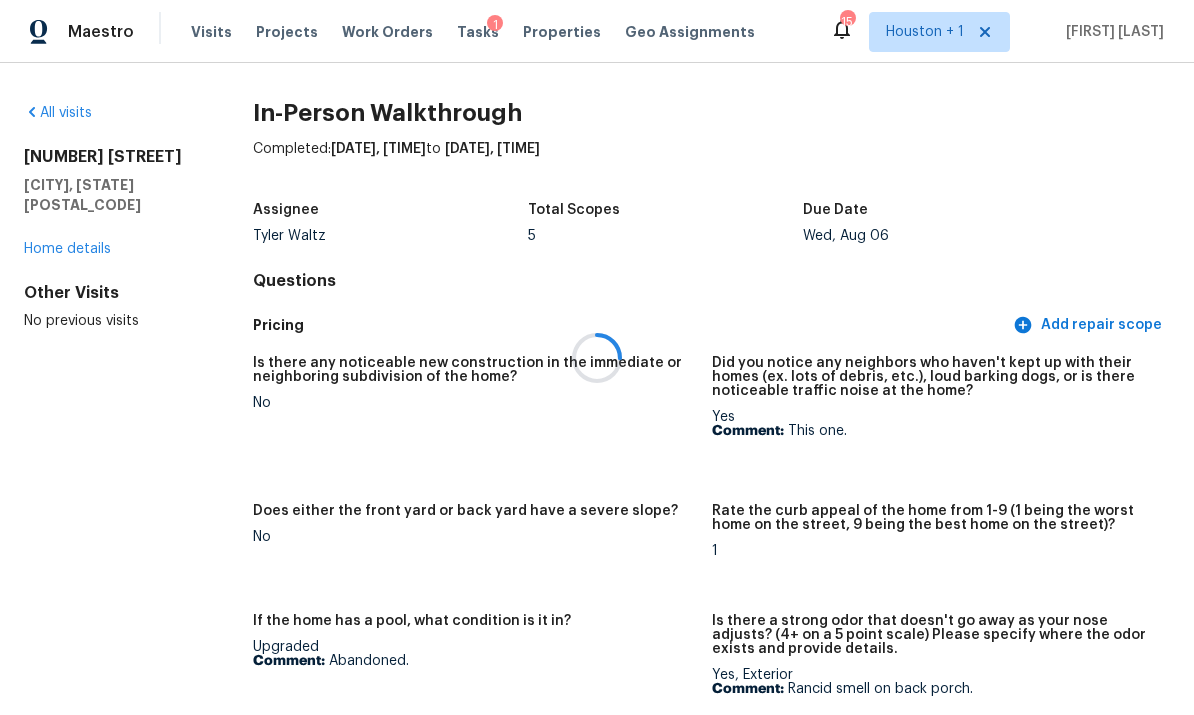 scroll, scrollTop: 75, scrollLeft: 0, axis: vertical 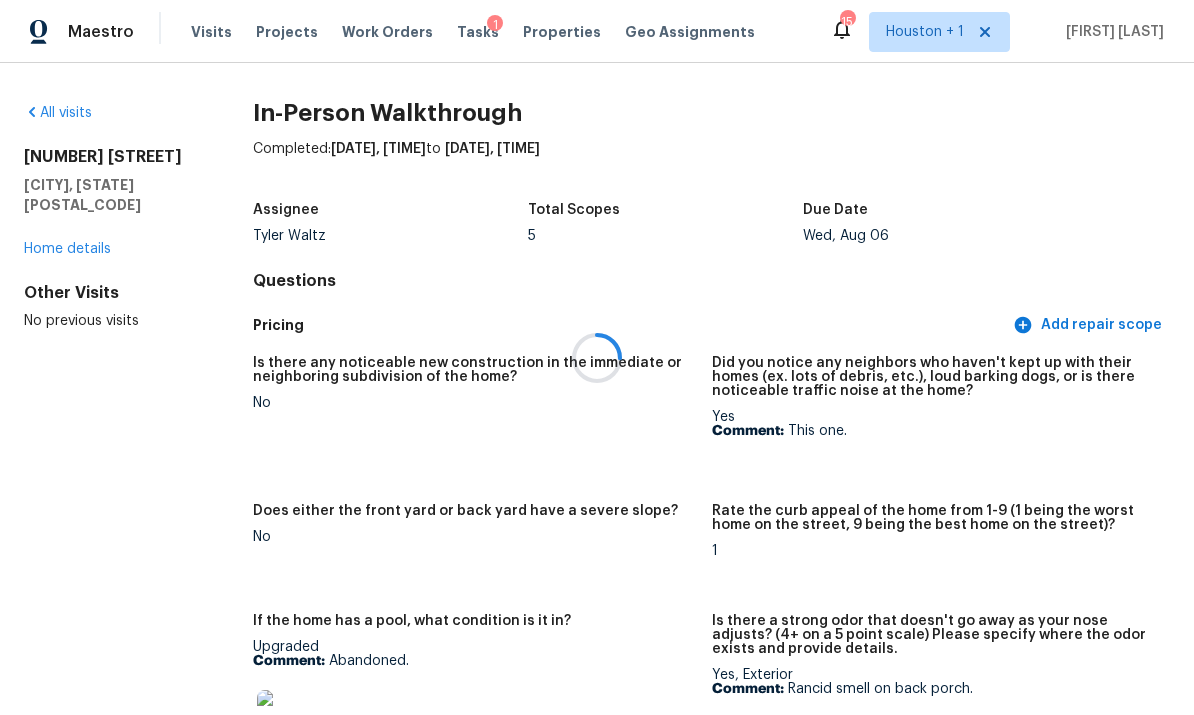 click at bounding box center [289, 722] 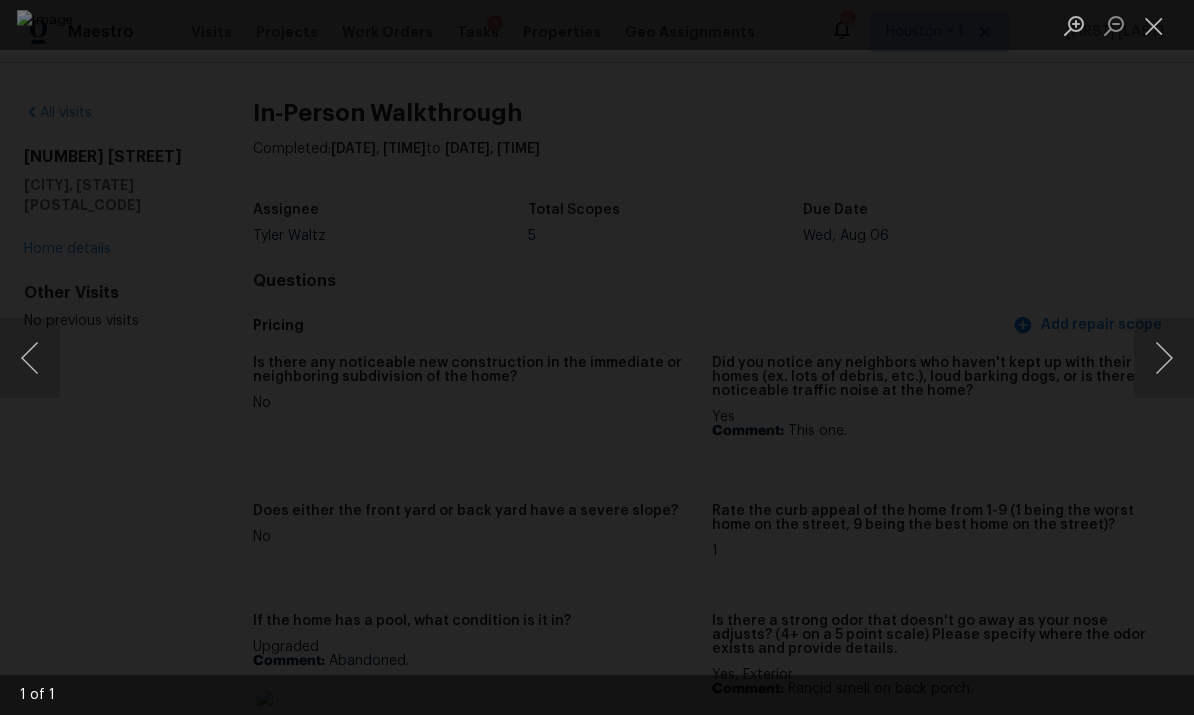 click at bounding box center [1164, 358] 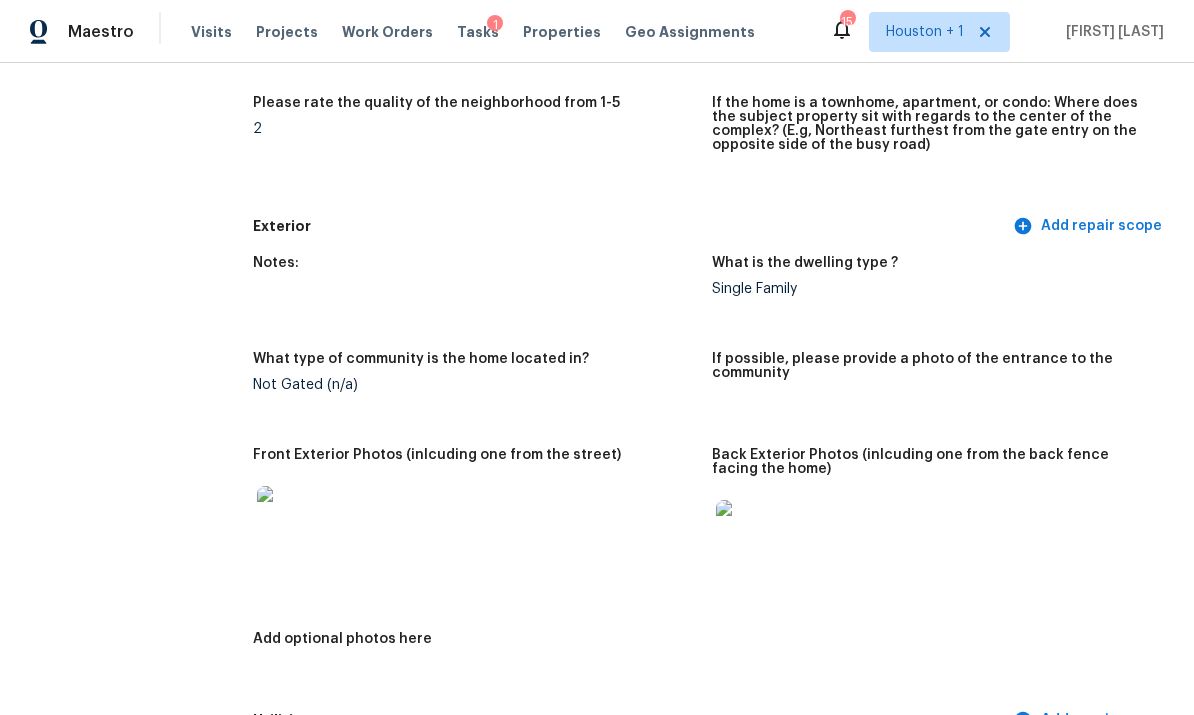 scroll, scrollTop: 1024, scrollLeft: 0, axis: vertical 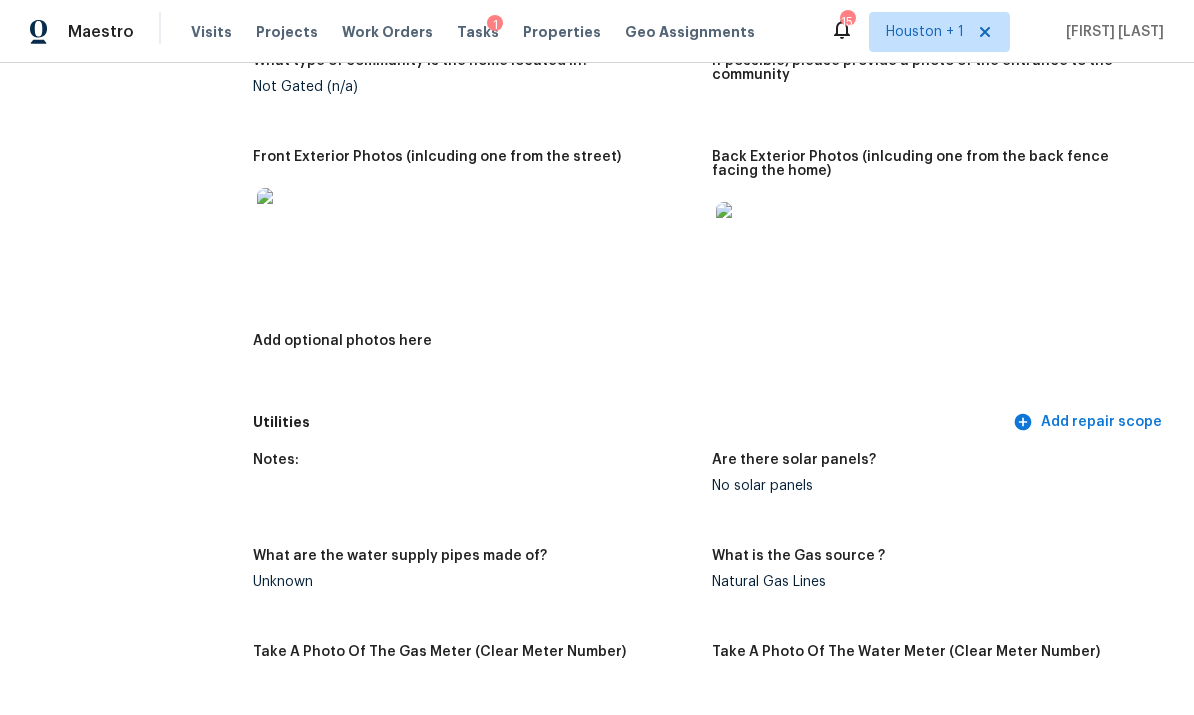 click at bounding box center (748, 234) 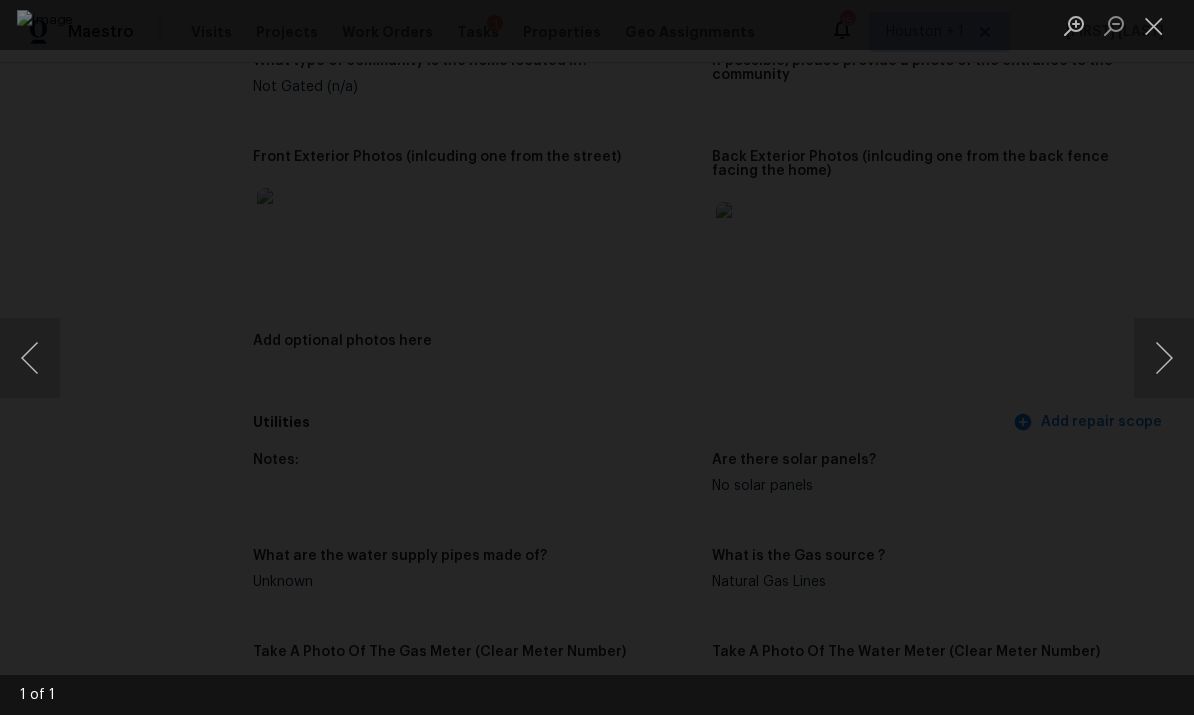 click at bounding box center (1154, 25) 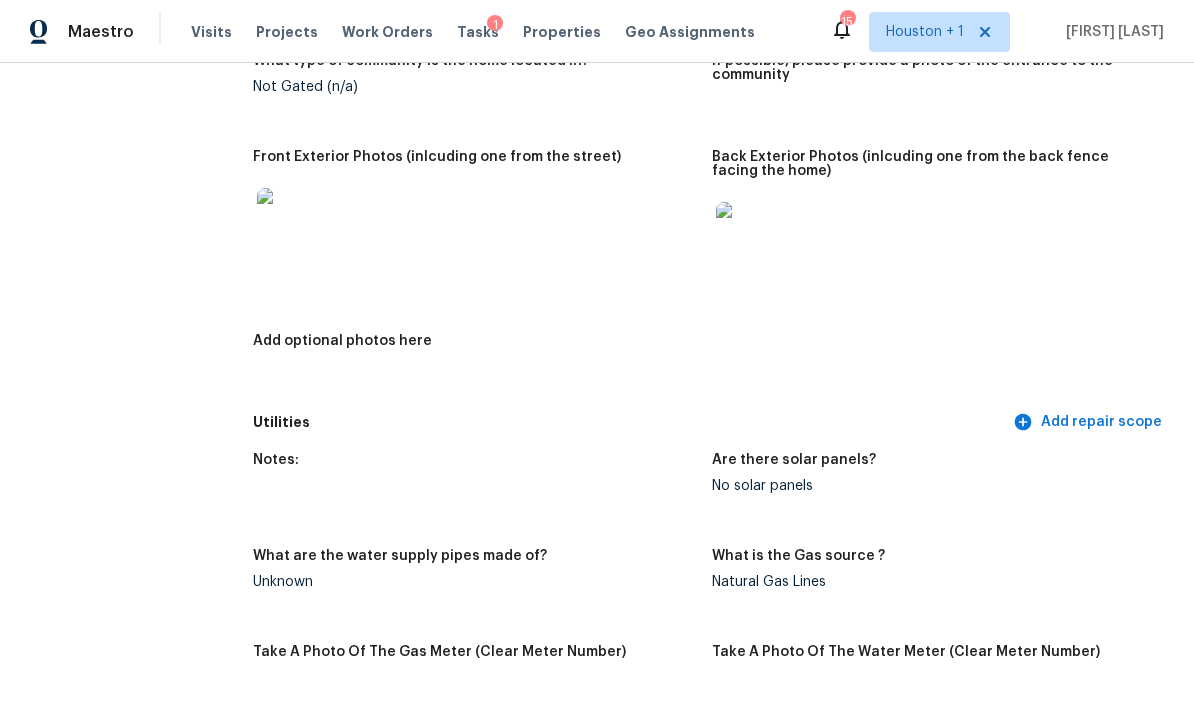 click at bounding box center [289, 220] 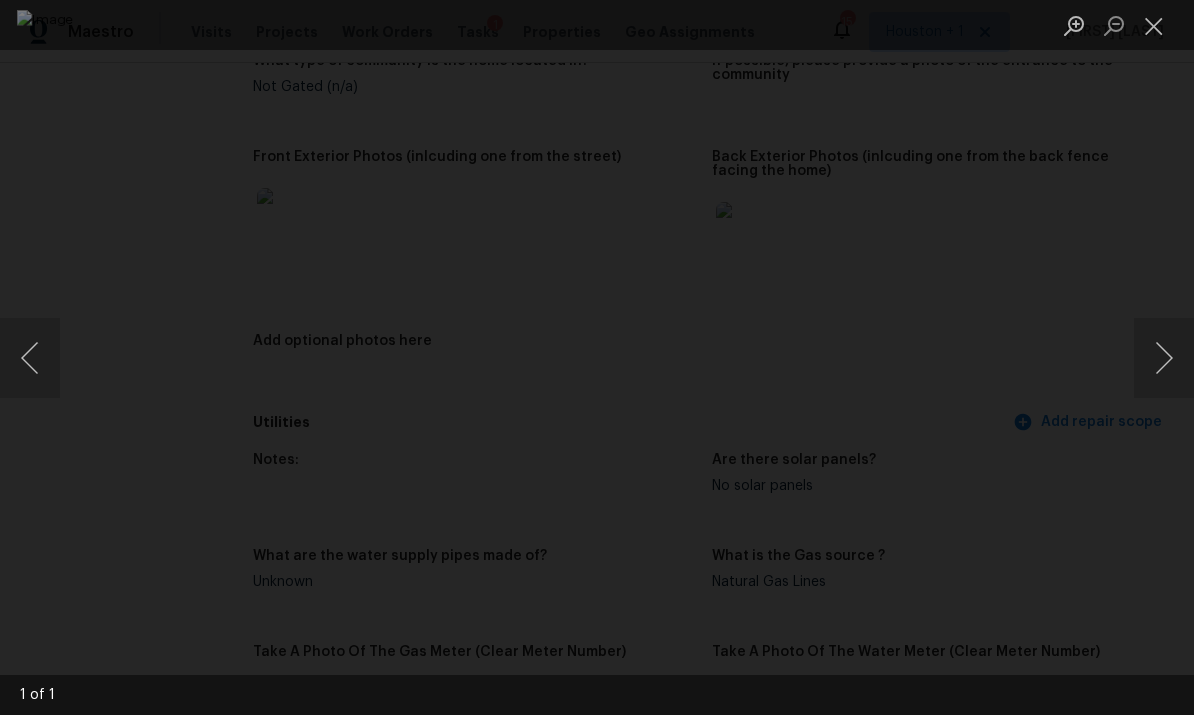 click at bounding box center (1154, 25) 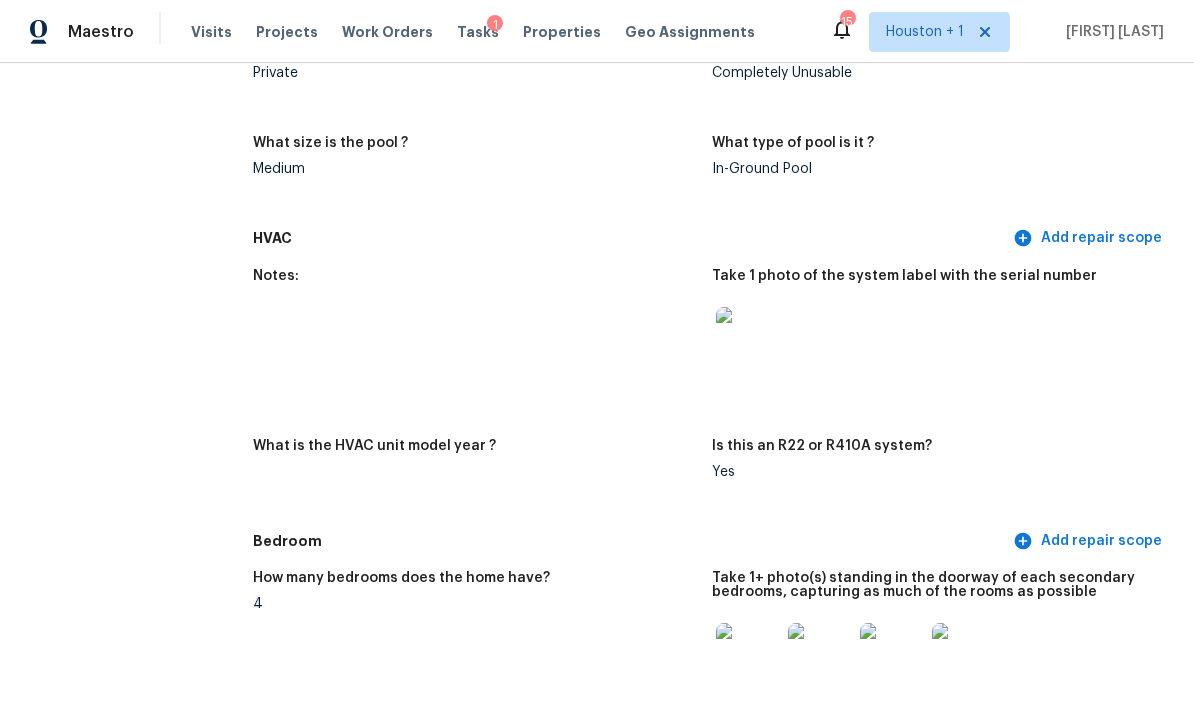 scroll, scrollTop: 2156, scrollLeft: 0, axis: vertical 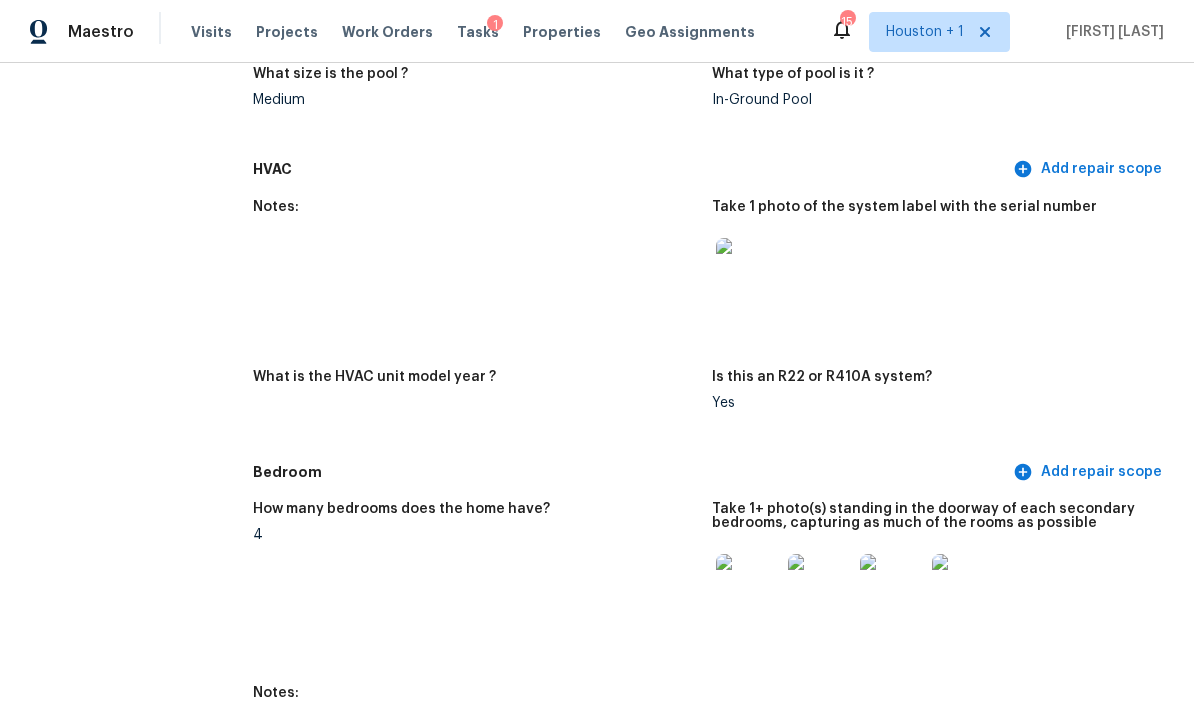 click at bounding box center (748, 586) 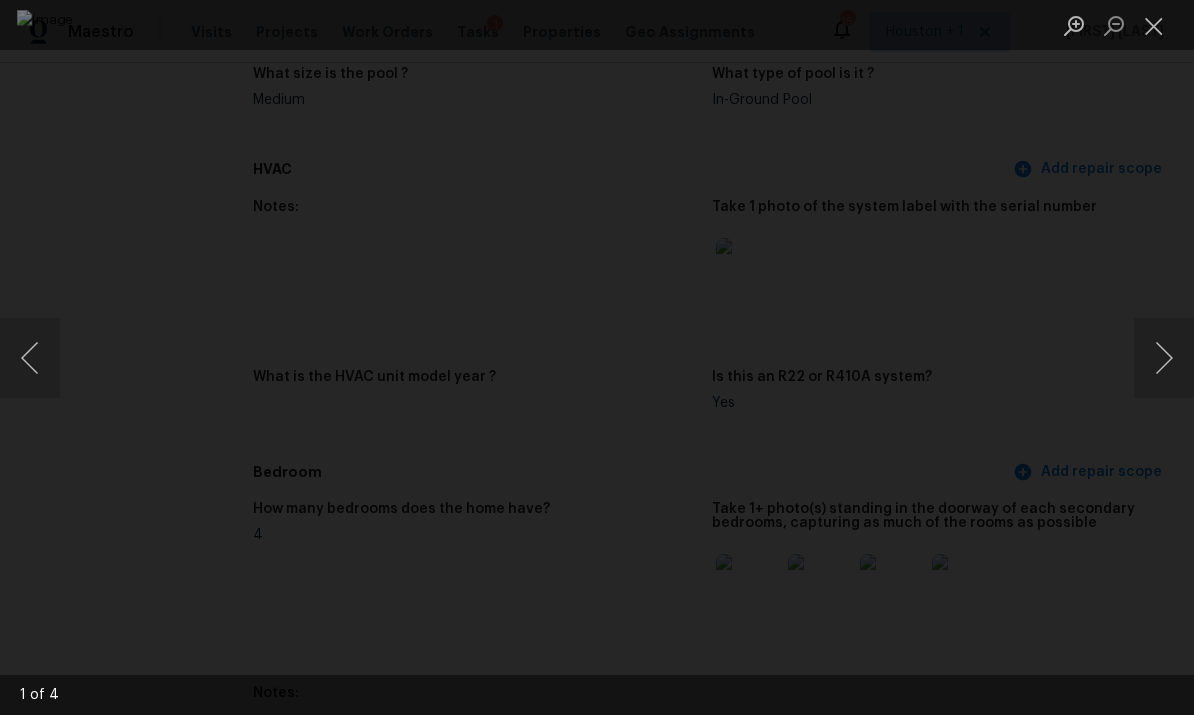 click at bounding box center (1164, 358) 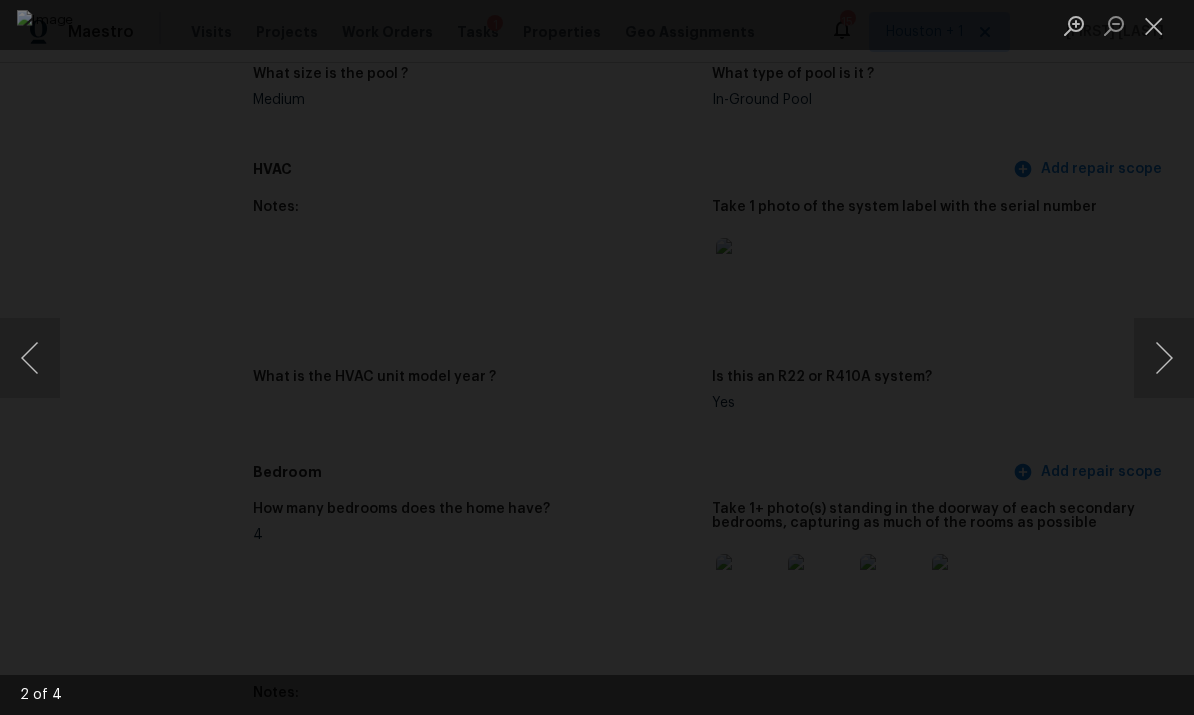 click at bounding box center [1164, 358] 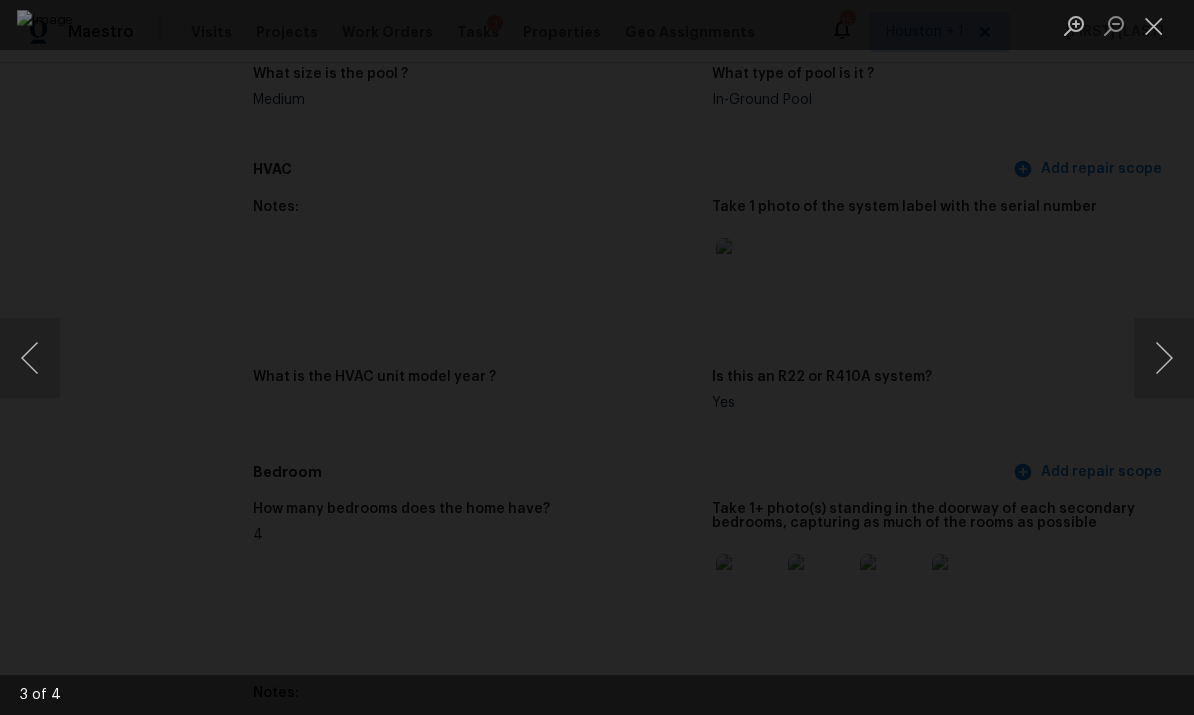 click at bounding box center [597, 357] 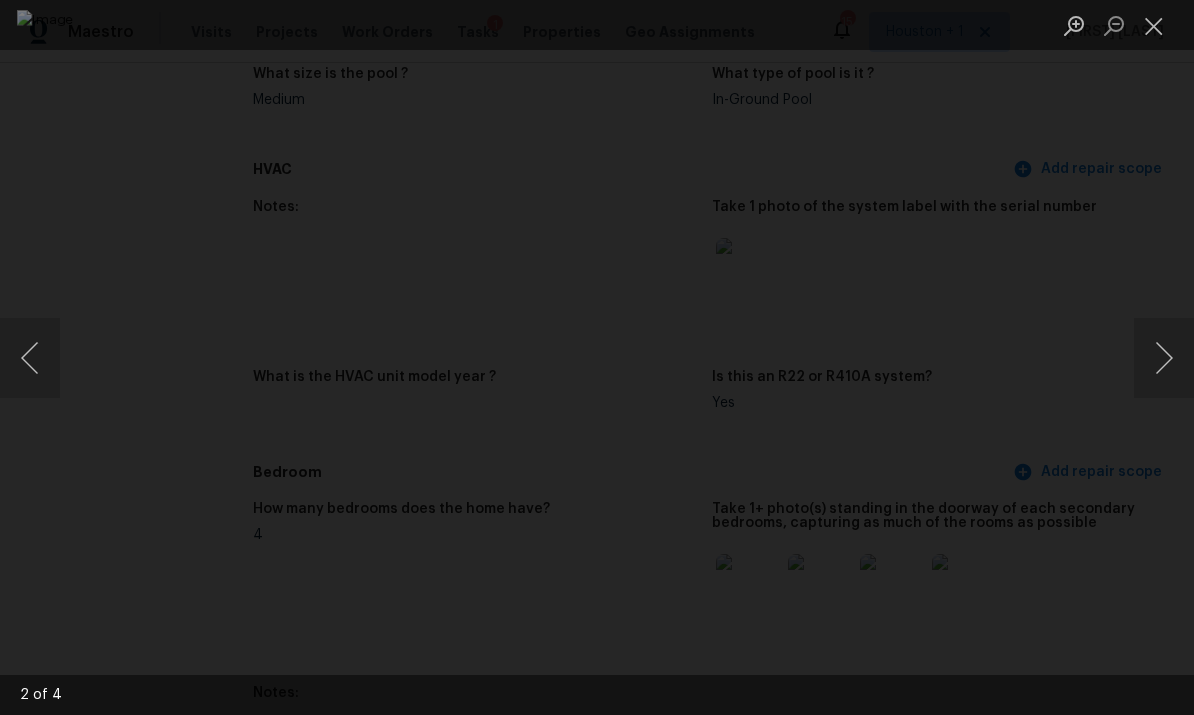 click at bounding box center (30, 358) 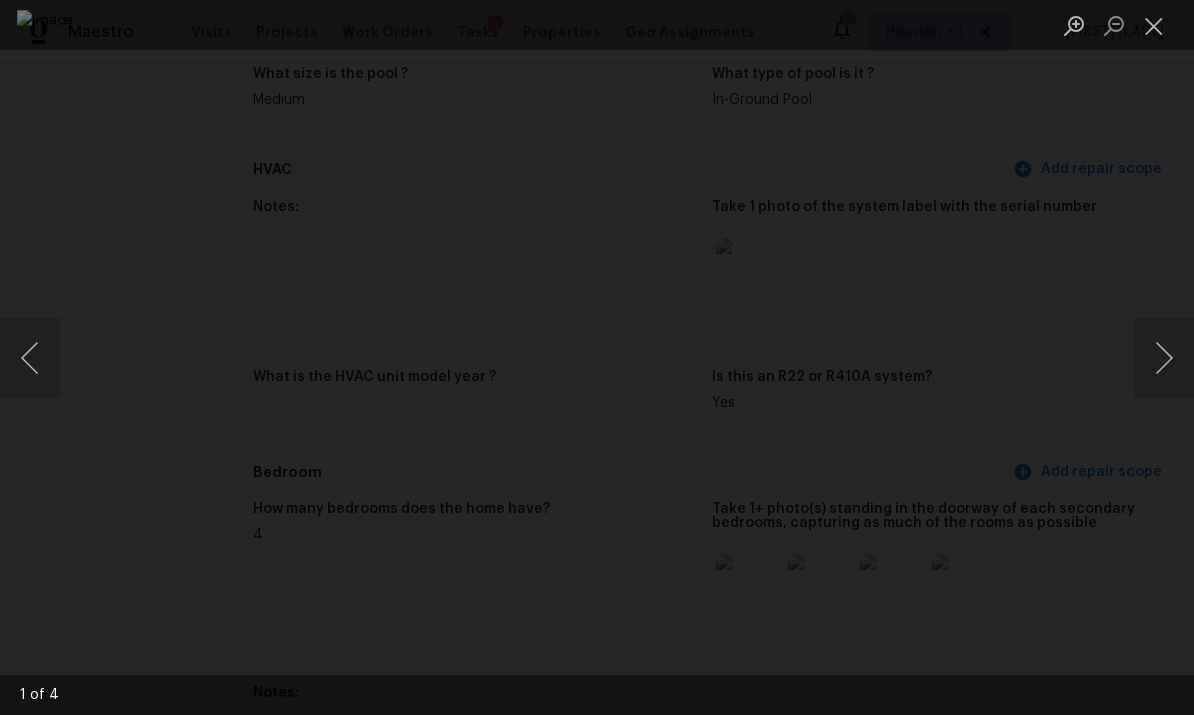 click at bounding box center [1164, 358] 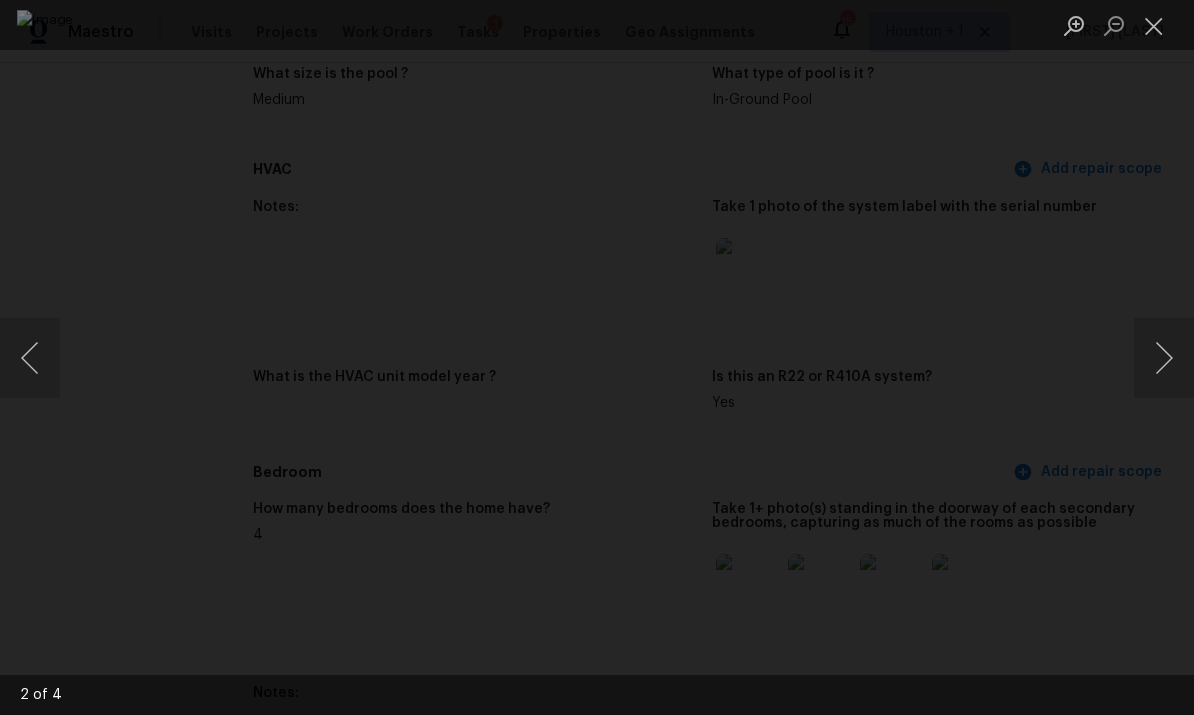 click at bounding box center [1164, 358] 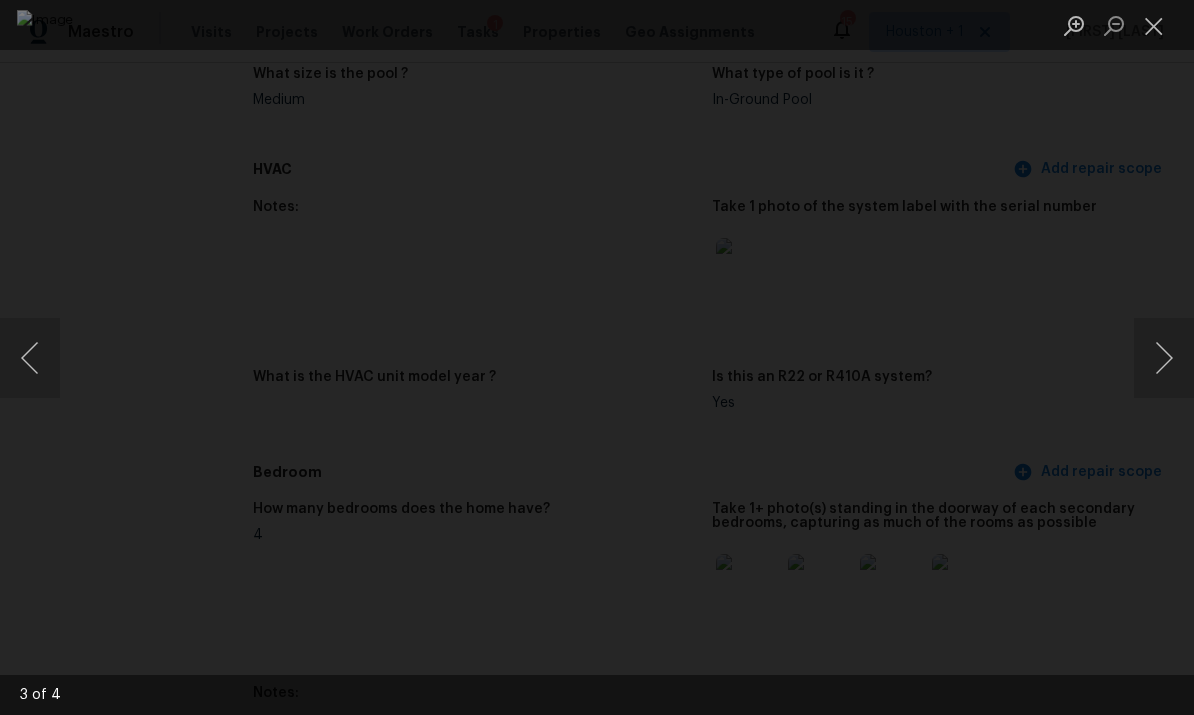 click at bounding box center (1164, 358) 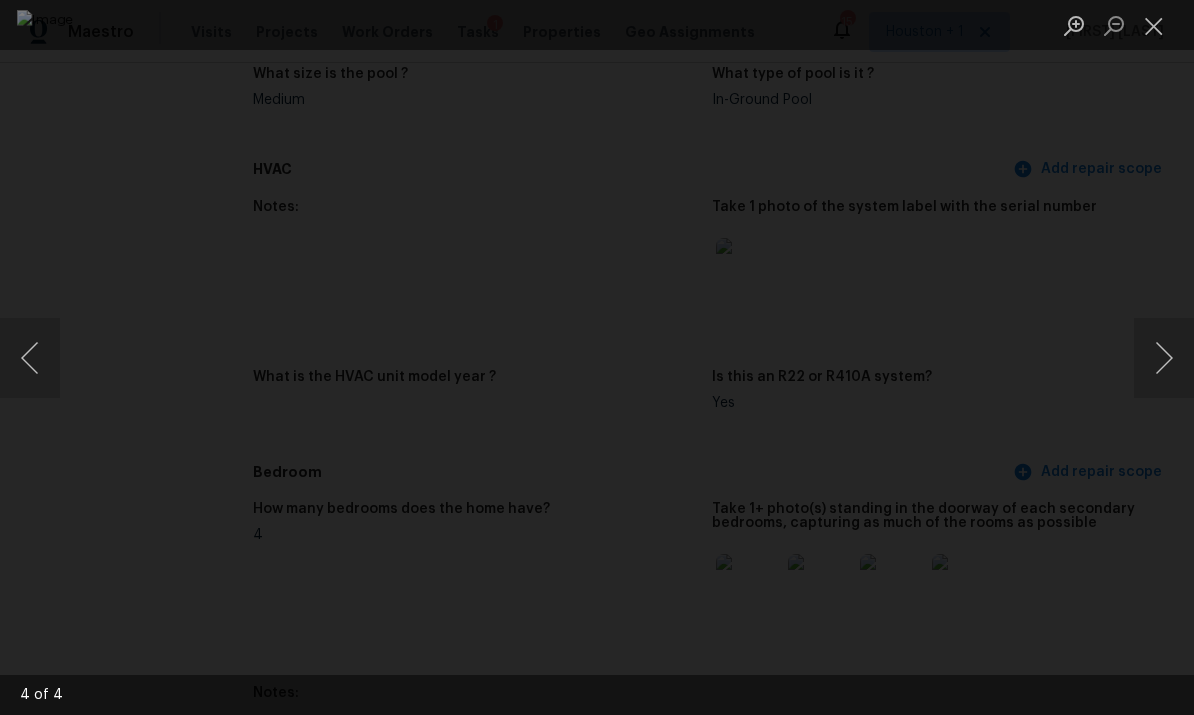 click at bounding box center [1164, 358] 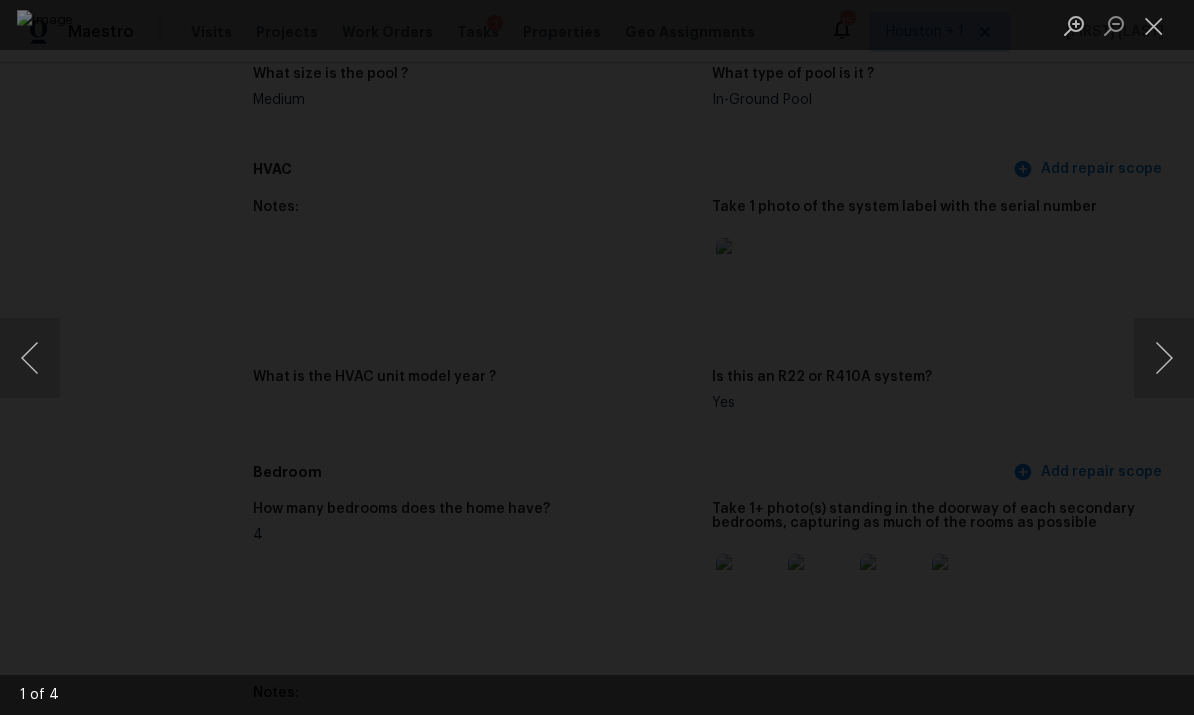 click at bounding box center (1164, 358) 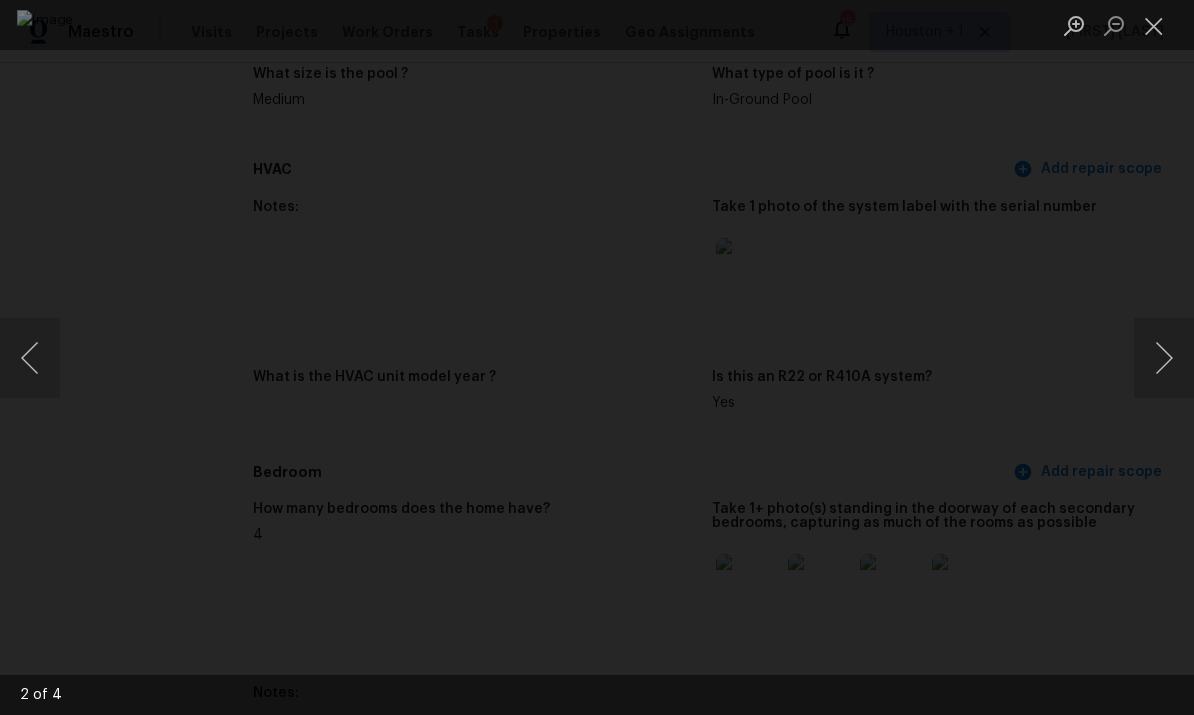 click at bounding box center [1164, 358] 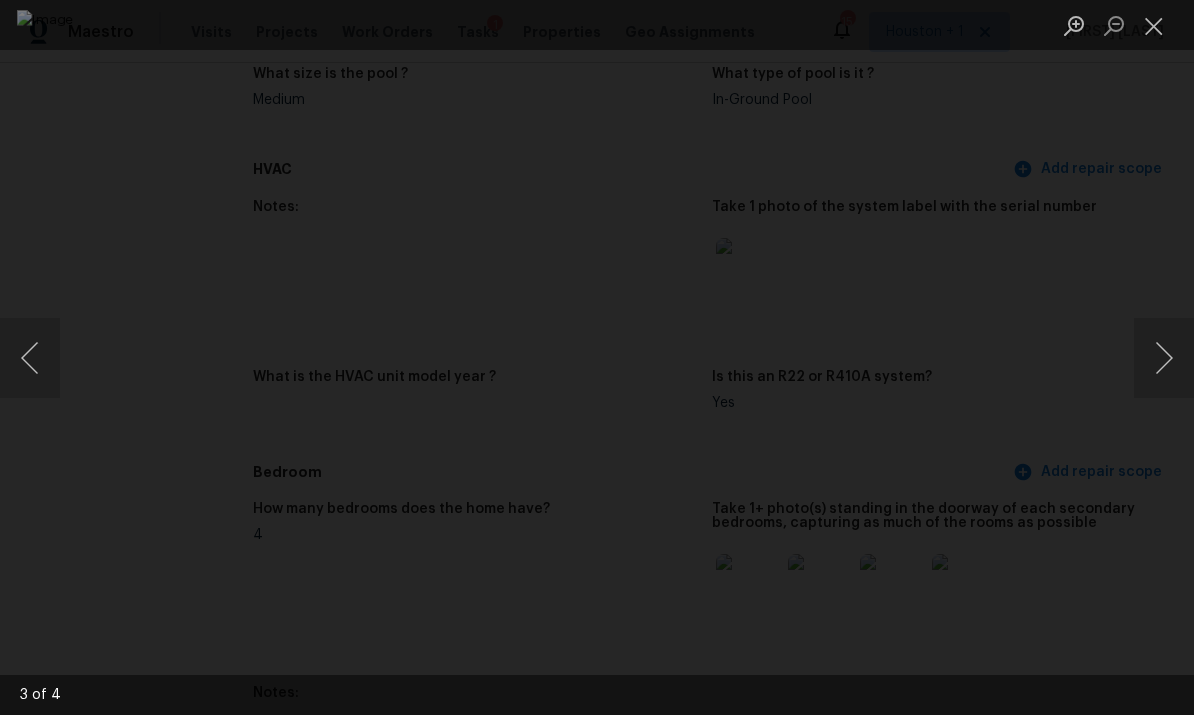 click at bounding box center [1154, 25] 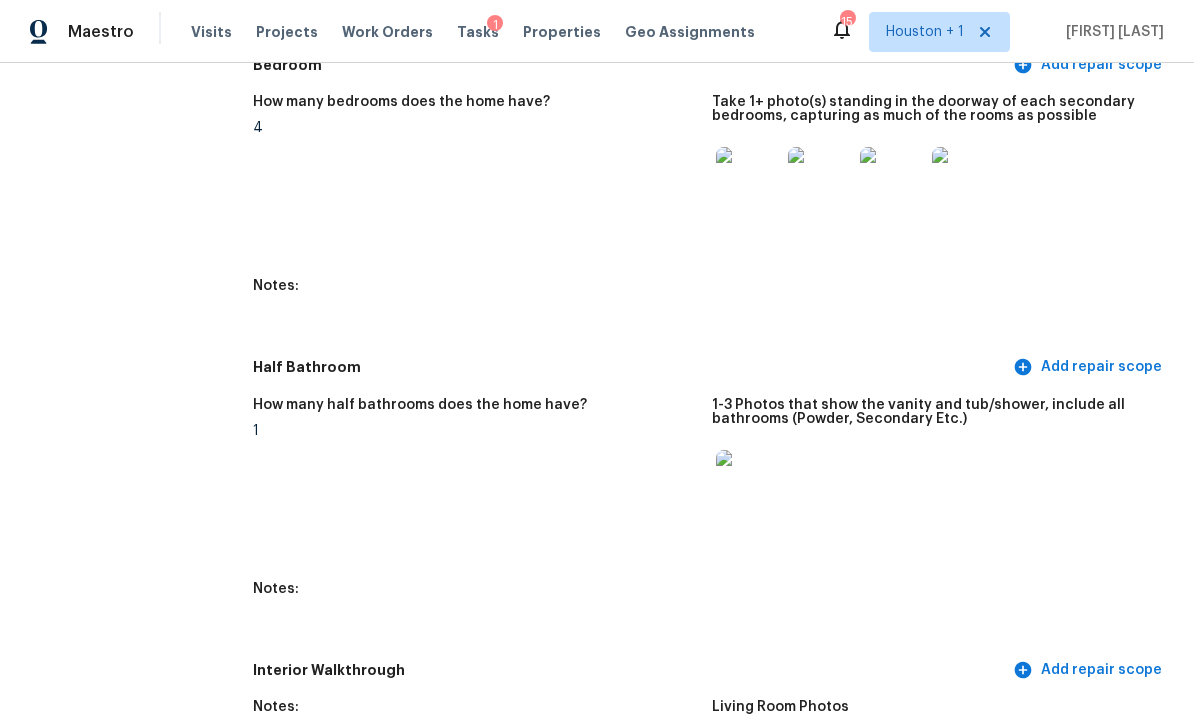 scroll, scrollTop: 2673, scrollLeft: 0, axis: vertical 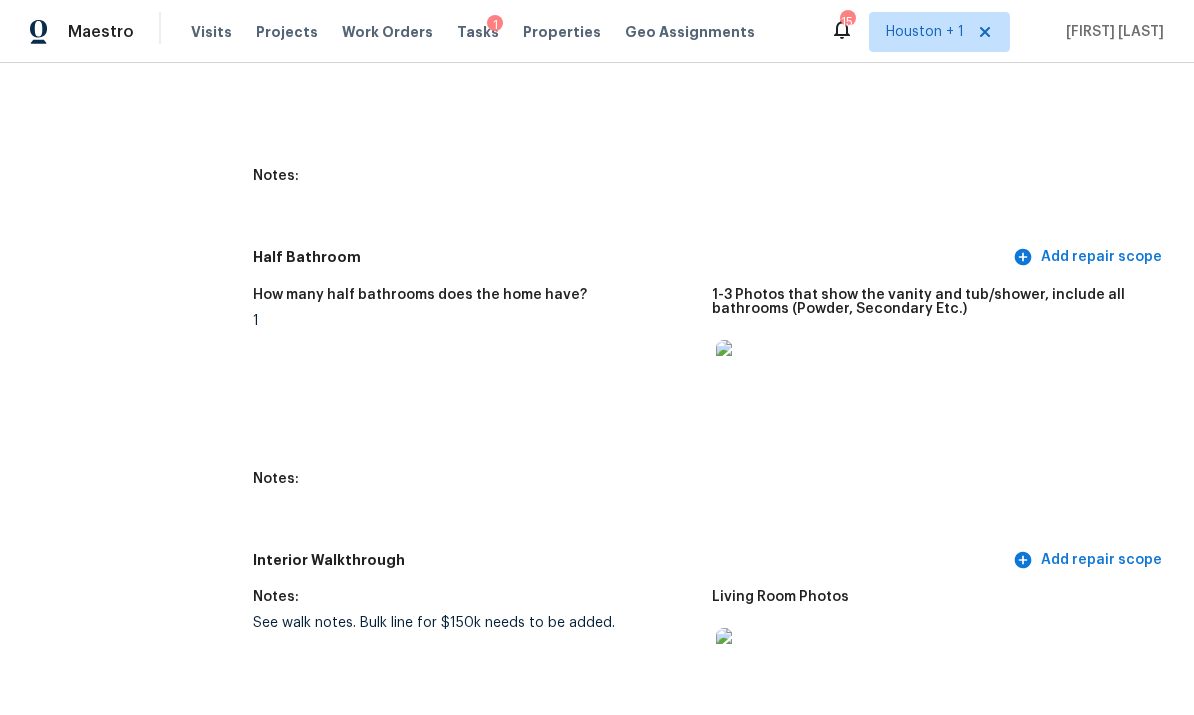 click at bounding box center (748, 372) 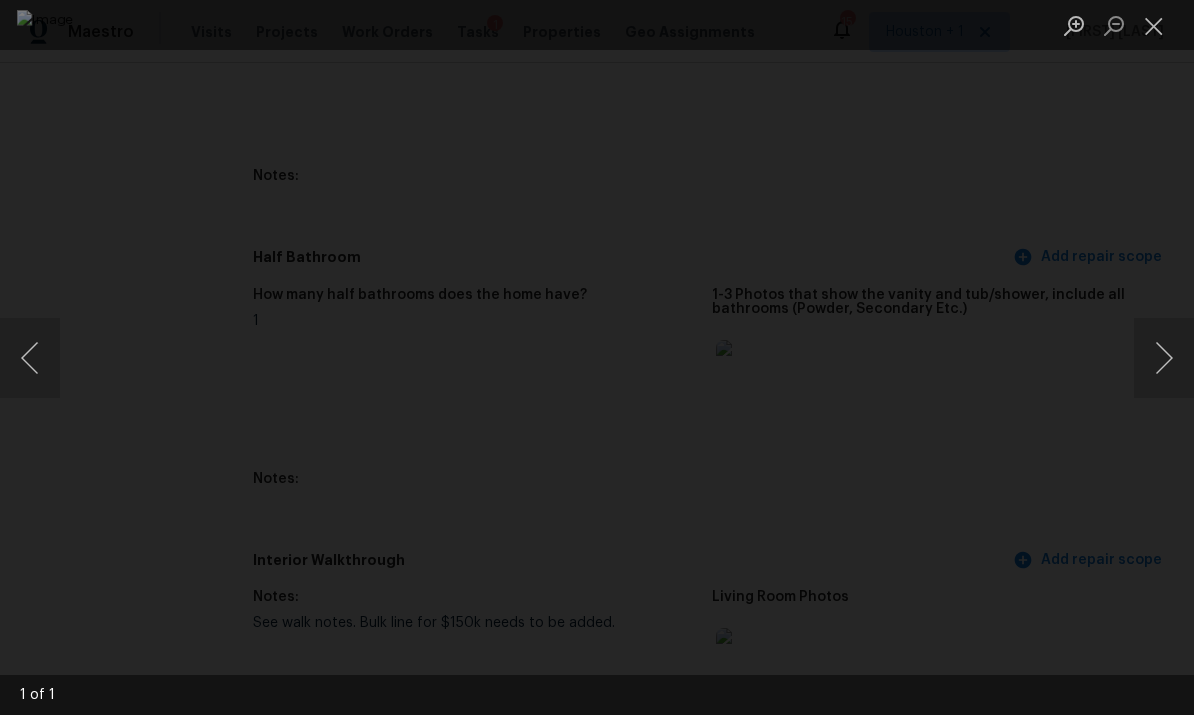 click at bounding box center [1164, 358] 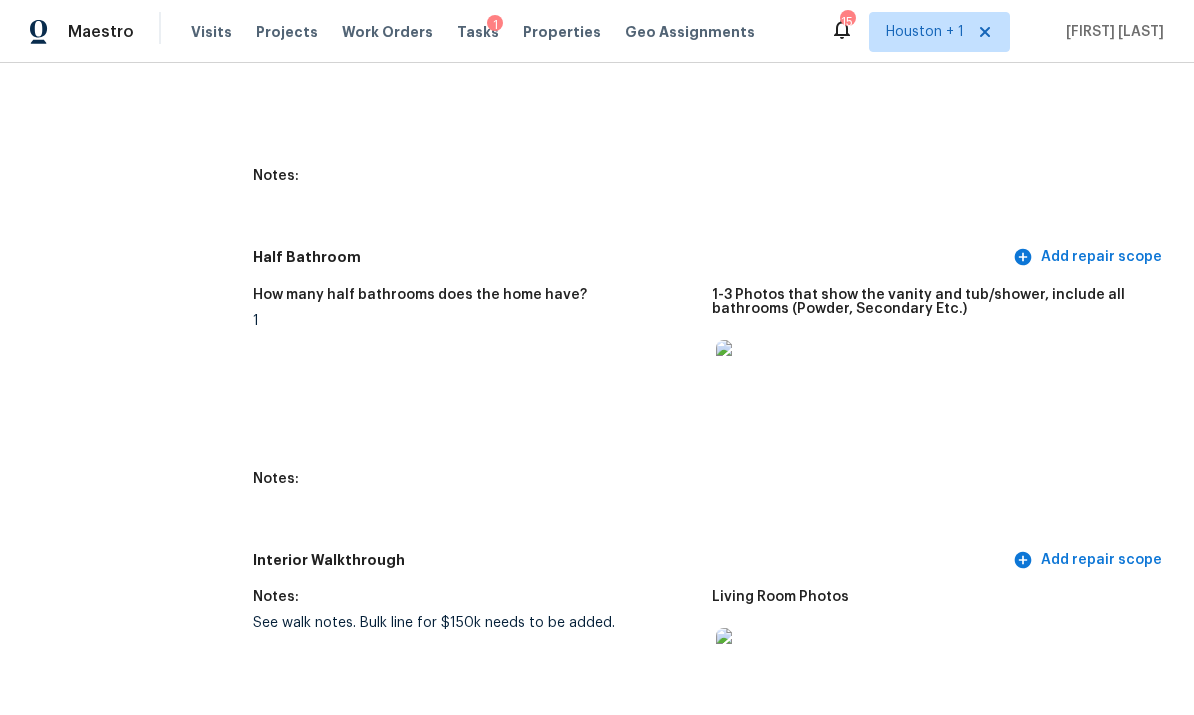 click on "Take 1+ photo(s) standing in the doorway of each secondary bedrooms, capturing as much of the rooms as possible" at bounding box center [941, 65] 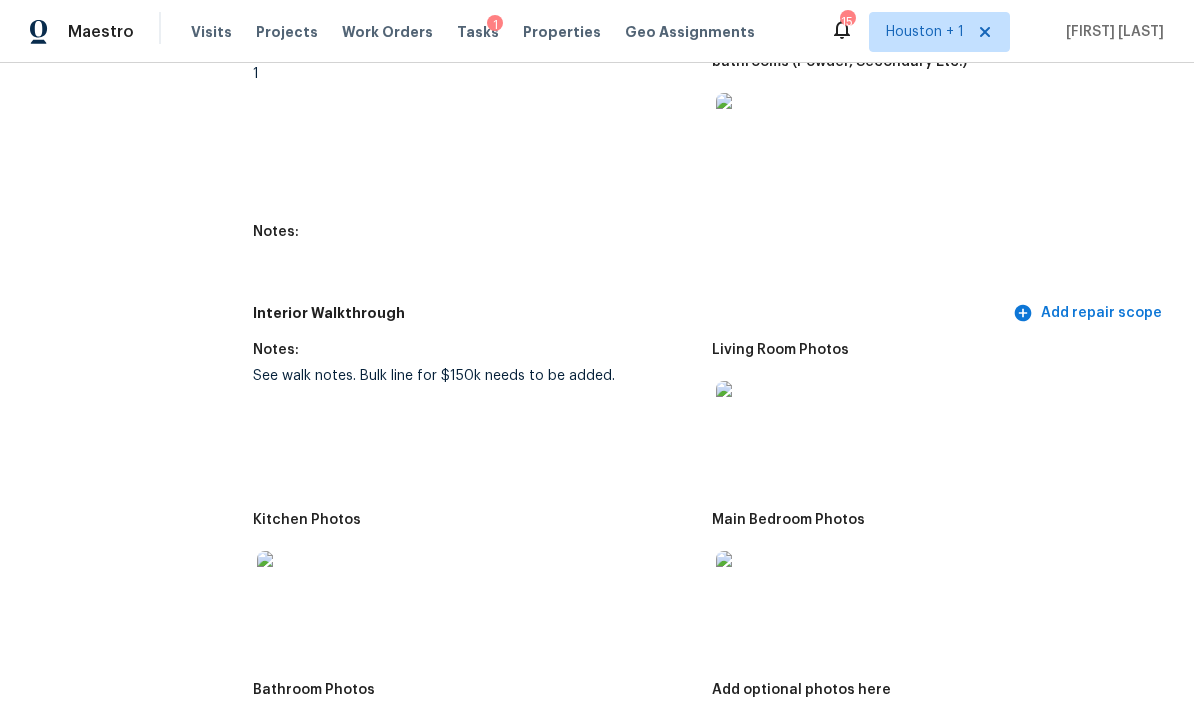 scroll, scrollTop: 3018, scrollLeft: 0, axis: vertical 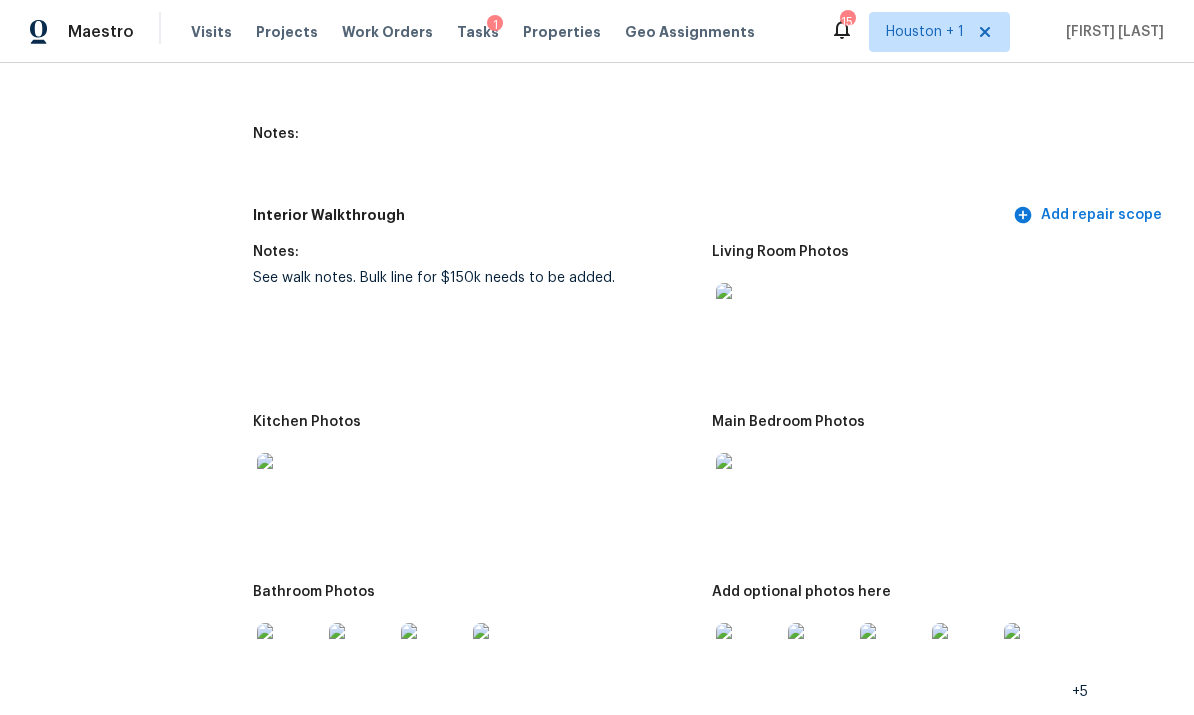 click at bounding box center (748, 315) 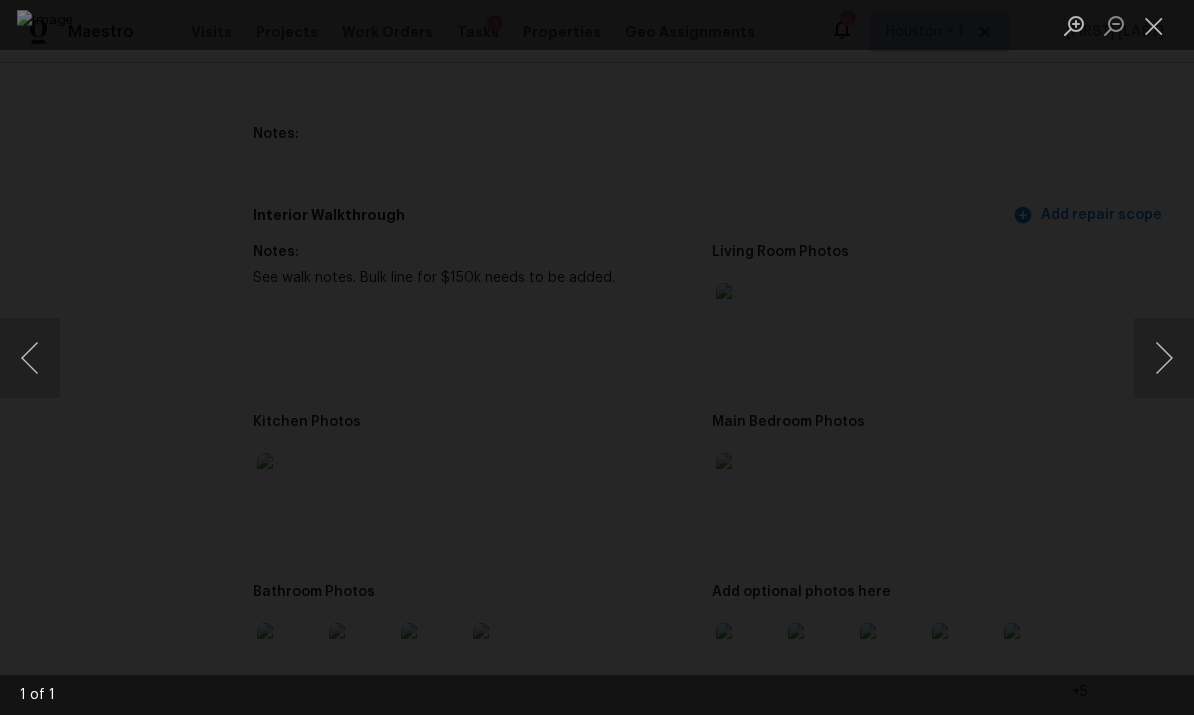 click at bounding box center [1164, 358] 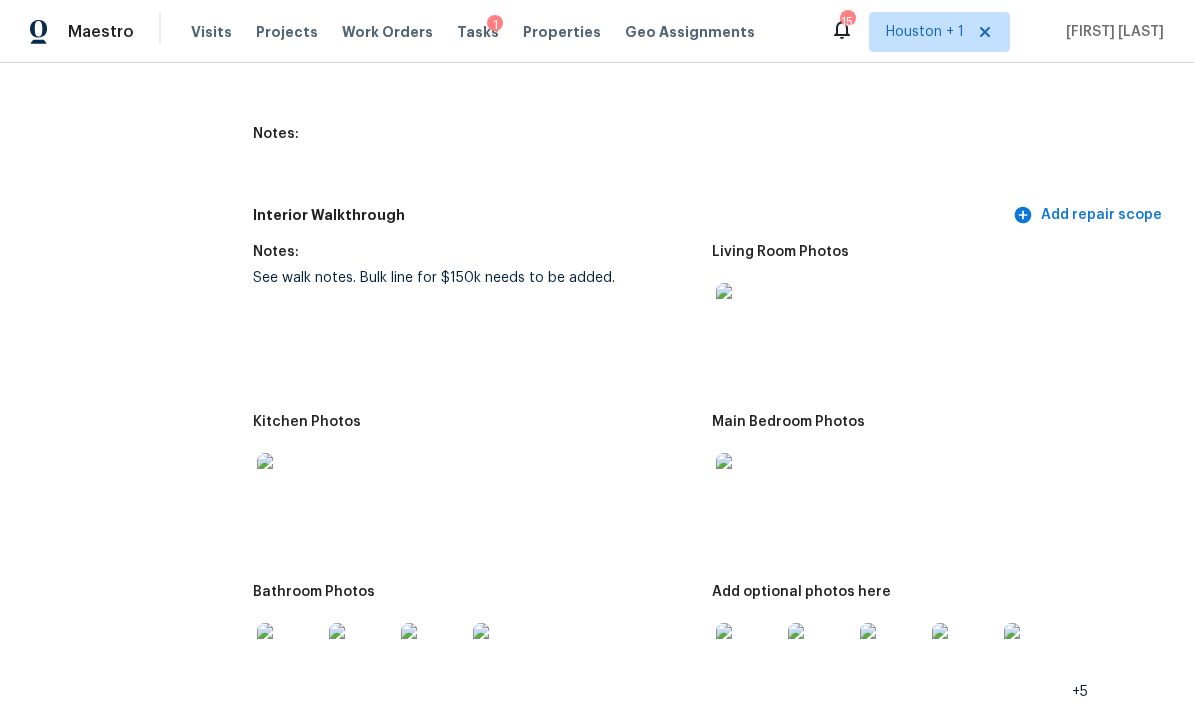 click at bounding box center (289, 655) 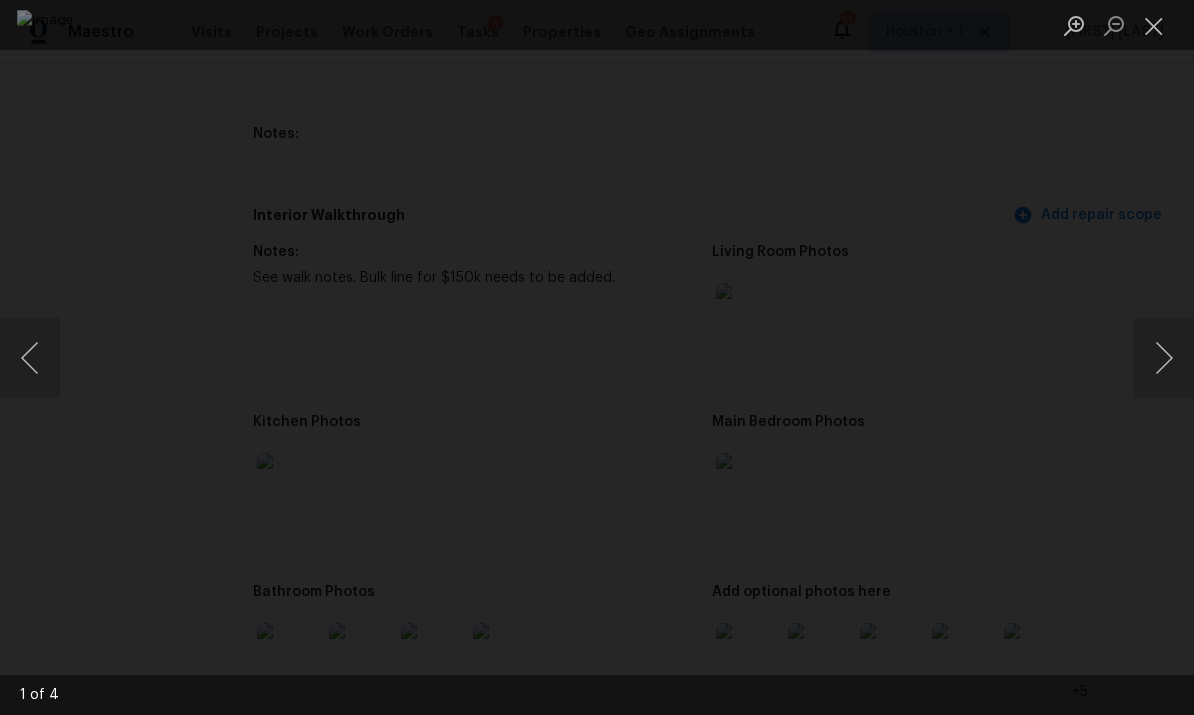 click at bounding box center (1164, 358) 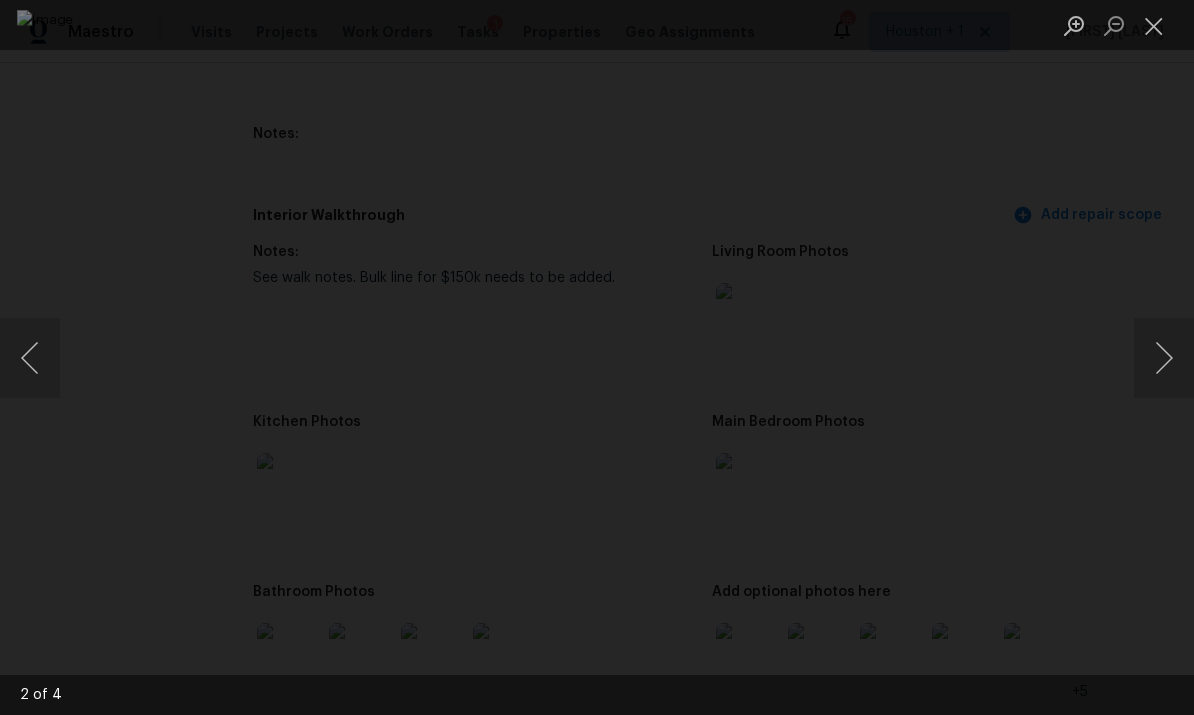 click at bounding box center [1164, 358] 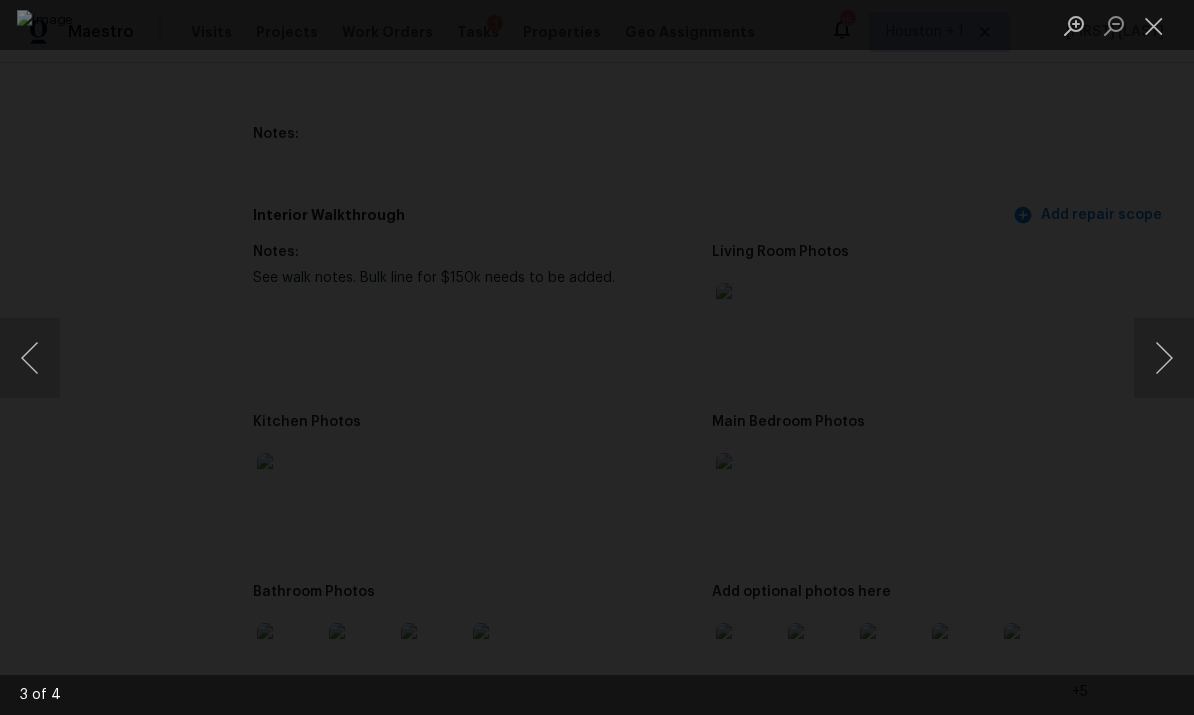 click at bounding box center [1164, 358] 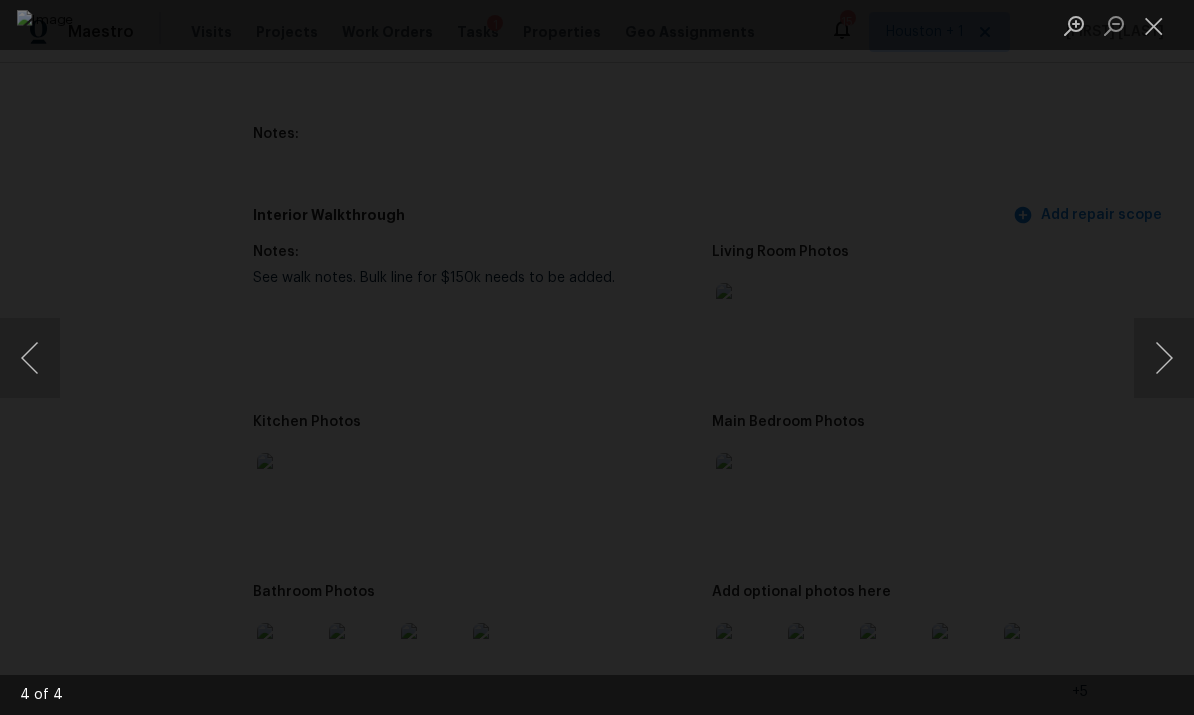 click at bounding box center (1164, 358) 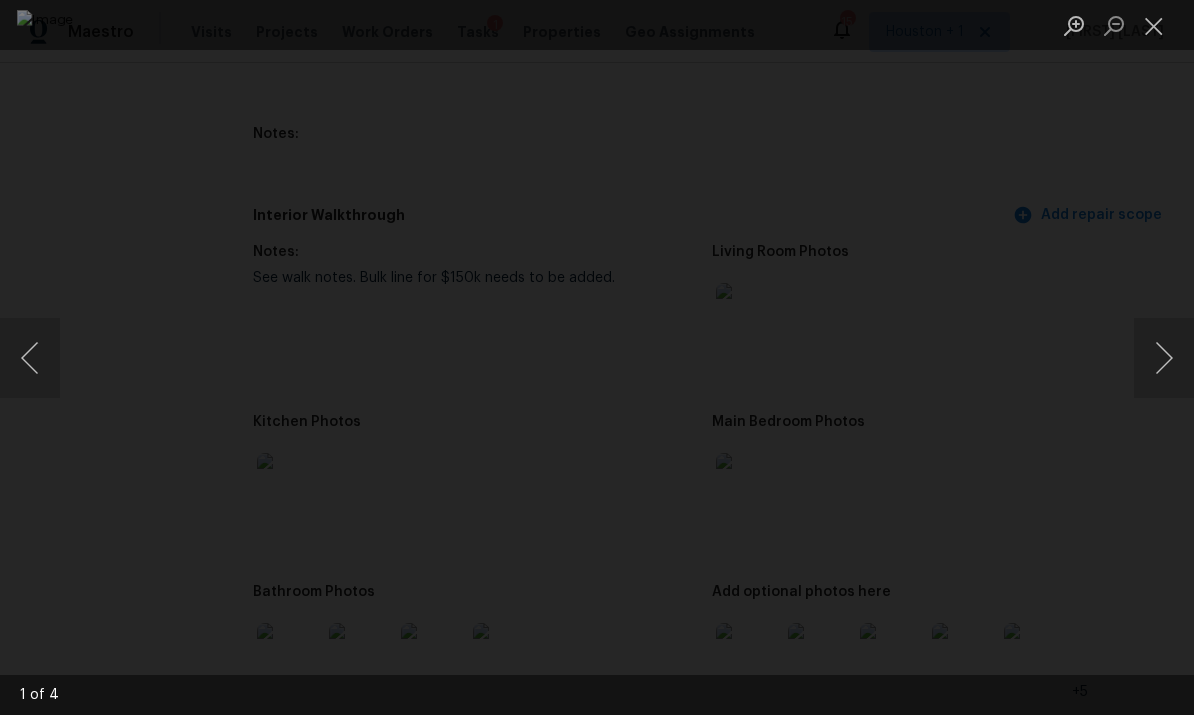 click at bounding box center (1154, 25) 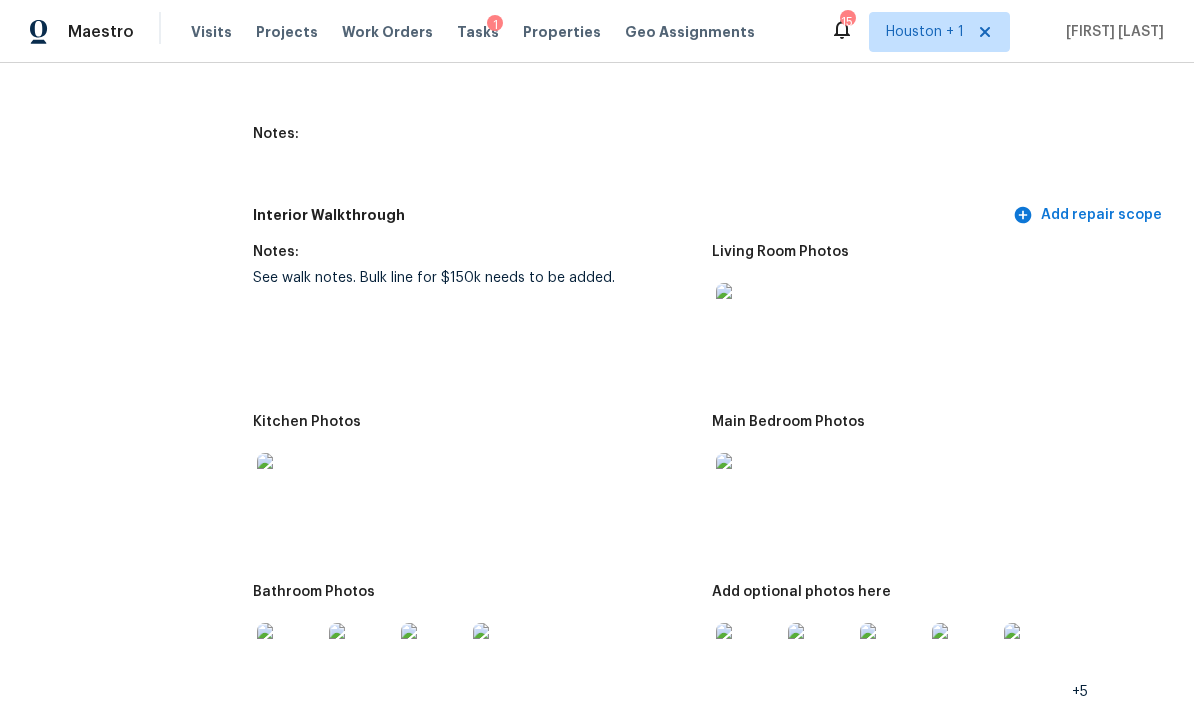 click at bounding box center [748, 655] 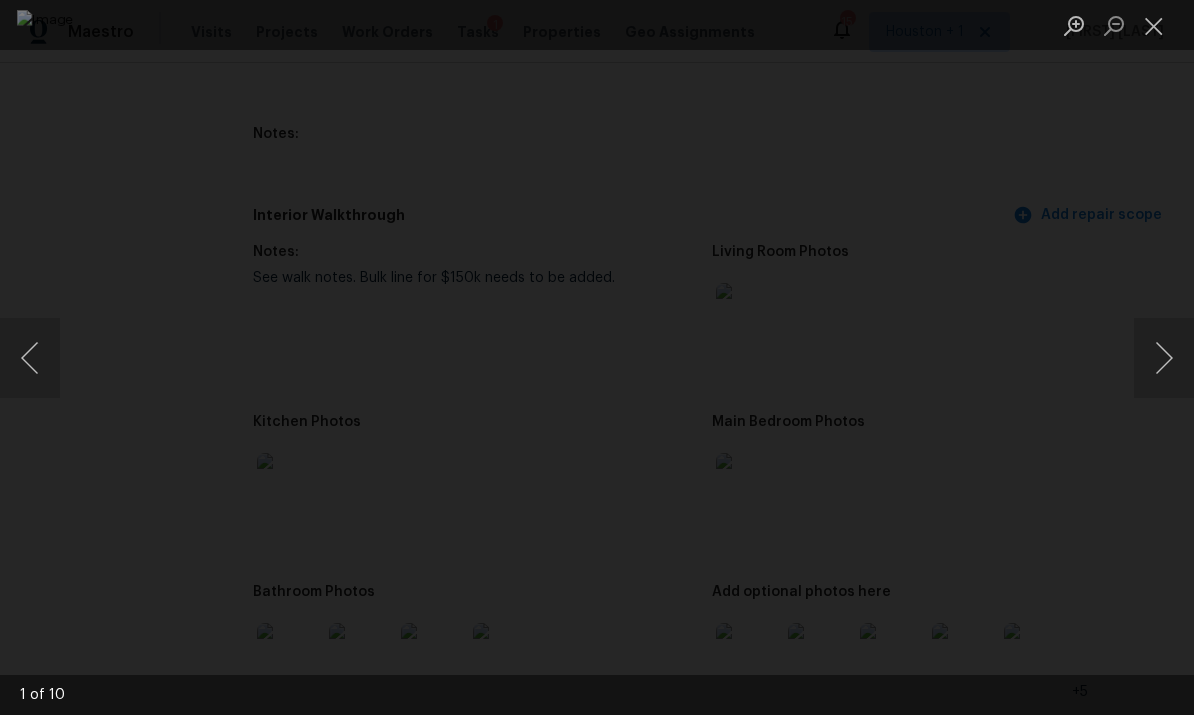 click at bounding box center (1164, 358) 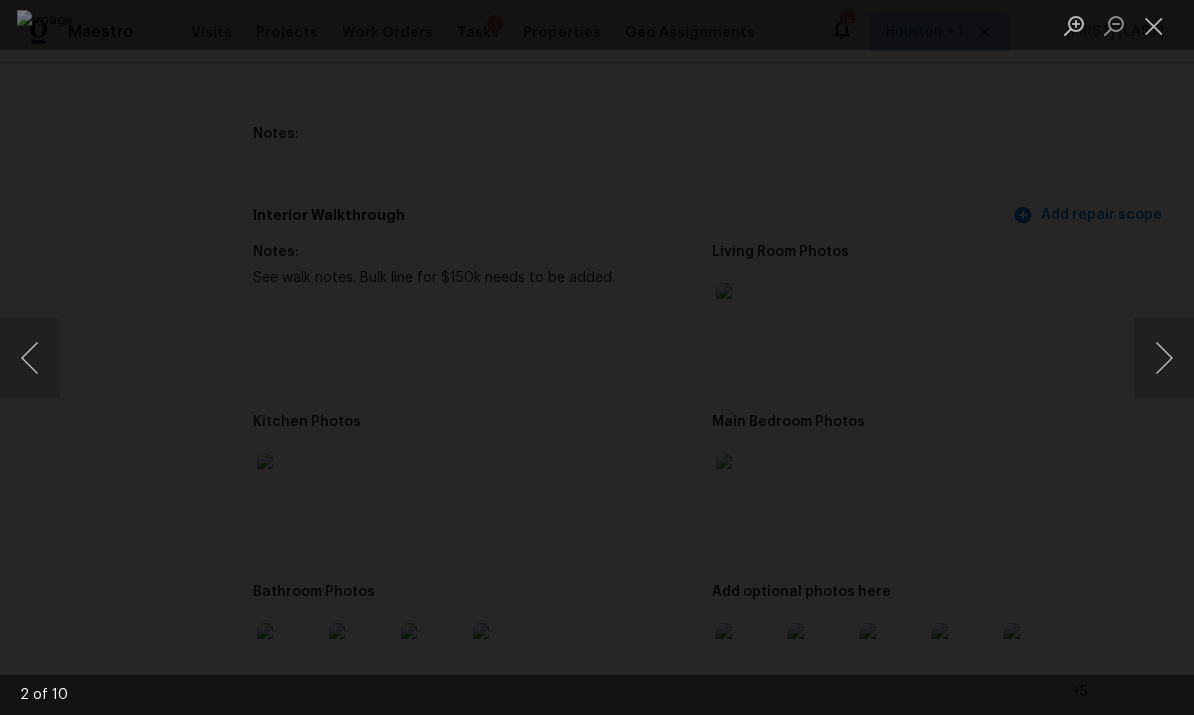 click at bounding box center (1164, 358) 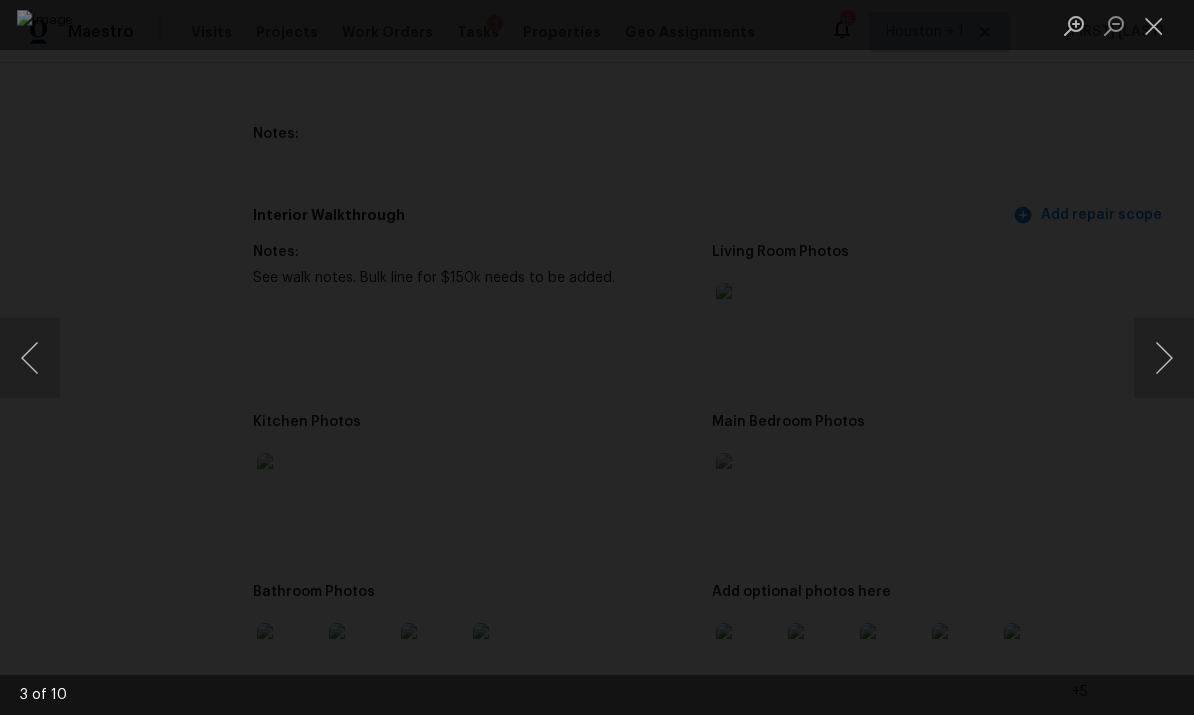 click at bounding box center (1164, 358) 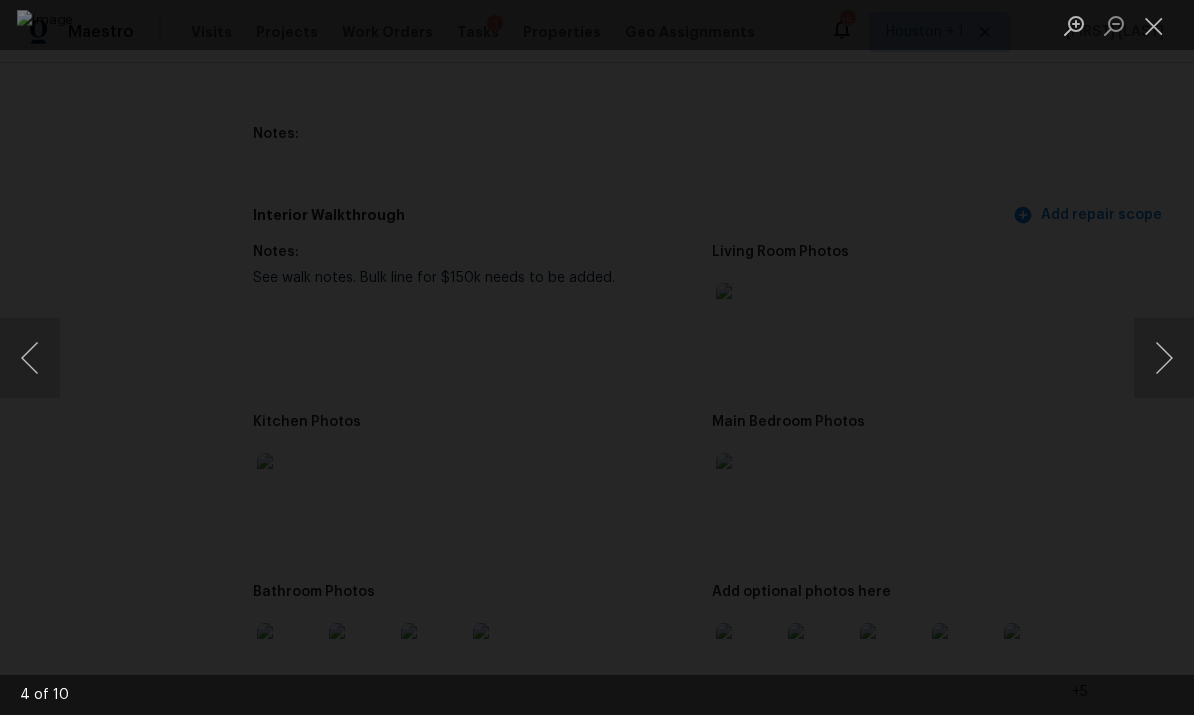 click at bounding box center [1164, 358] 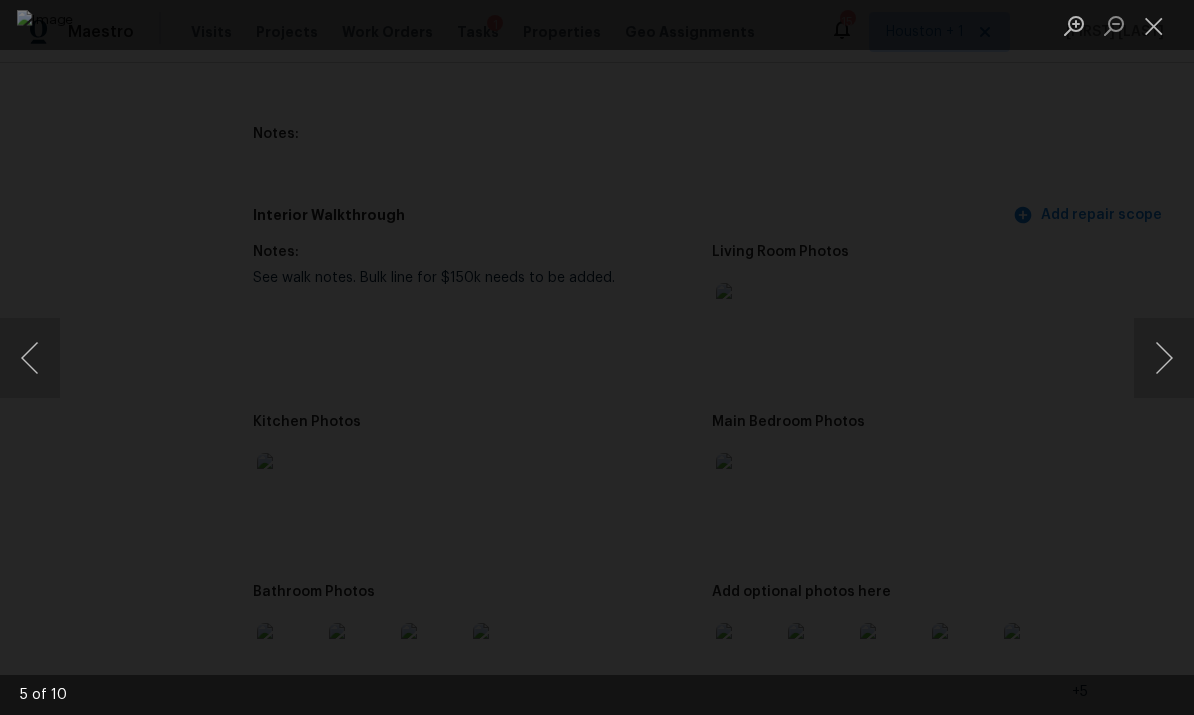 click at bounding box center [1164, 358] 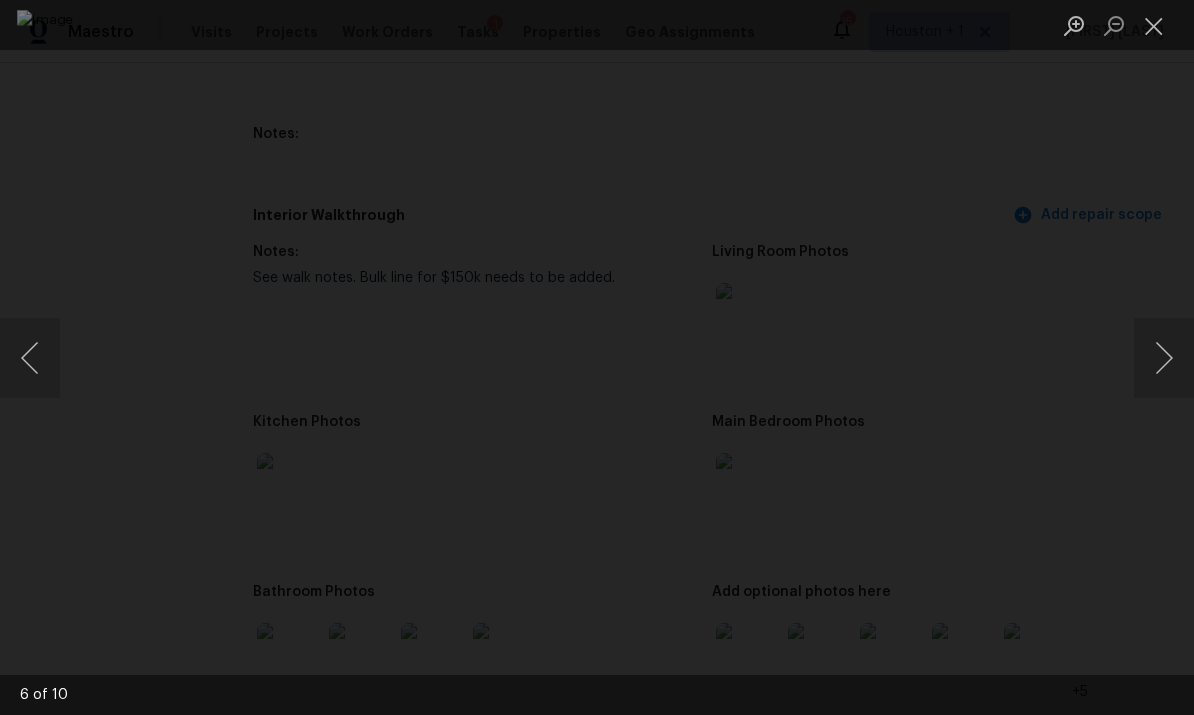 click at bounding box center (1164, 358) 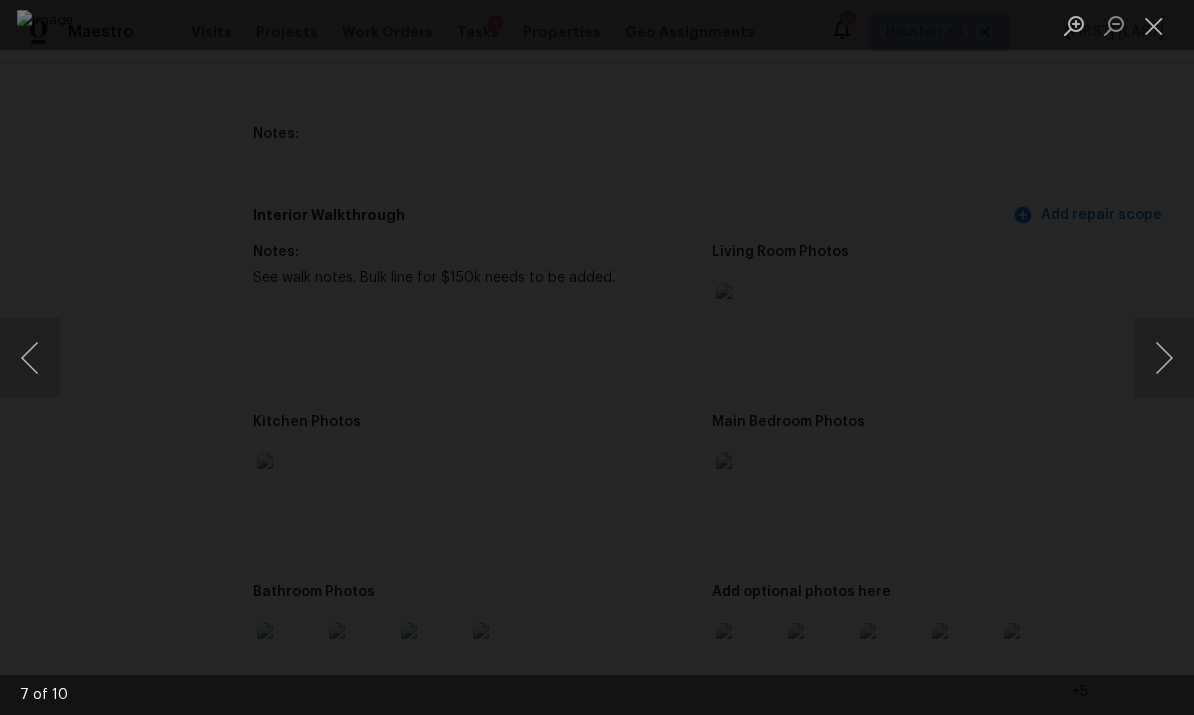 click at bounding box center (1164, 358) 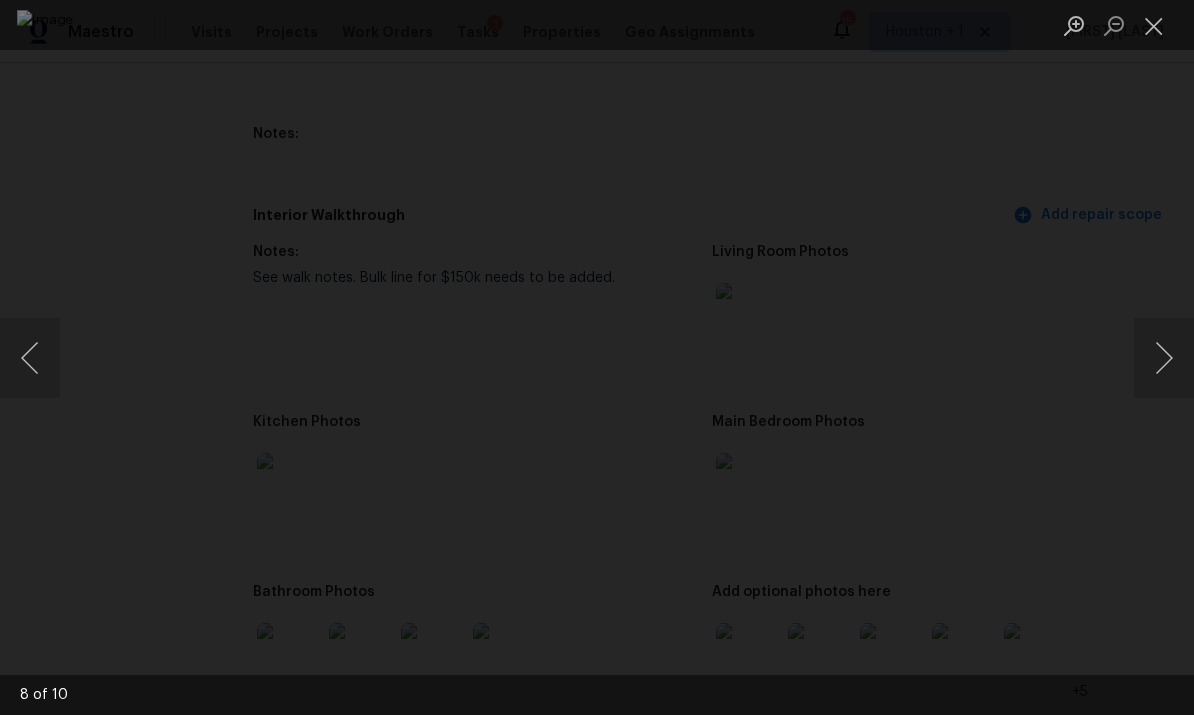 click at bounding box center [1154, 25] 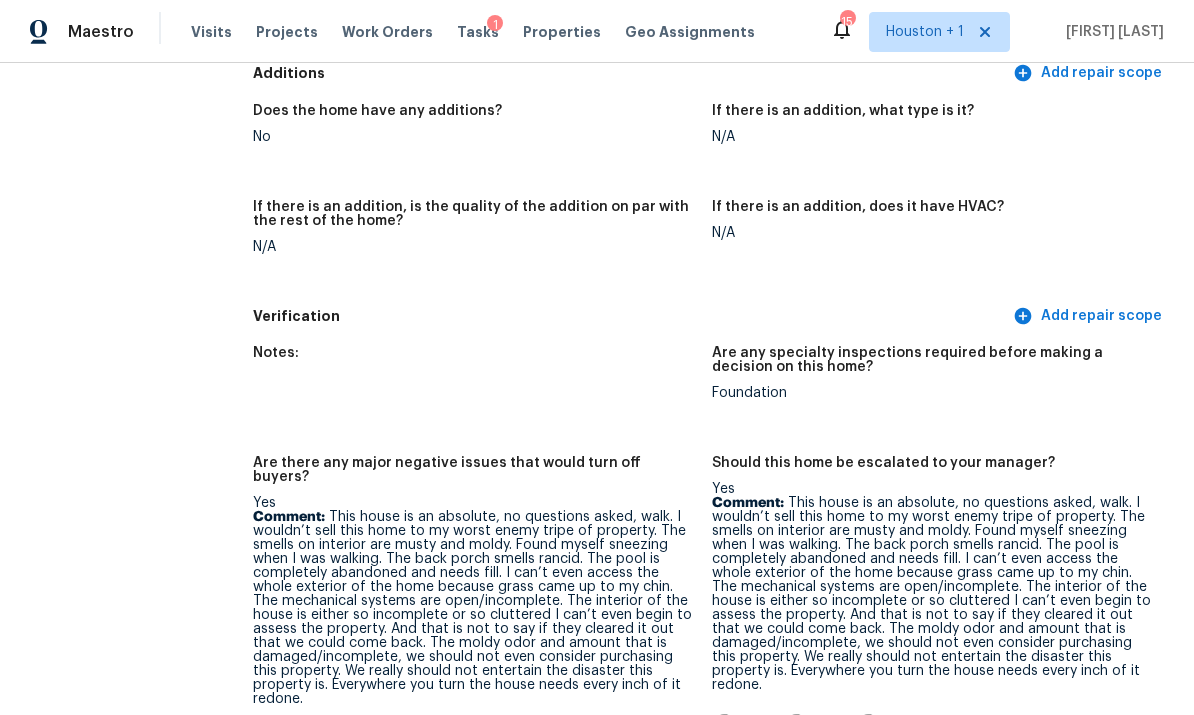scroll, scrollTop: 5433, scrollLeft: 0, axis: vertical 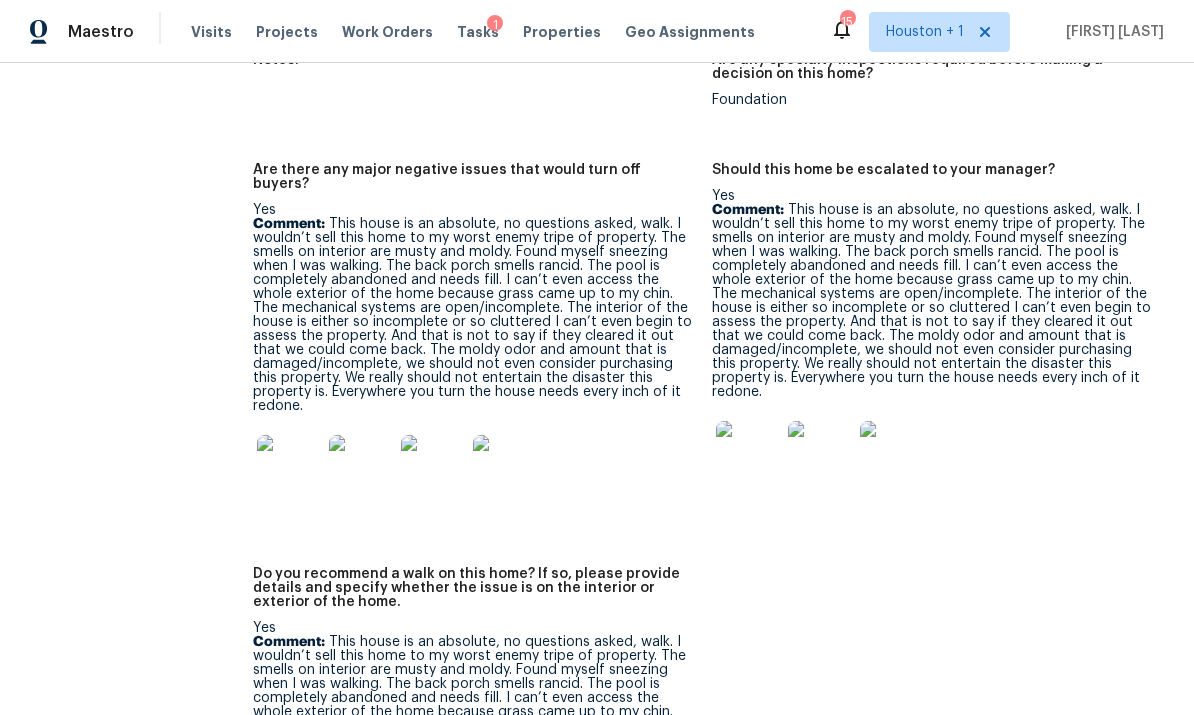 click at bounding box center (748, 453) 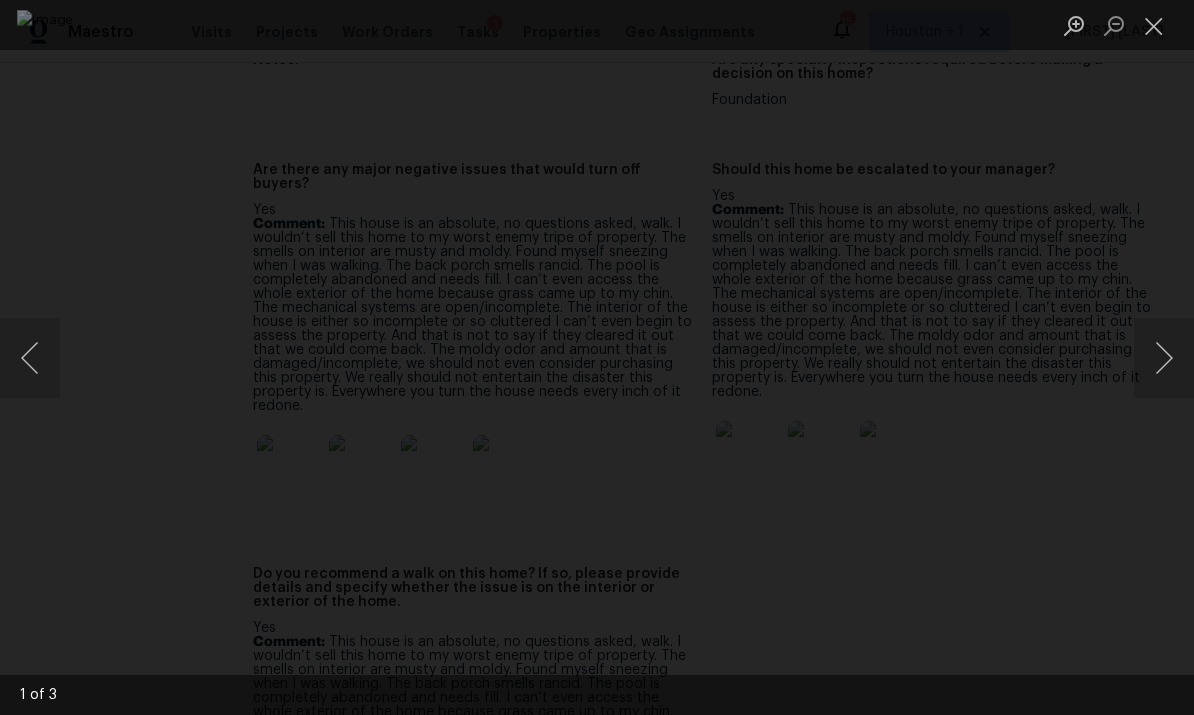 click at bounding box center [1164, 358] 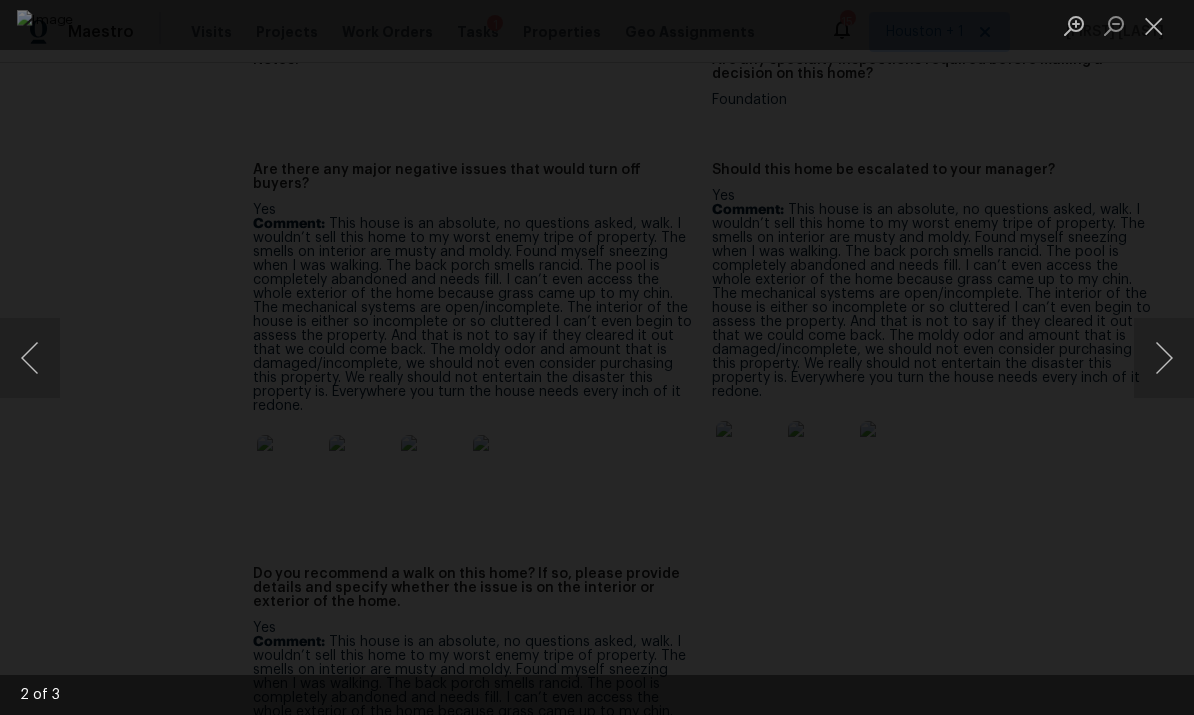 click at bounding box center (1154, 25) 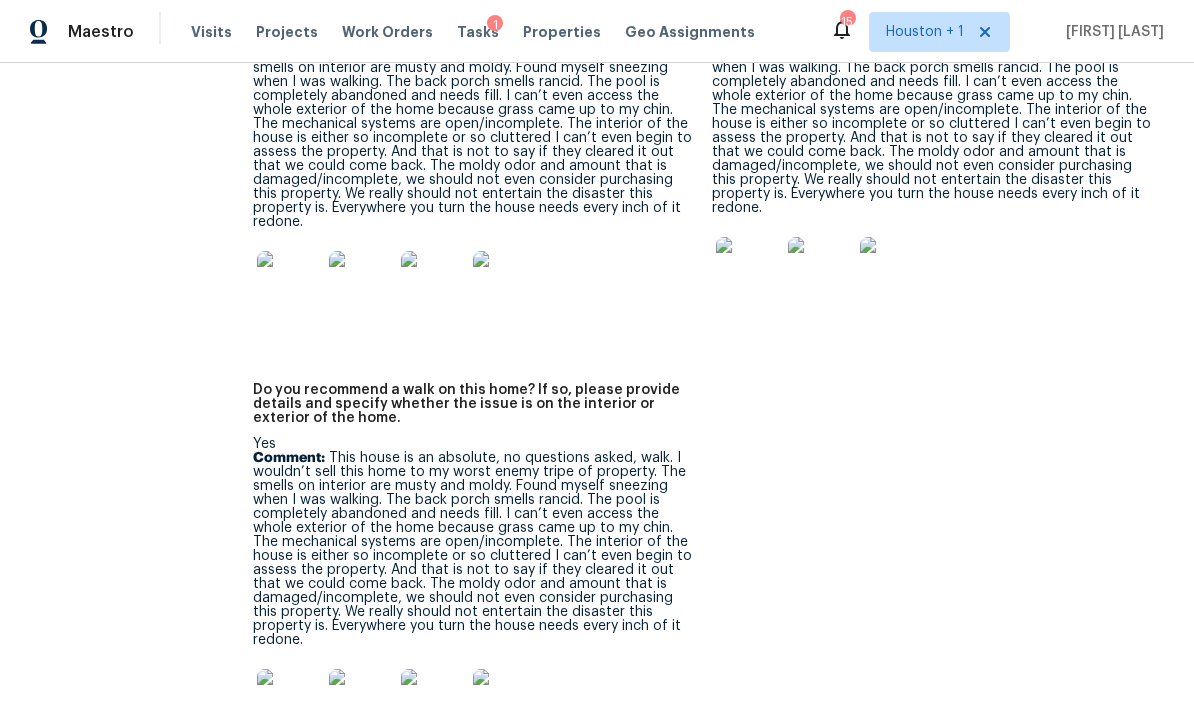 scroll, scrollTop: 5616, scrollLeft: 0, axis: vertical 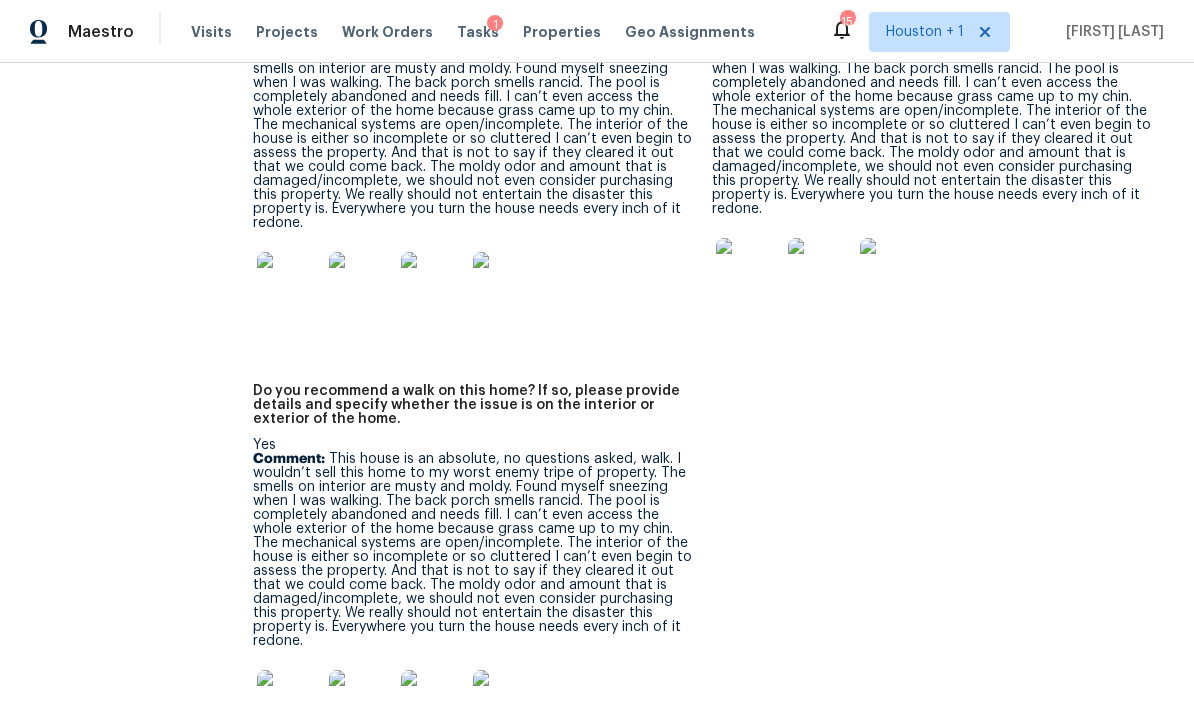 click at bounding box center [361, 284] 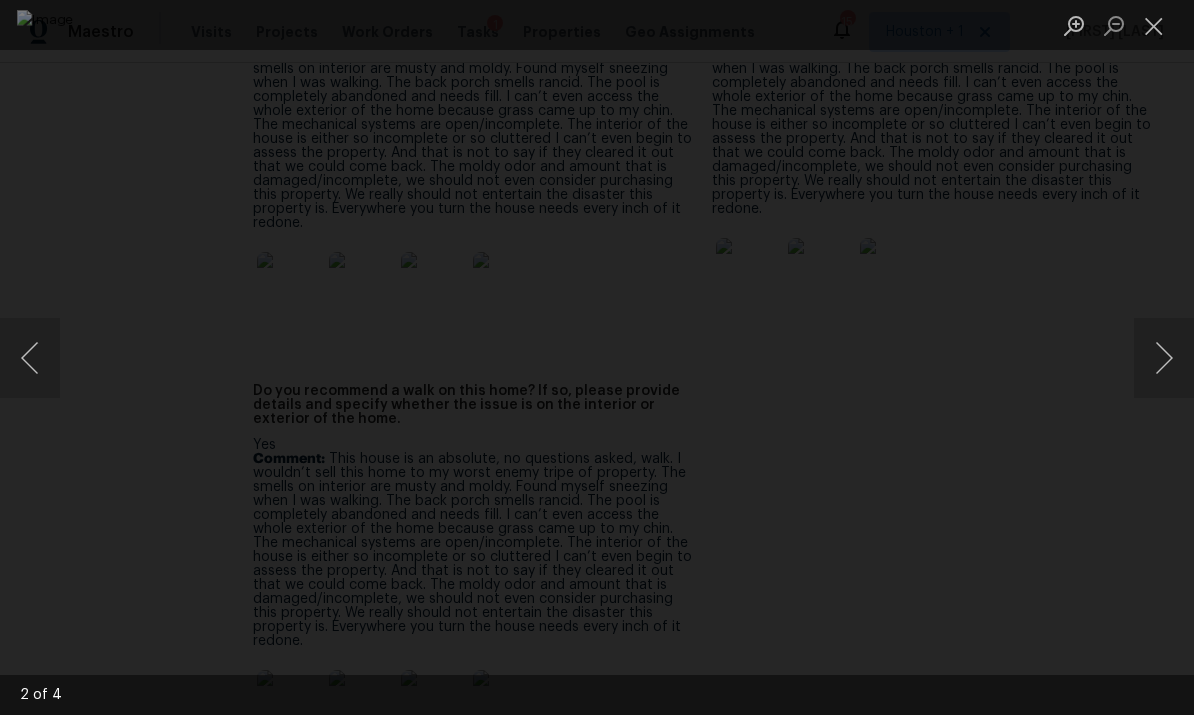 click at bounding box center [1154, 25] 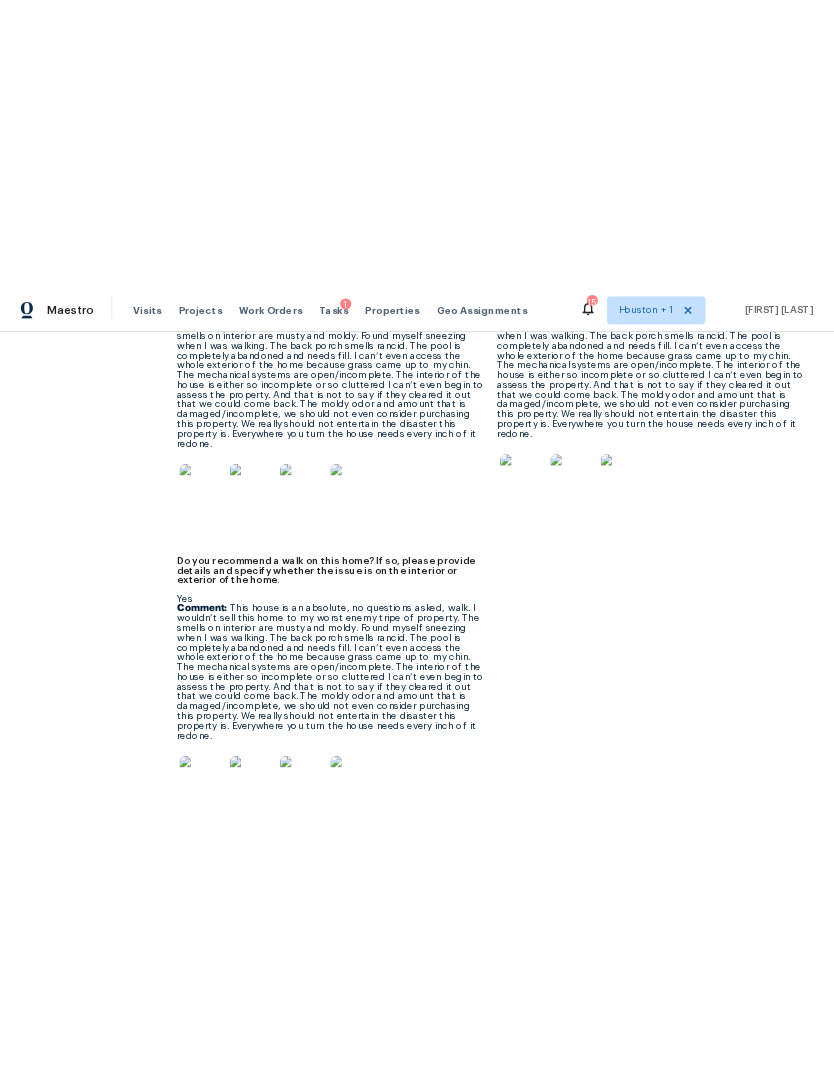 scroll, scrollTop: 0, scrollLeft: 0, axis: both 